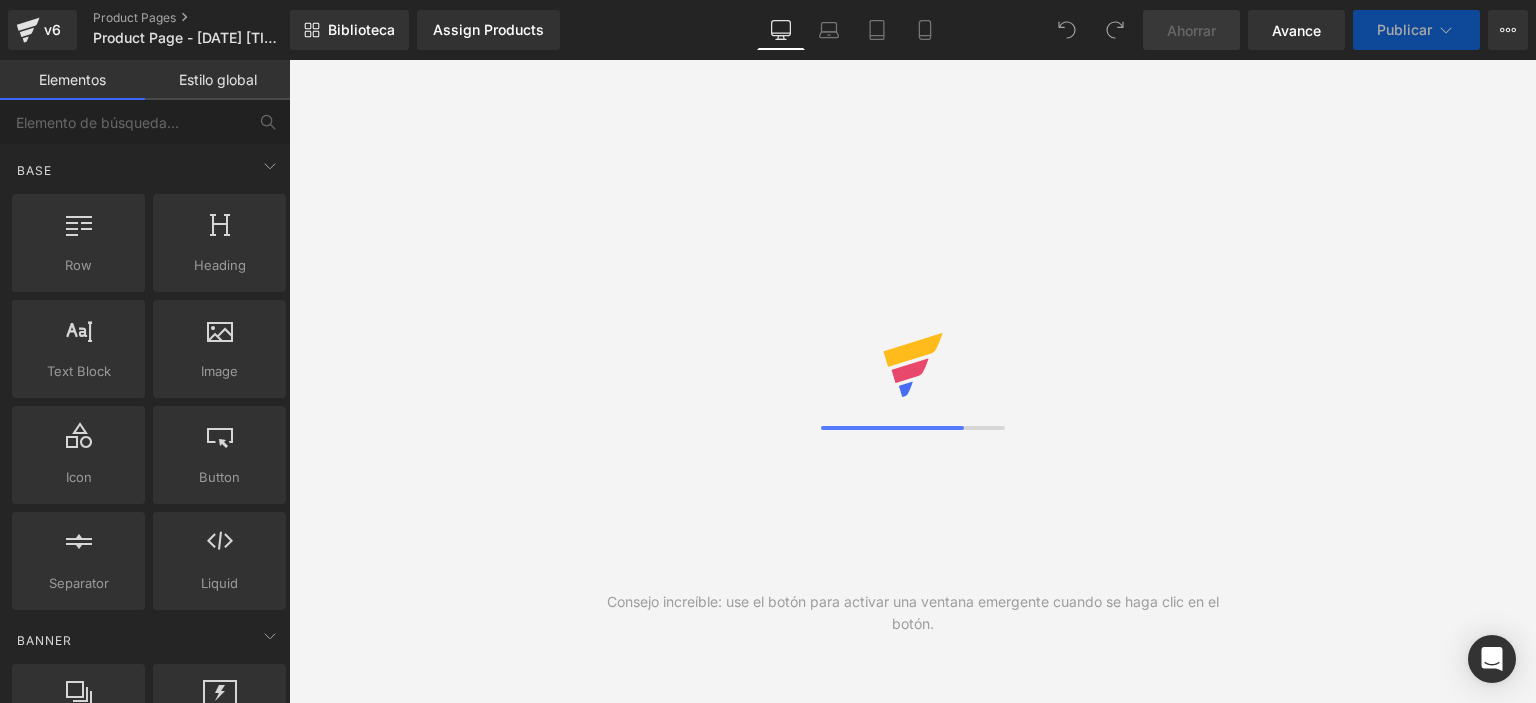 scroll, scrollTop: 0, scrollLeft: 0, axis: both 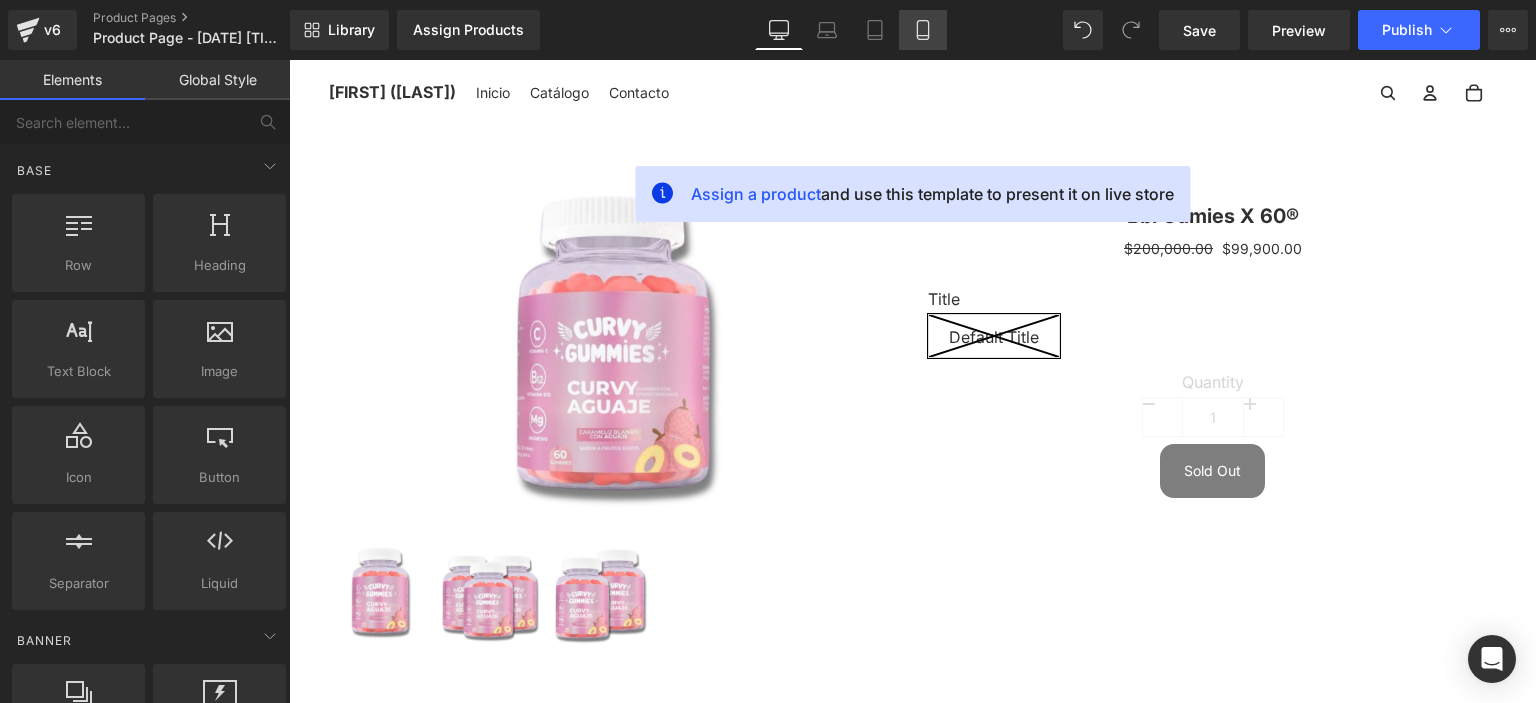 click 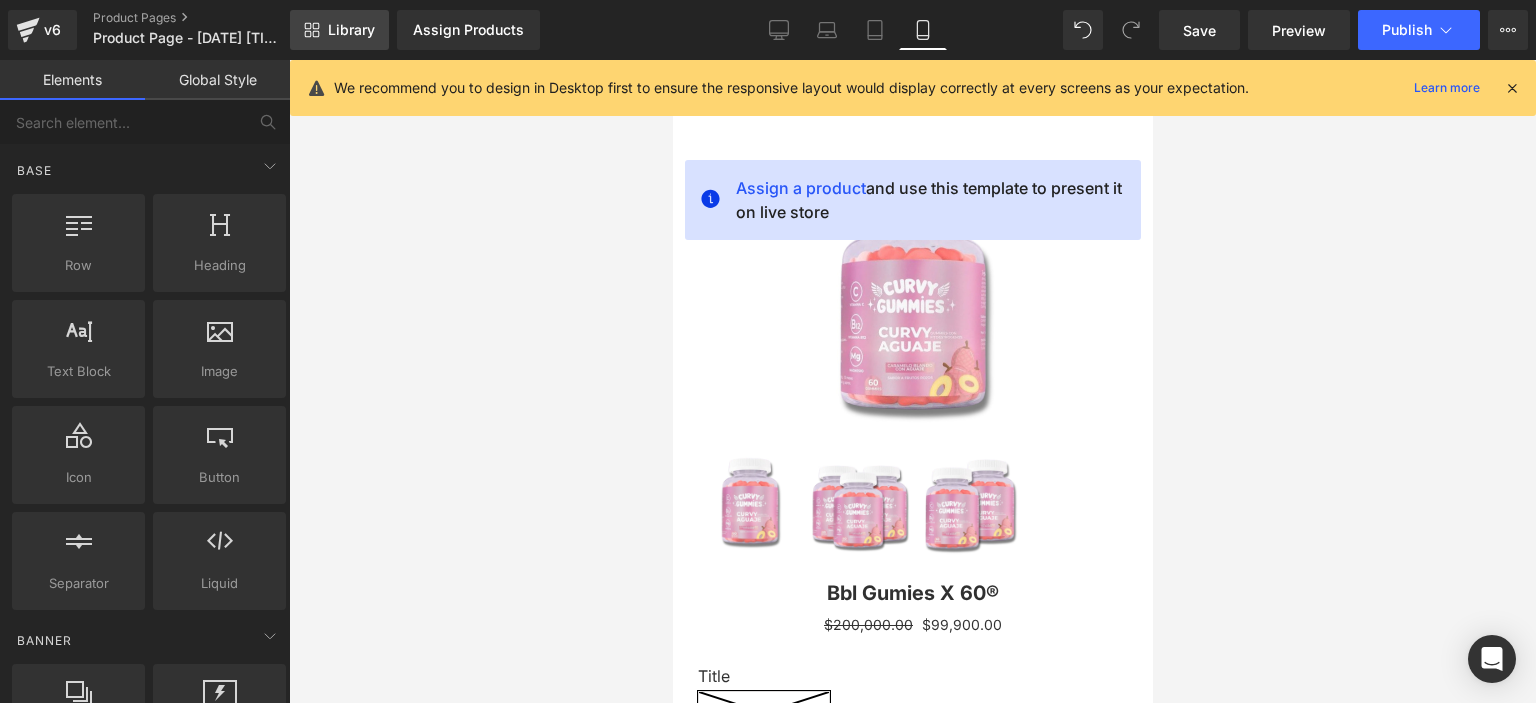 click on "Library" at bounding box center [351, 30] 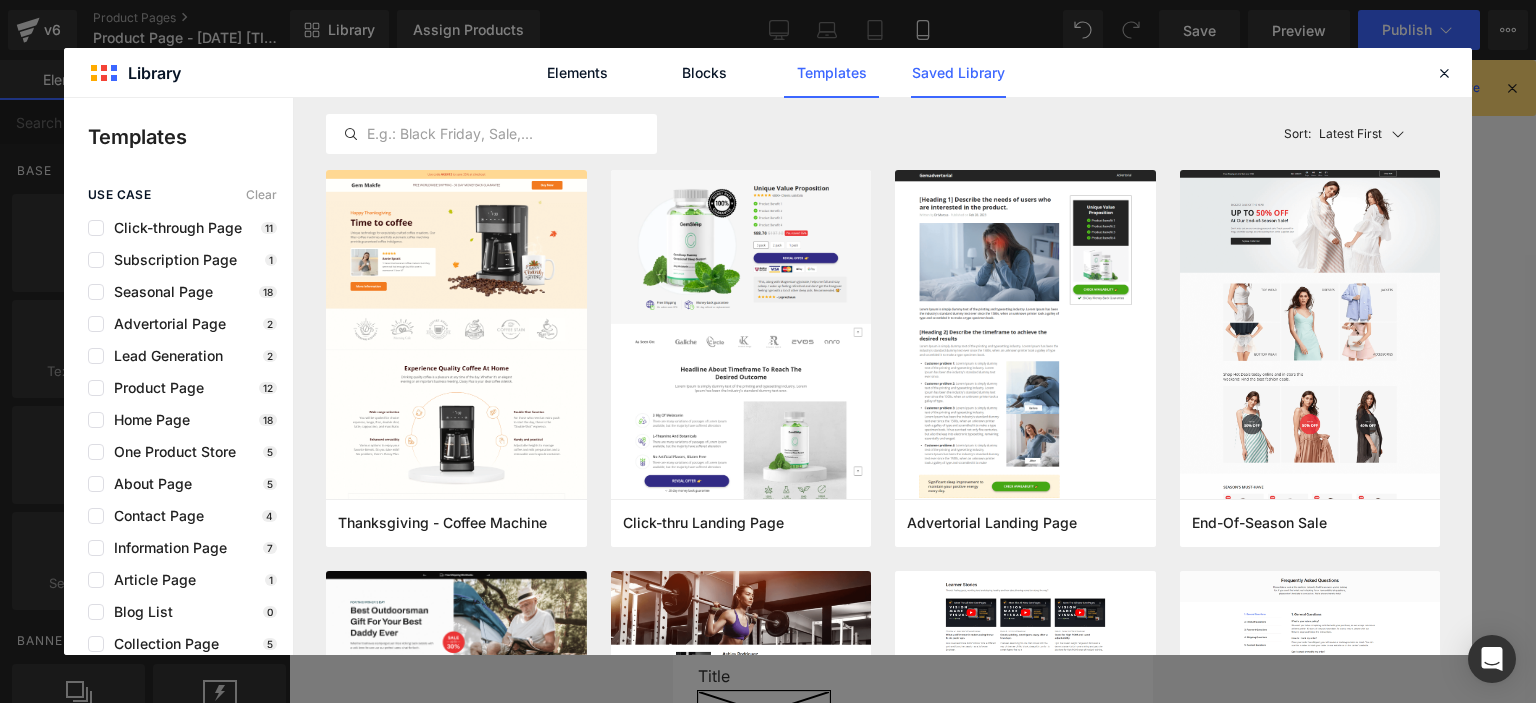 click on "Saved Library" 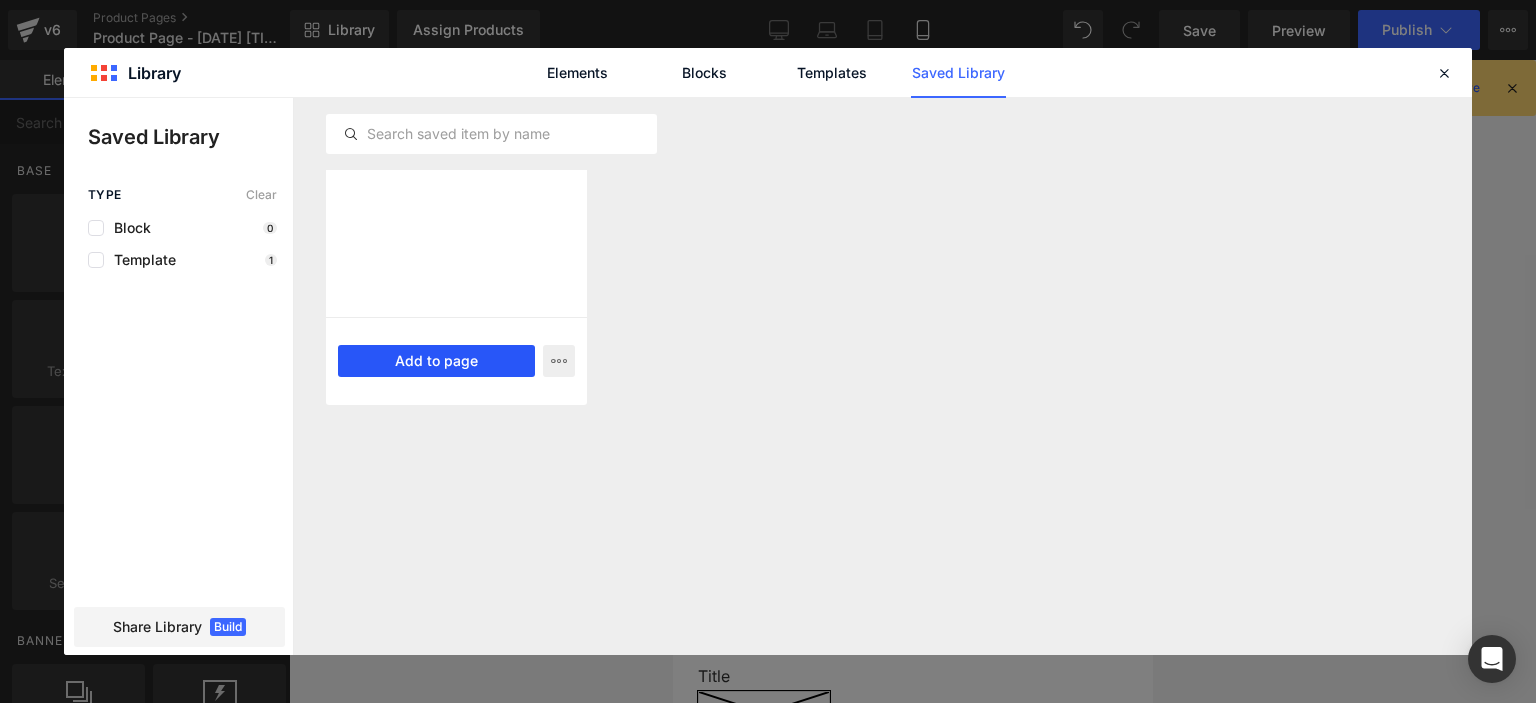 click on "Add to page" at bounding box center [436, 361] 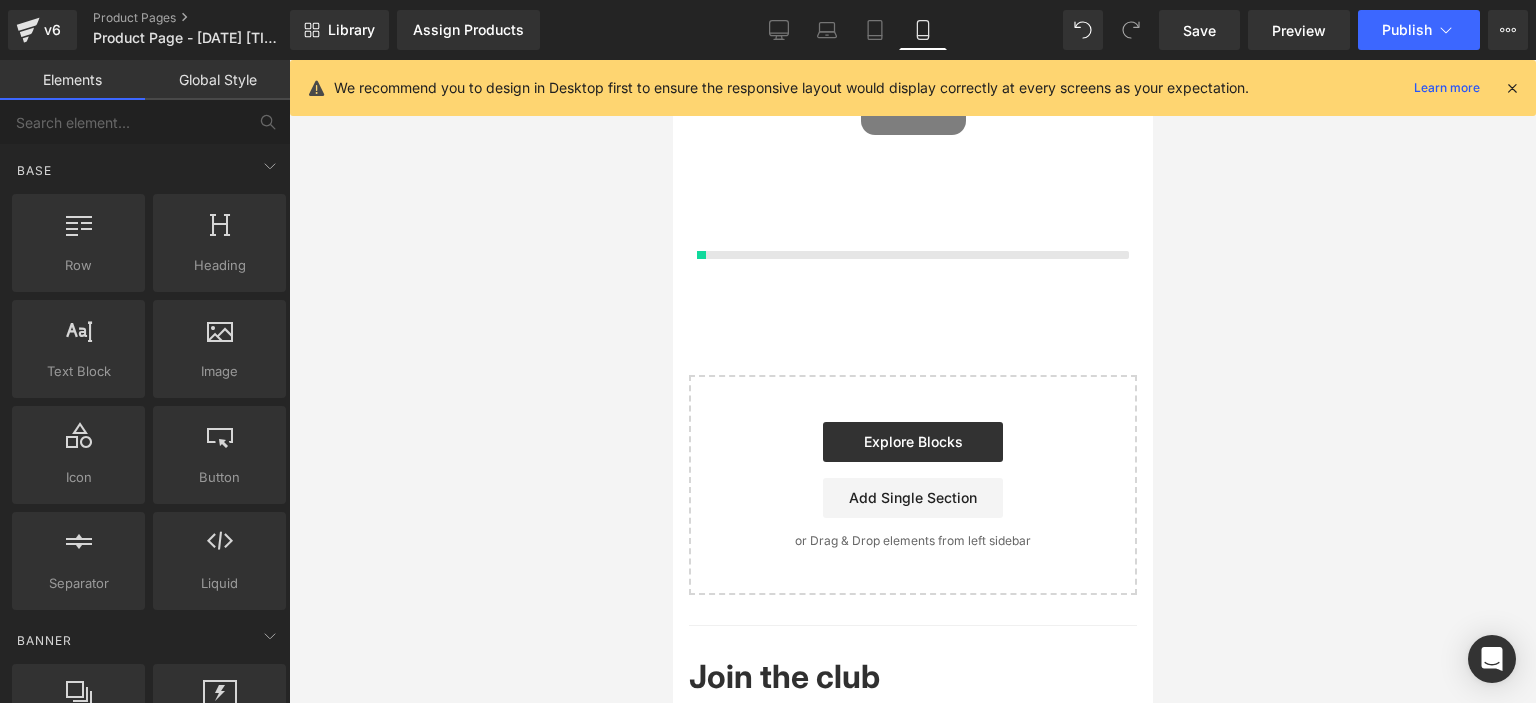 scroll, scrollTop: 748, scrollLeft: 0, axis: vertical 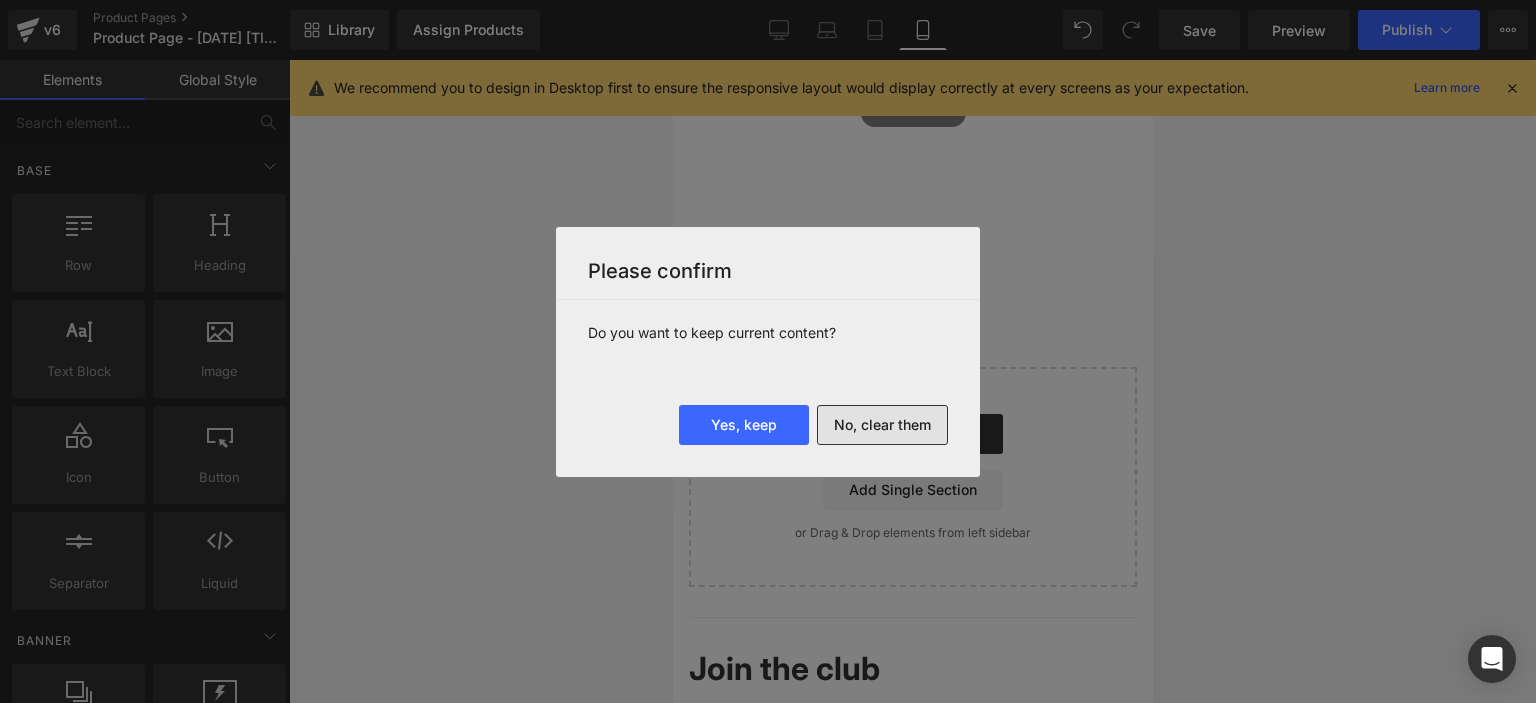 click on "No, clear them" at bounding box center [882, 425] 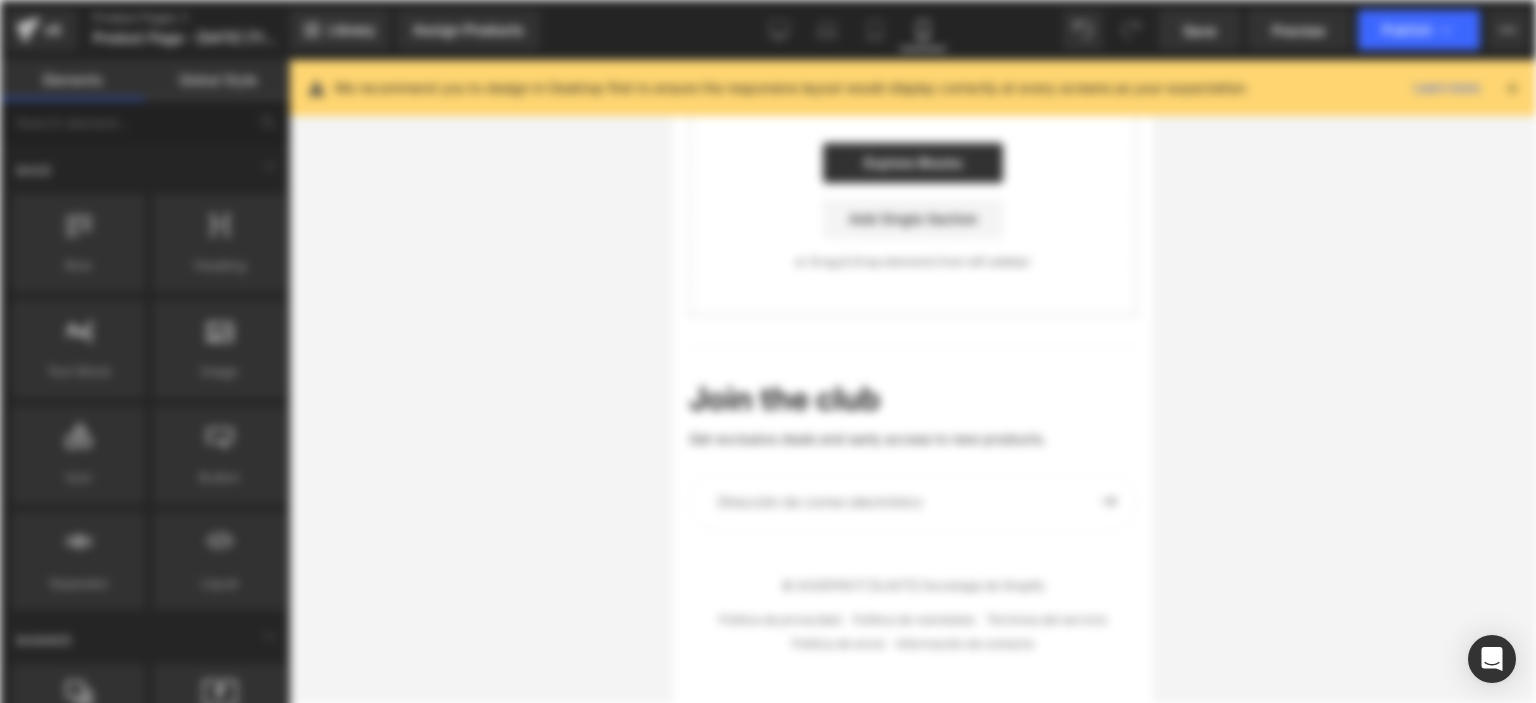 scroll, scrollTop: 0, scrollLeft: 0, axis: both 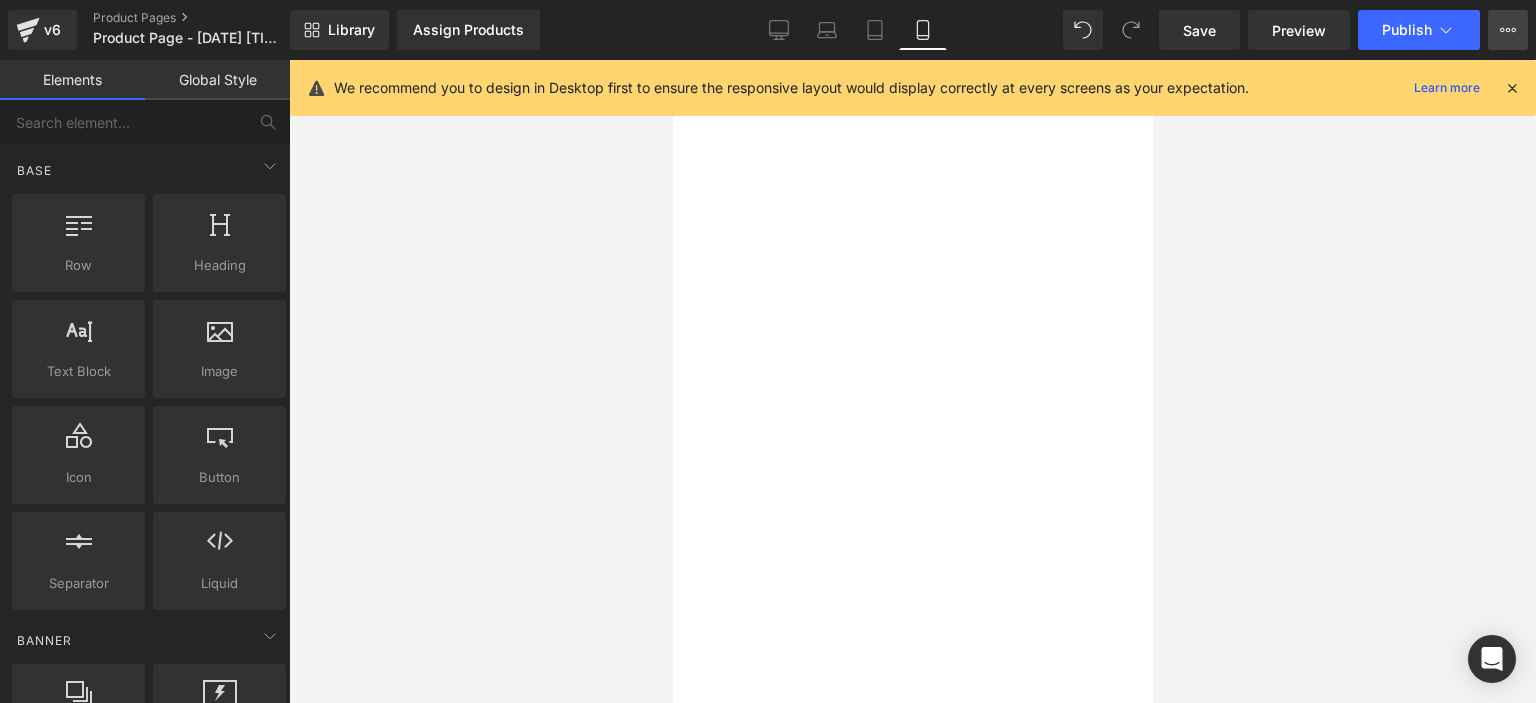 click 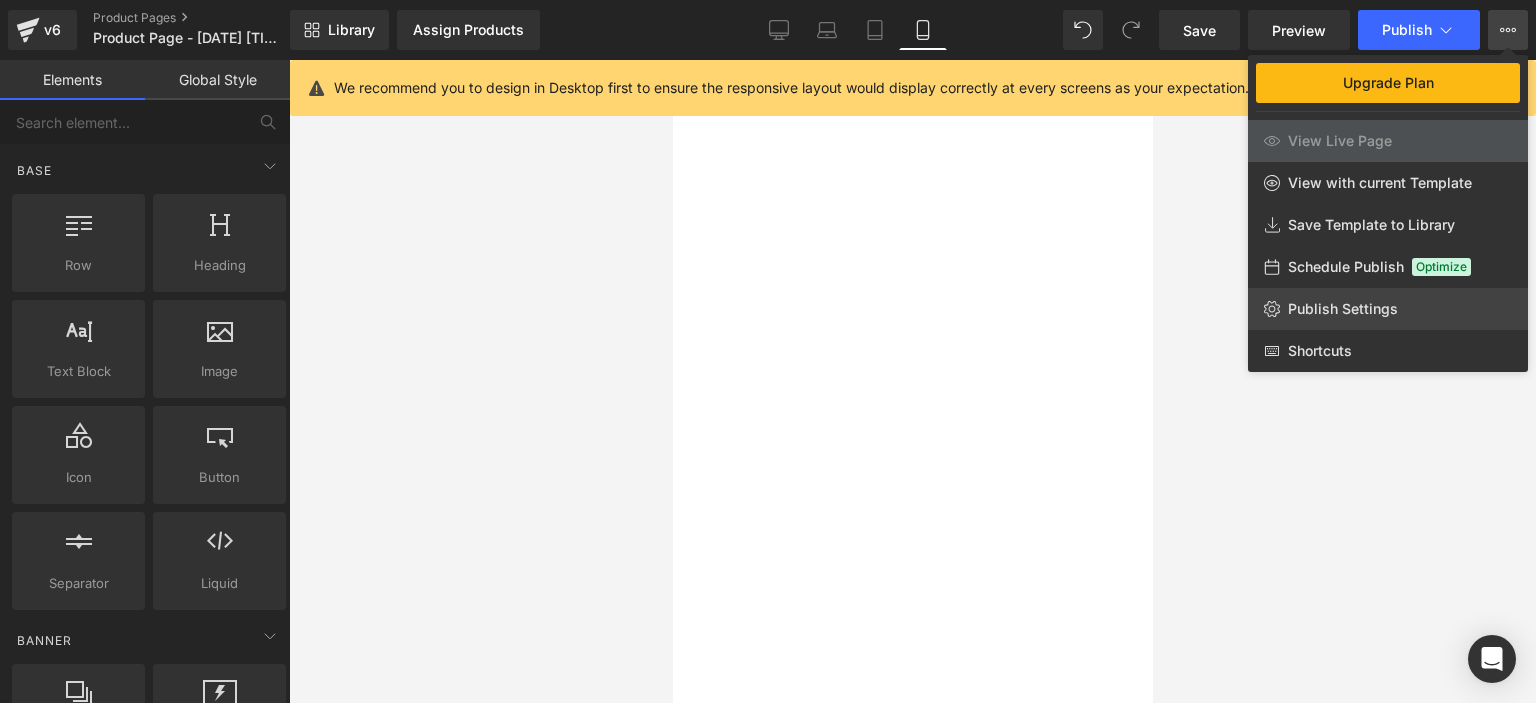 click on "Publish Settings" at bounding box center (1343, 309) 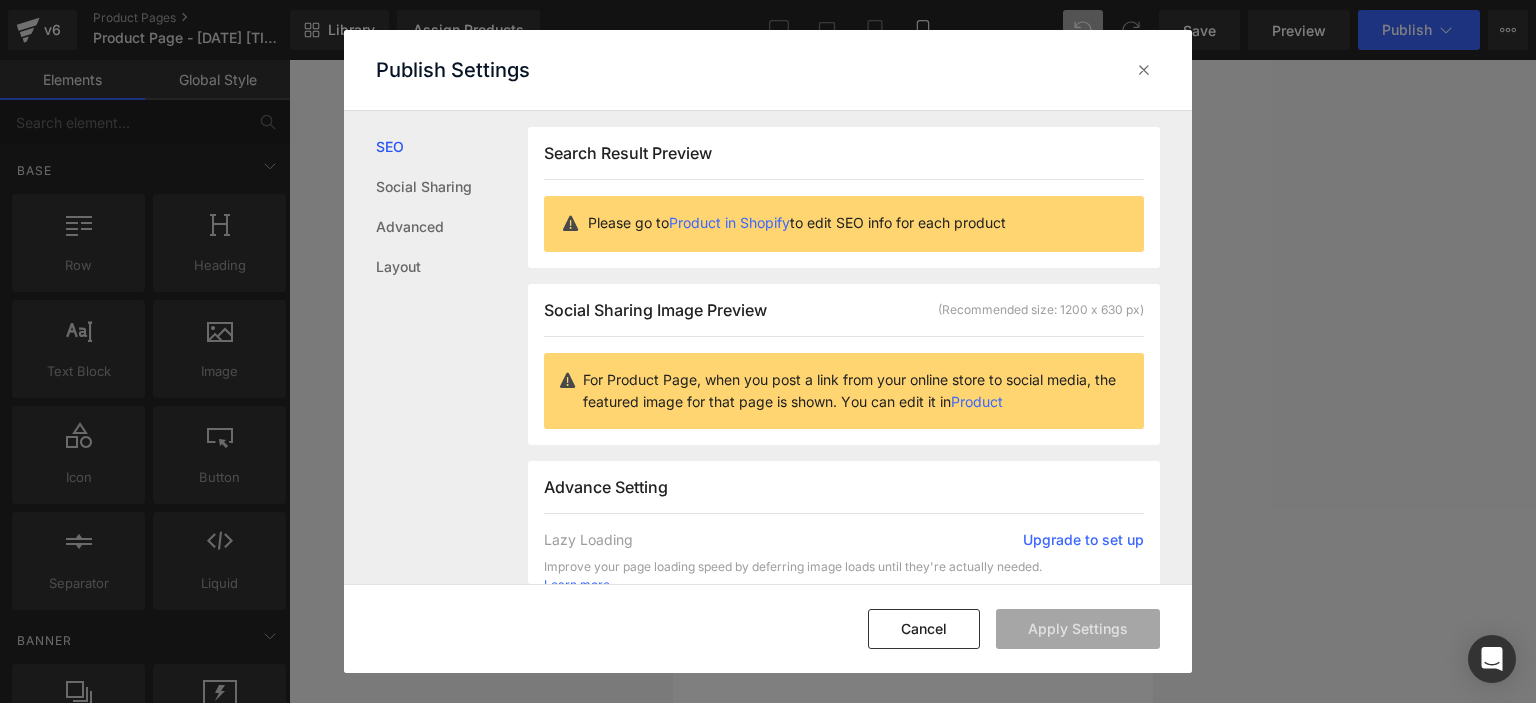scroll, scrollTop: 0, scrollLeft: 0, axis: both 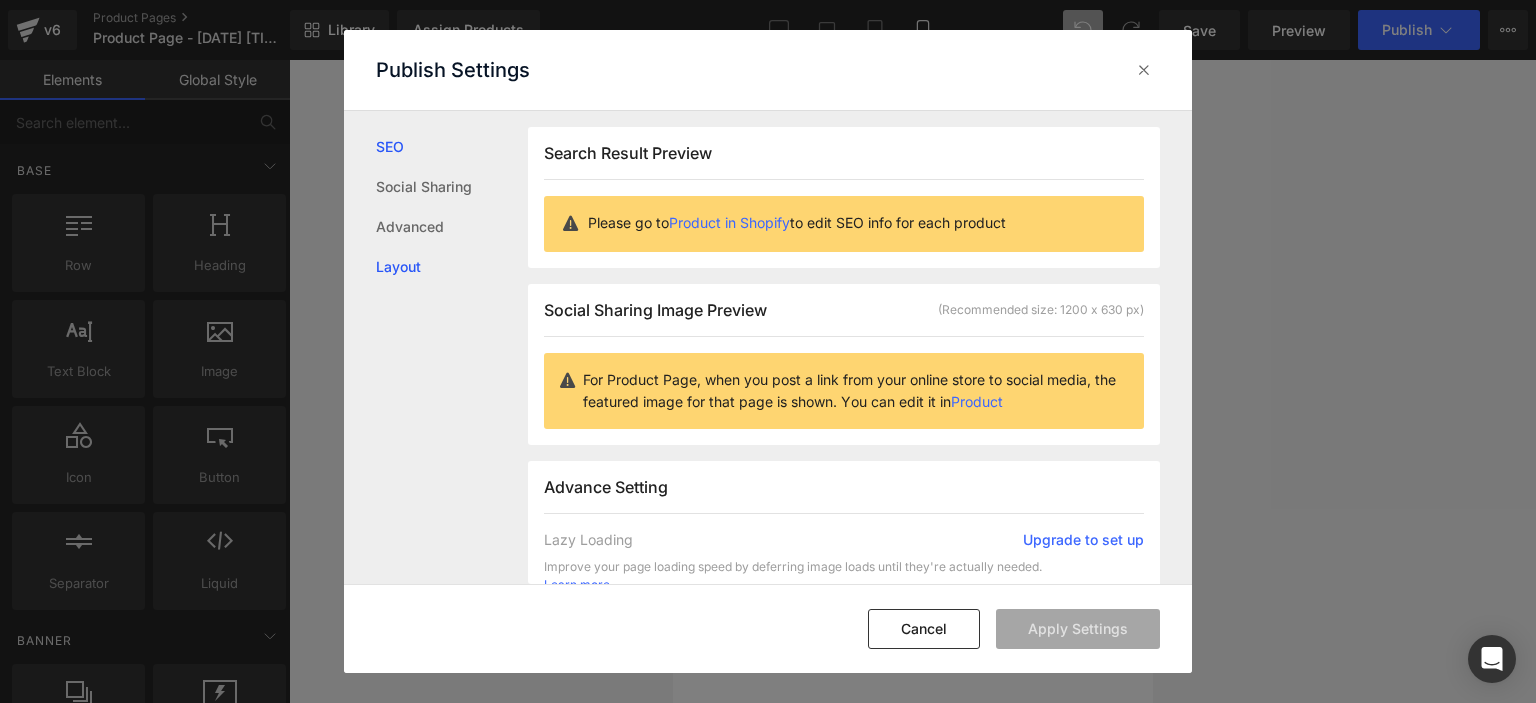 click on "Layout" at bounding box center [452, 267] 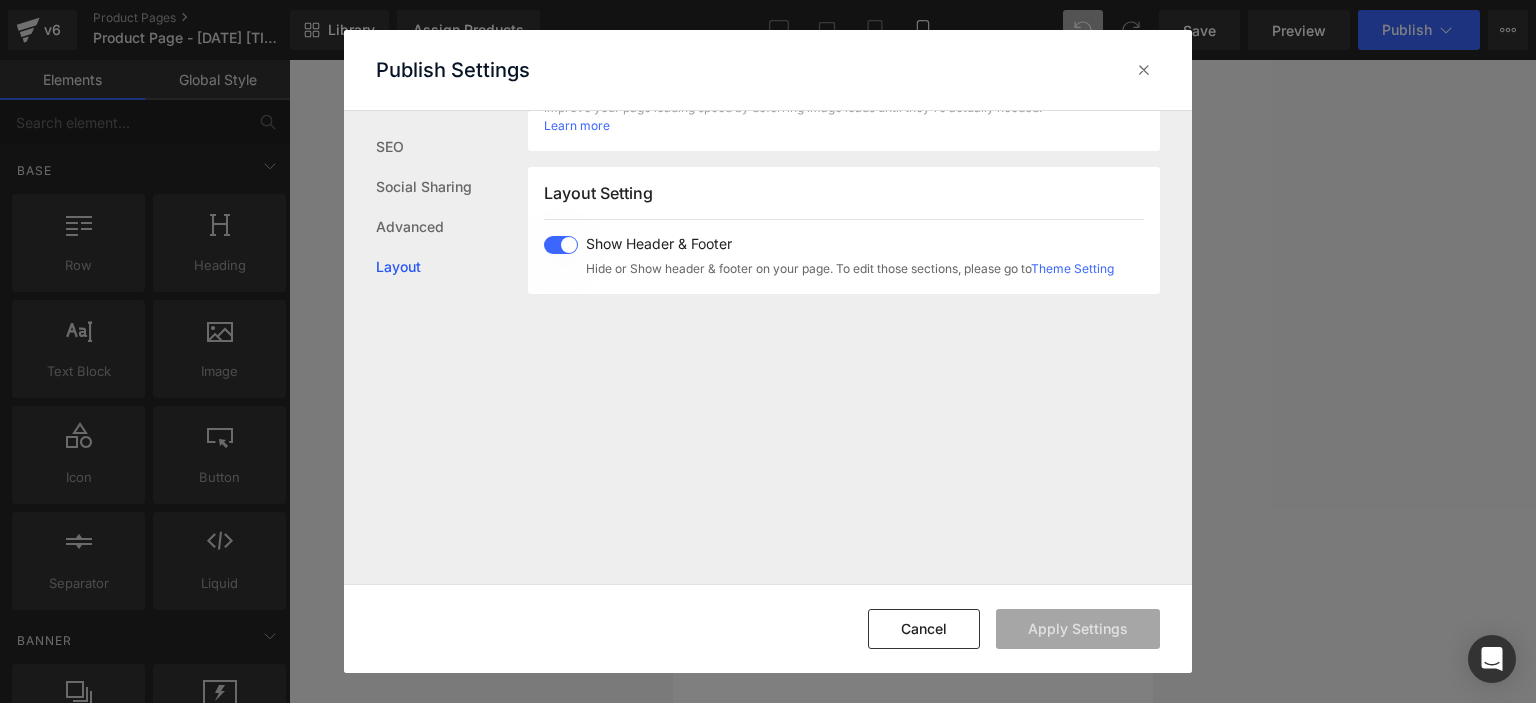 scroll, scrollTop: 497, scrollLeft: 0, axis: vertical 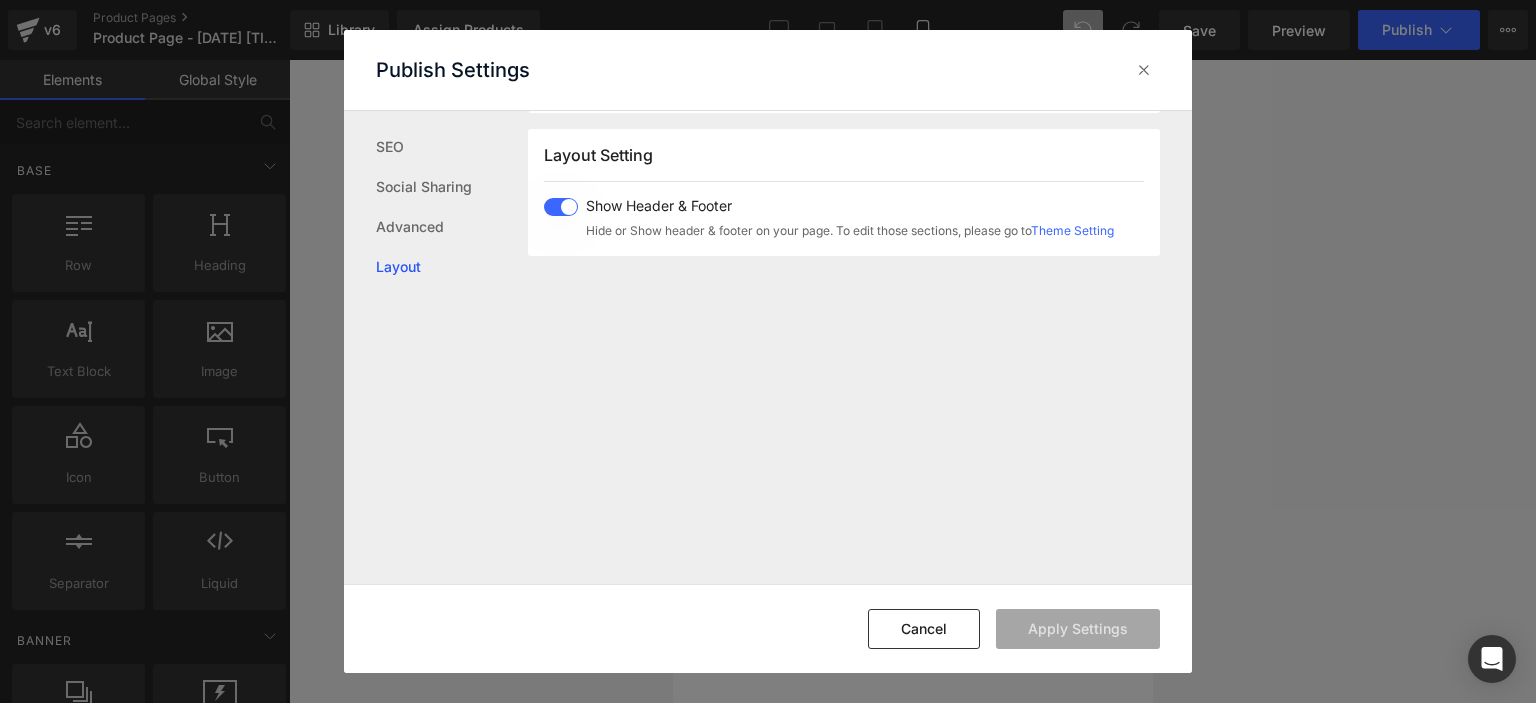 click at bounding box center [561, 207] 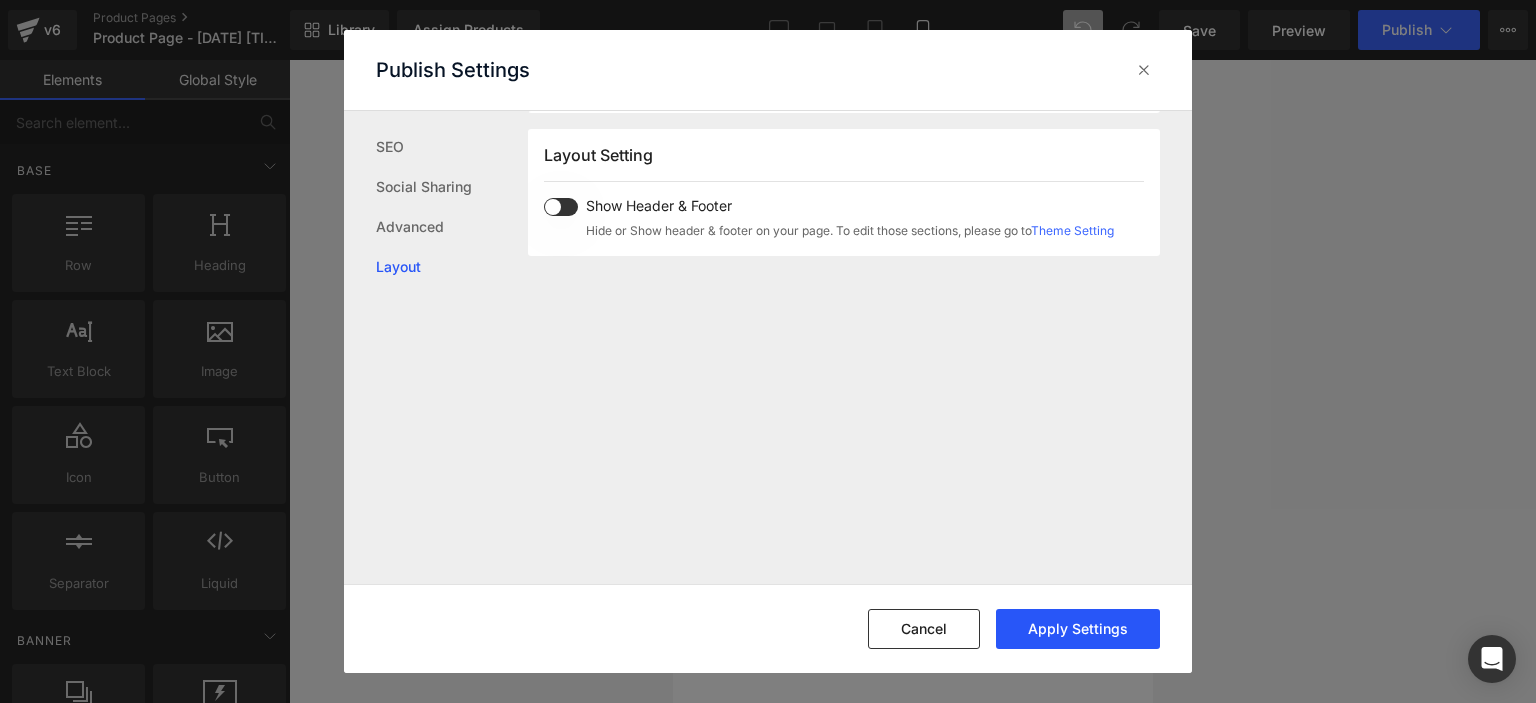 click on "Apply Settings" at bounding box center [1078, 629] 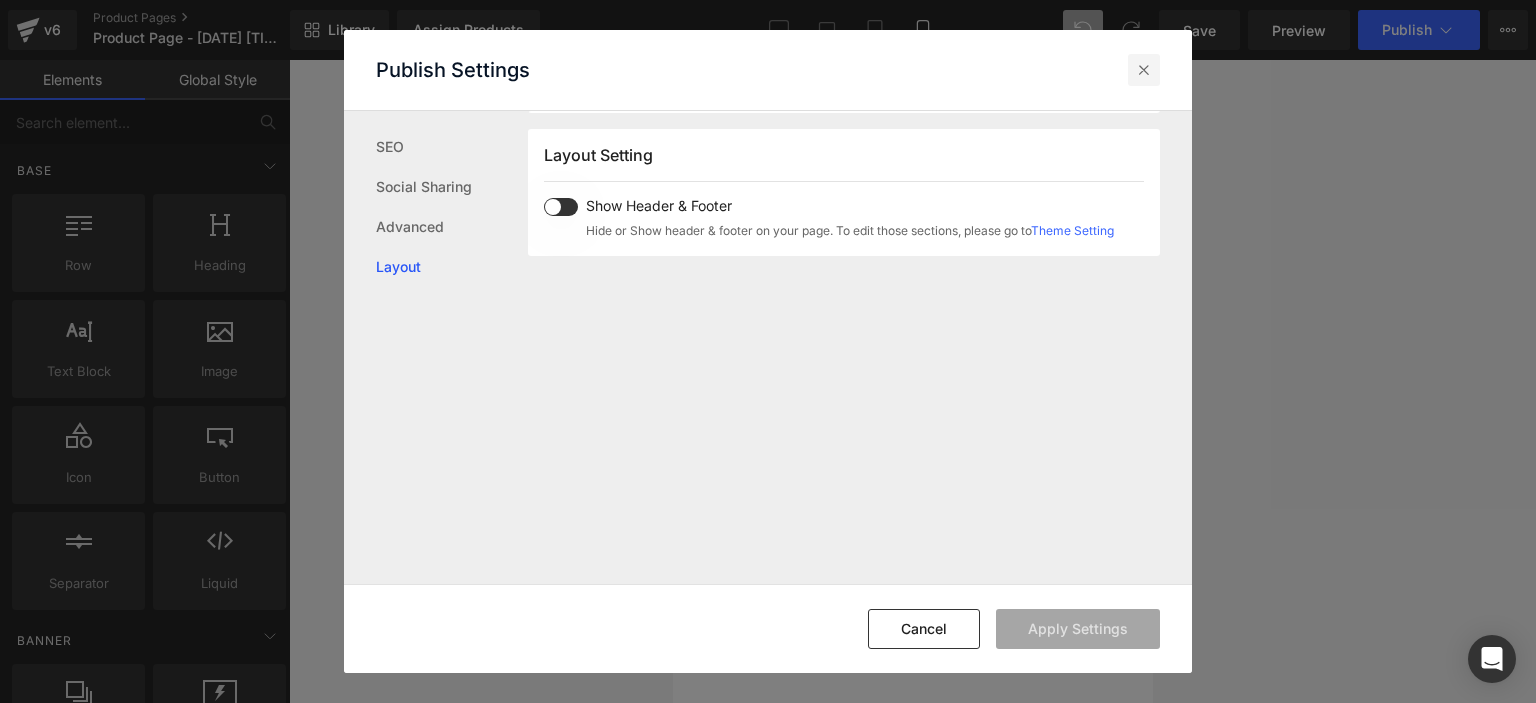 click at bounding box center (1144, 70) 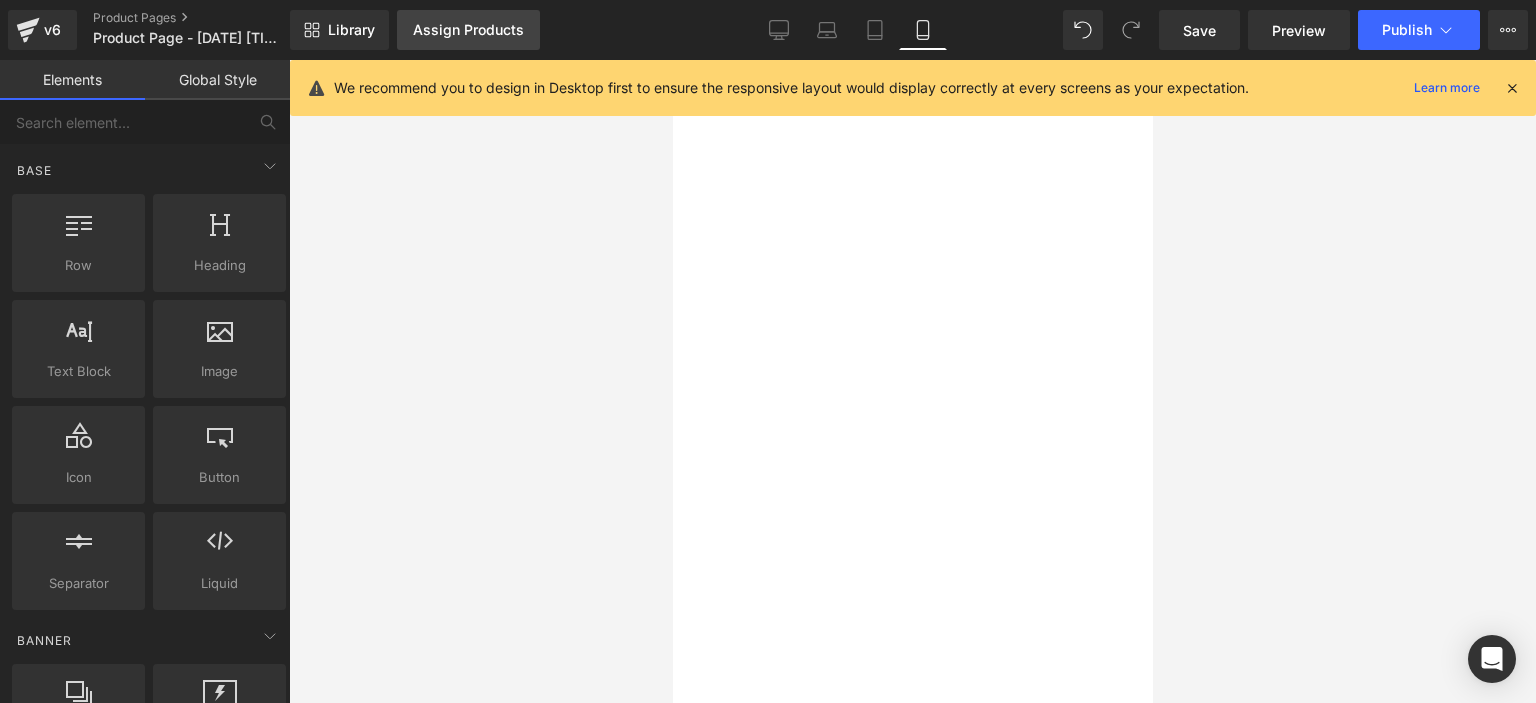 click on "Assign Products" at bounding box center [468, 30] 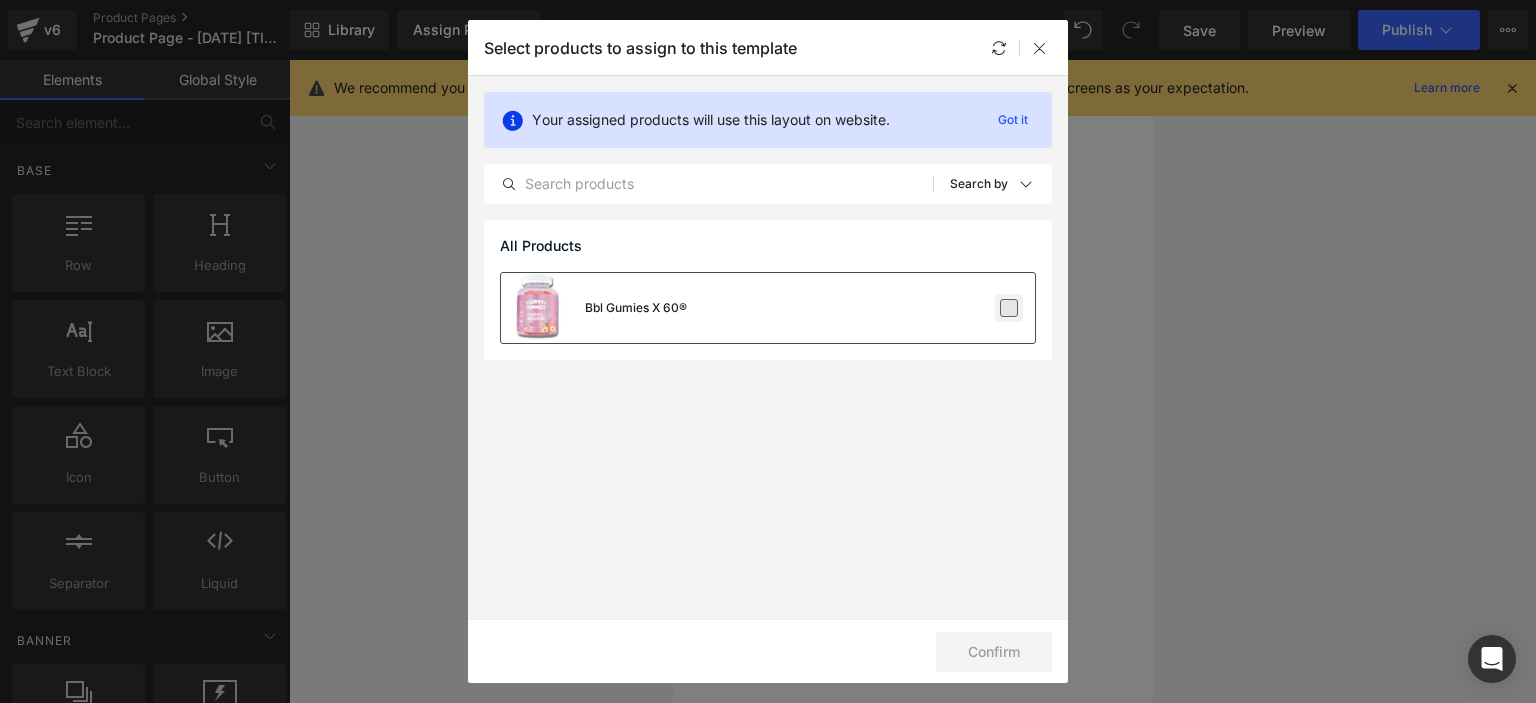 click at bounding box center (1009, 308) 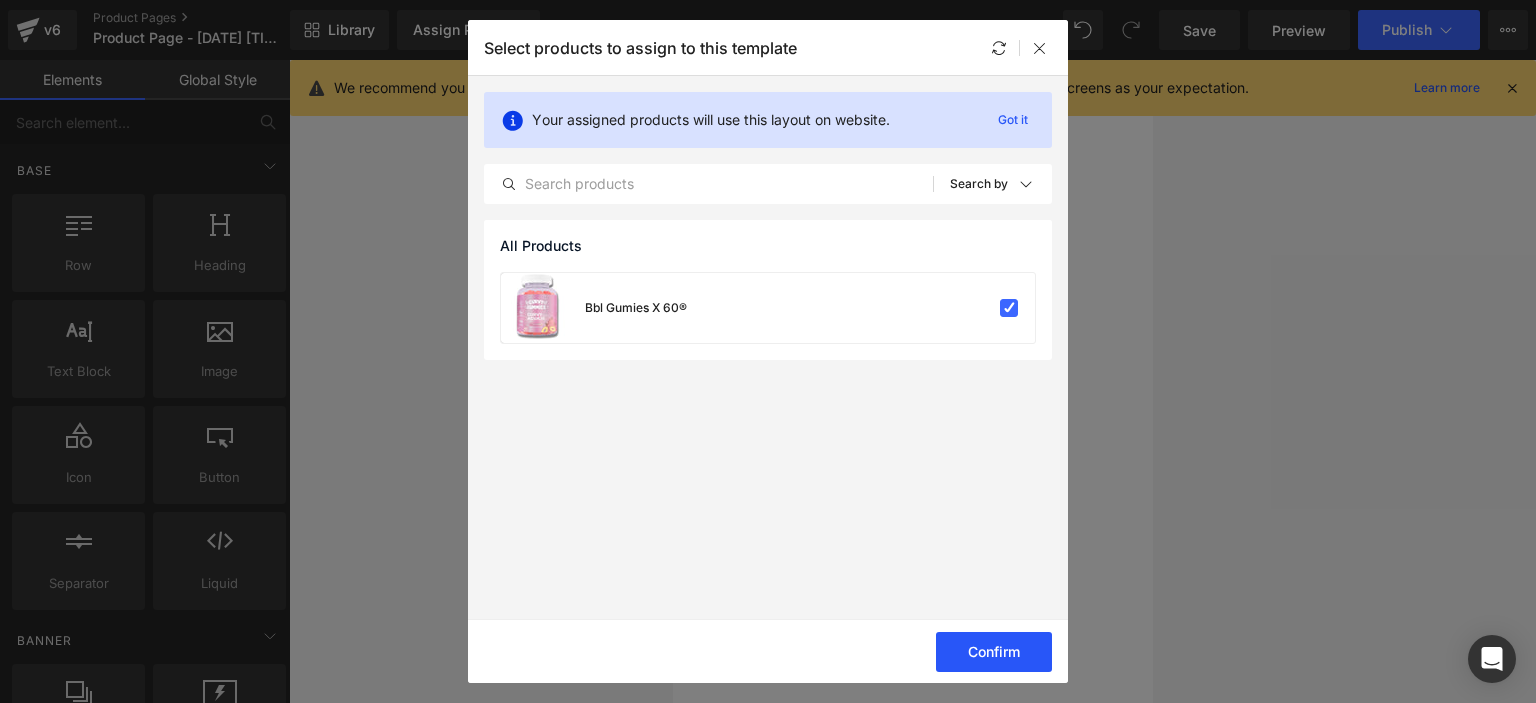 click on "Confirm" at bounding box center [994, 652] 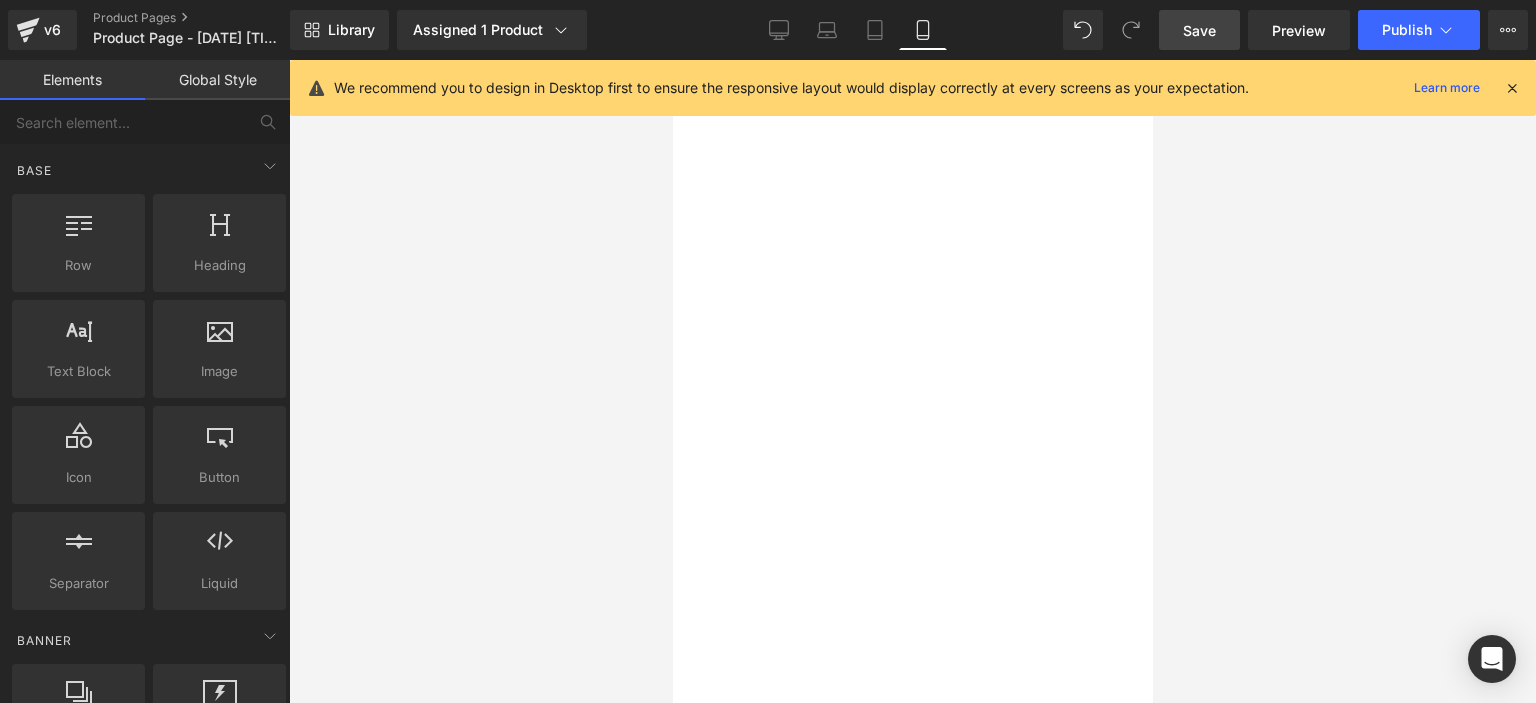 click on "Save" at bounding box center (1199, 30) 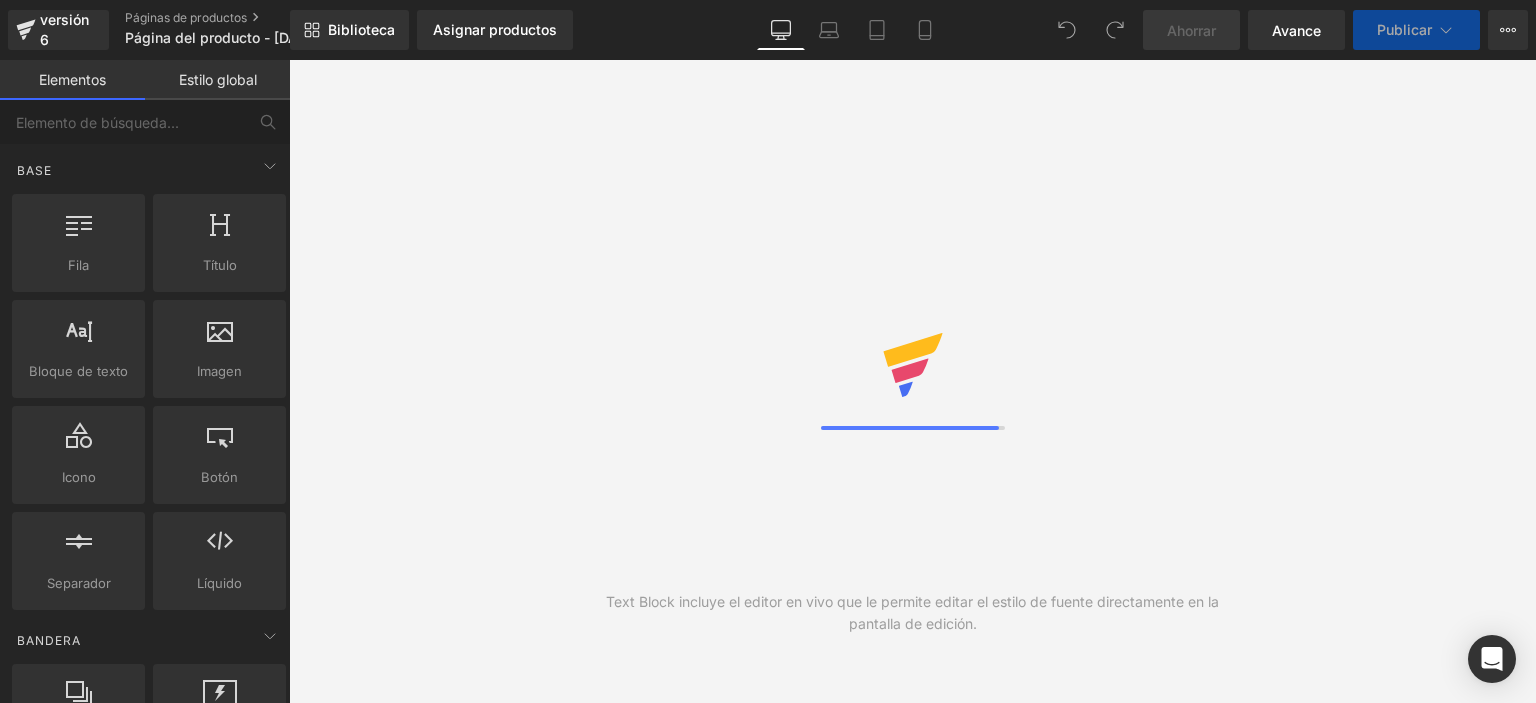scroll, scrollTop: 0, scrollLeft: 0, axis: both 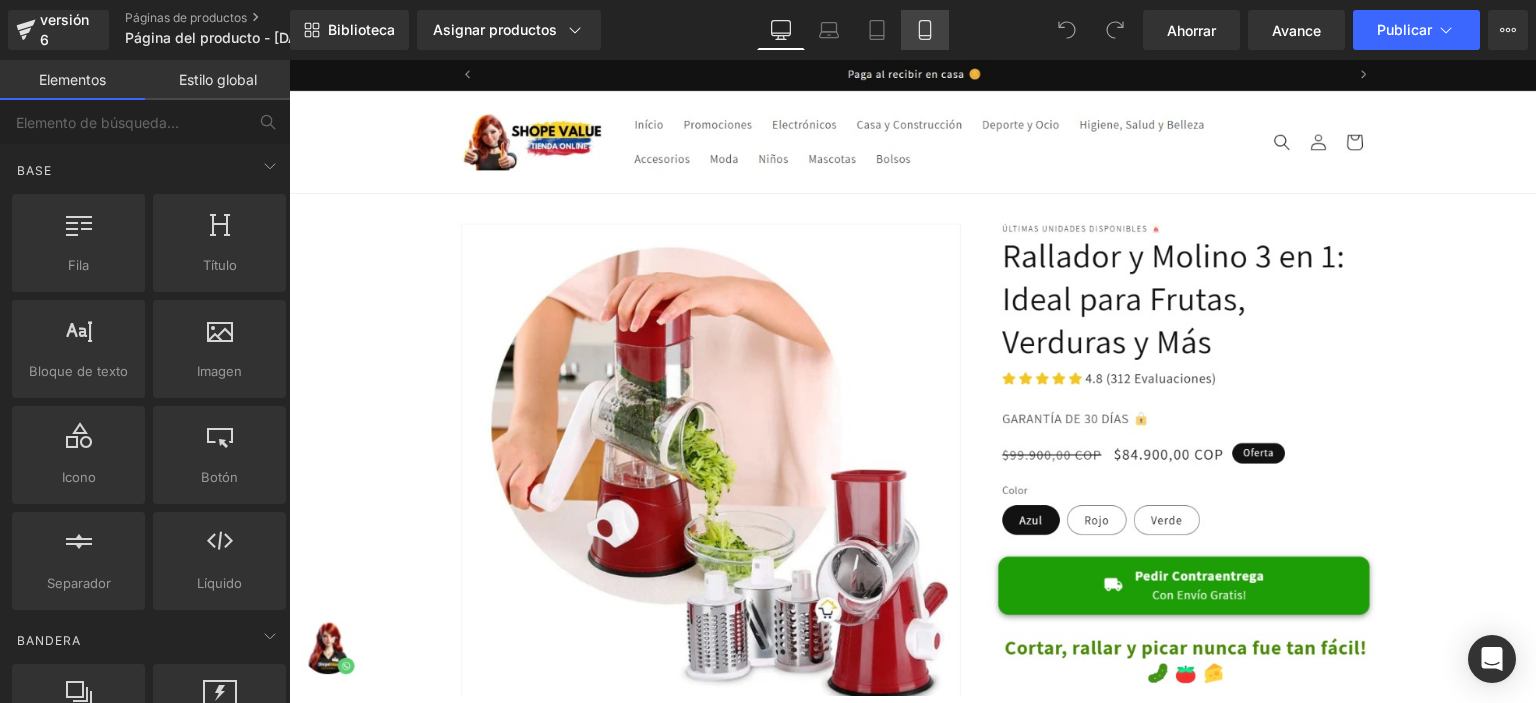 click 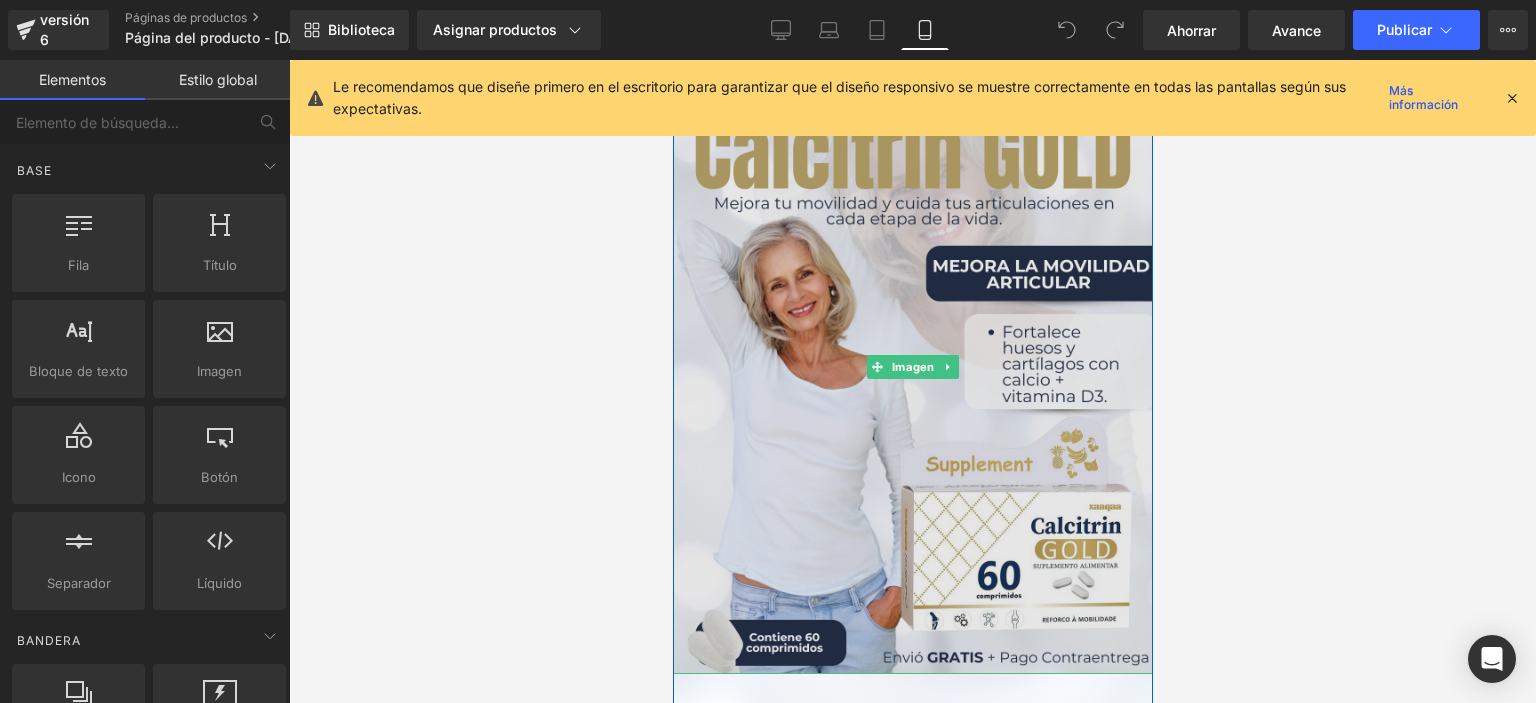 click at bounding box center [912, 367] 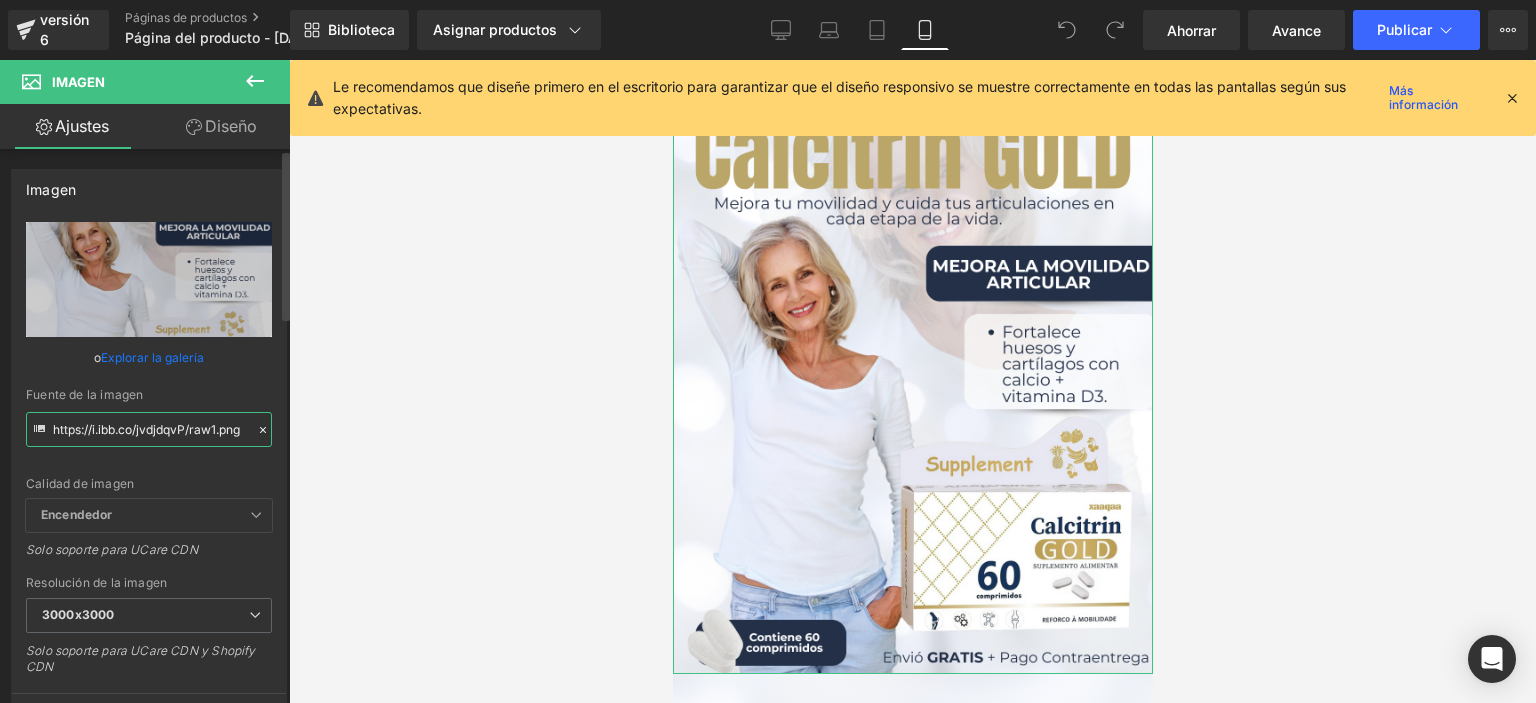 scroll, scrollTop: 0, scrollLeft: 6, axis: horizontal 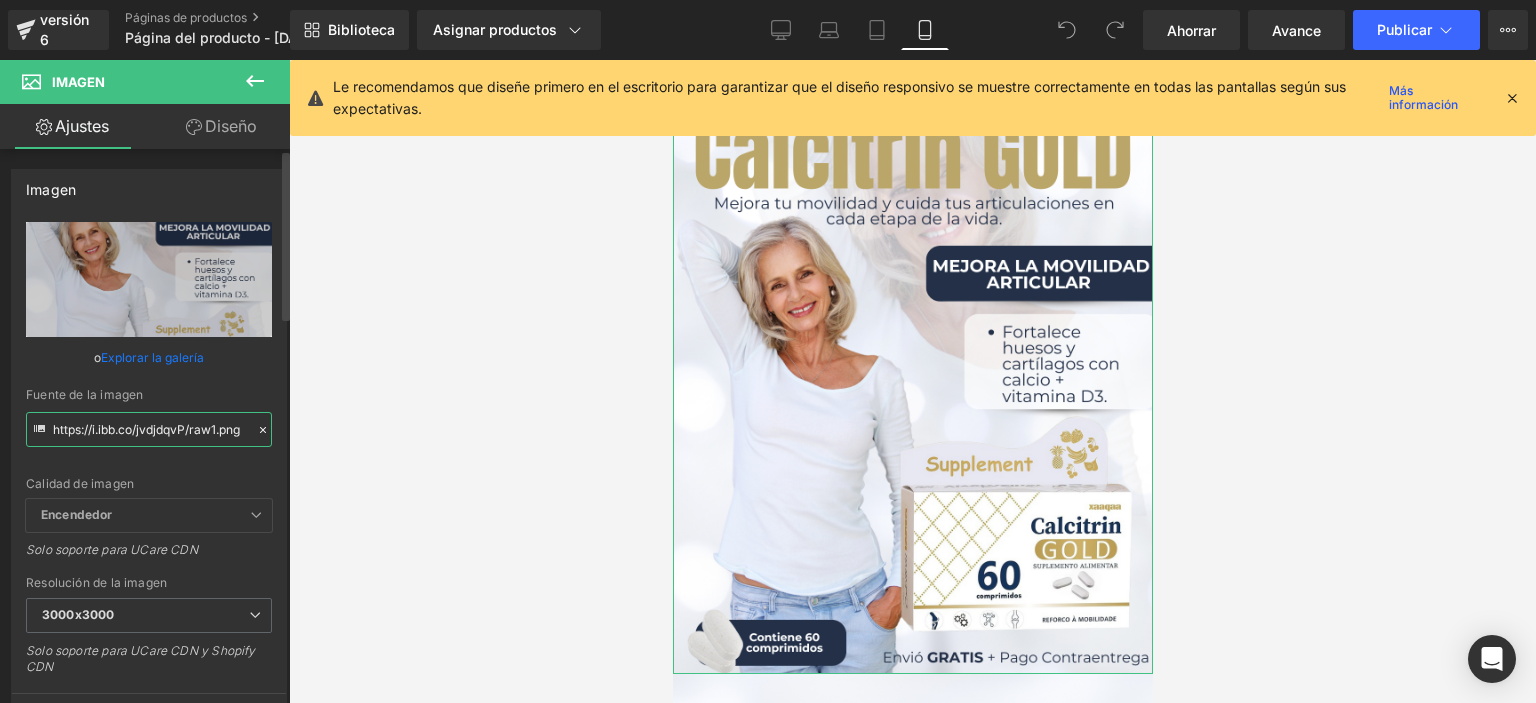 paste on "N6wWpsvk/Curvy-Gummies-Mesa-de-trabajo-1-copia-2.jp" 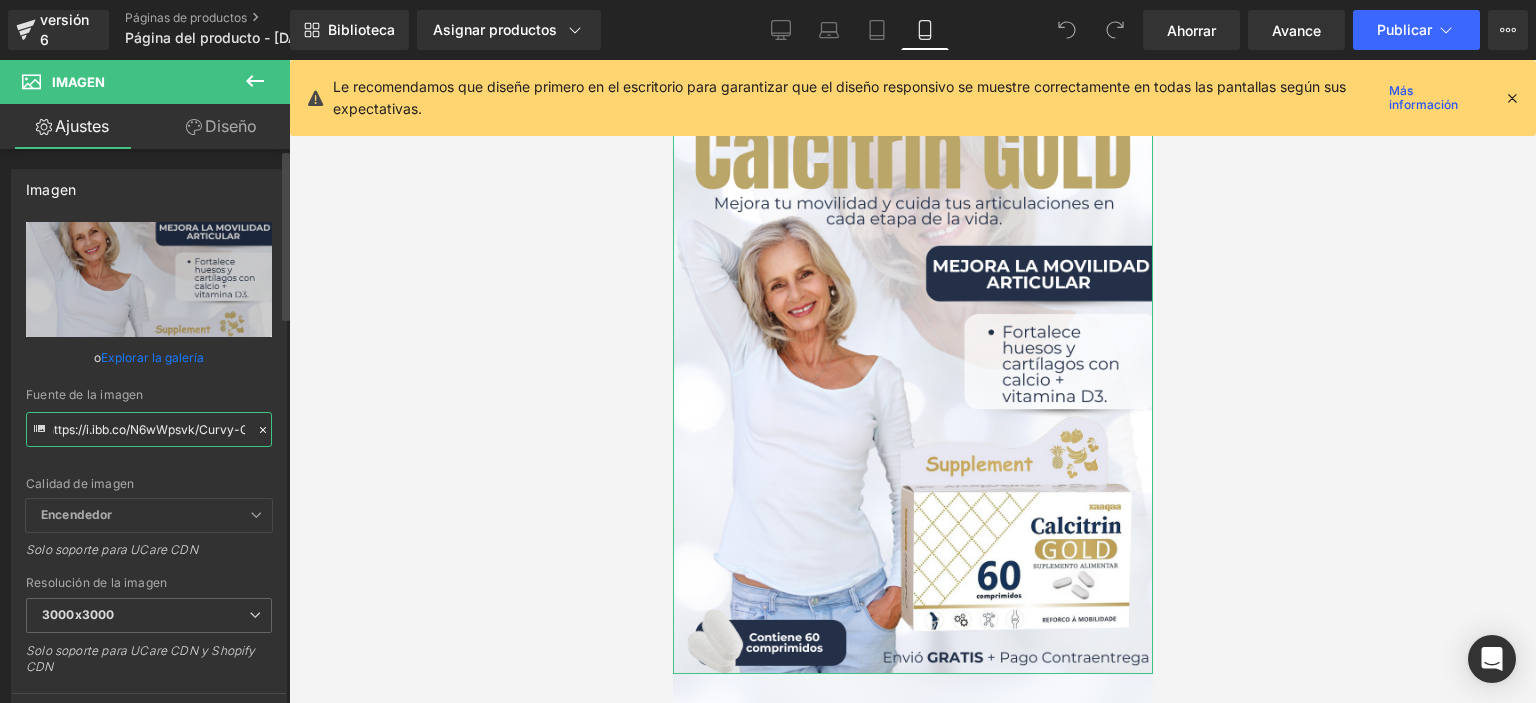 scroll, scrollTop: 0, scrollLeft: 245, axis: horizontal 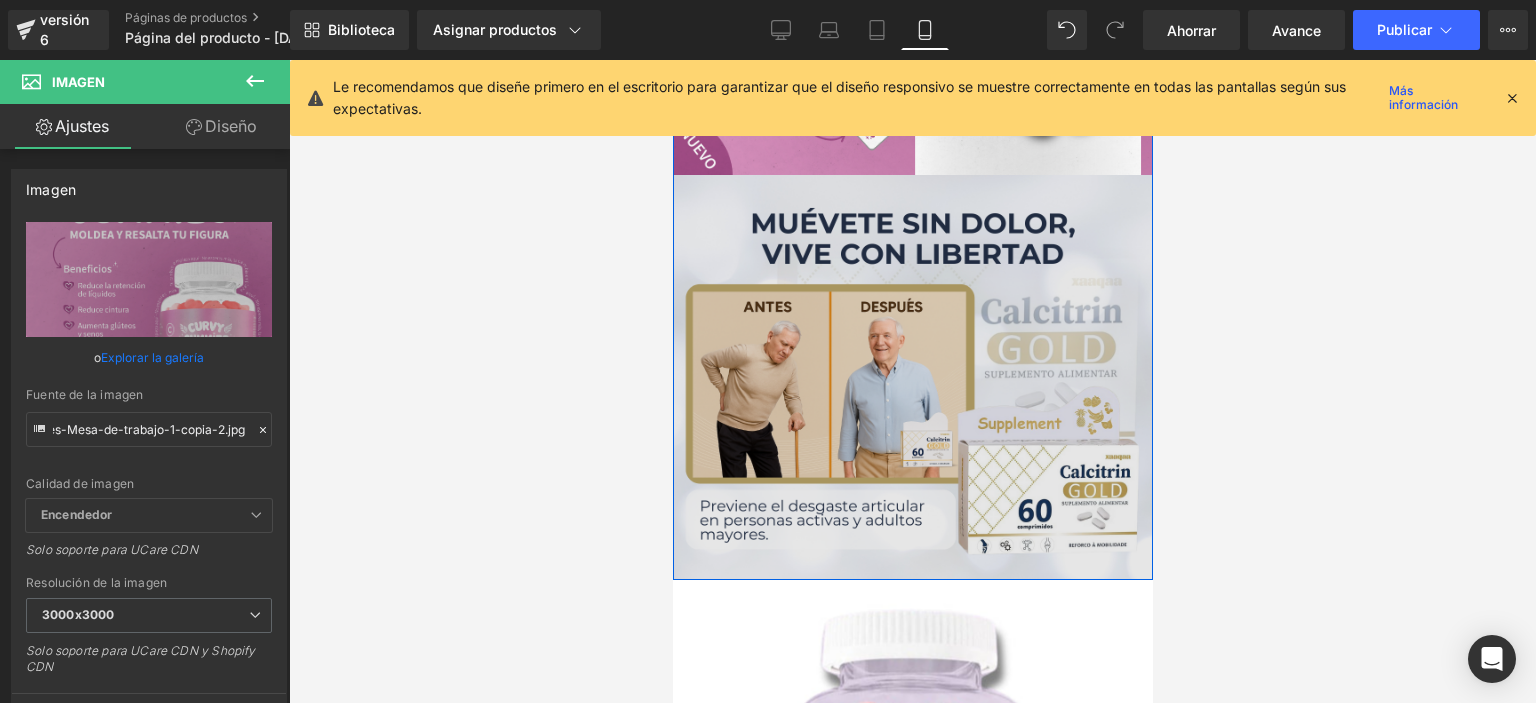 click on "Imagen" at bounding box center [912, 377] 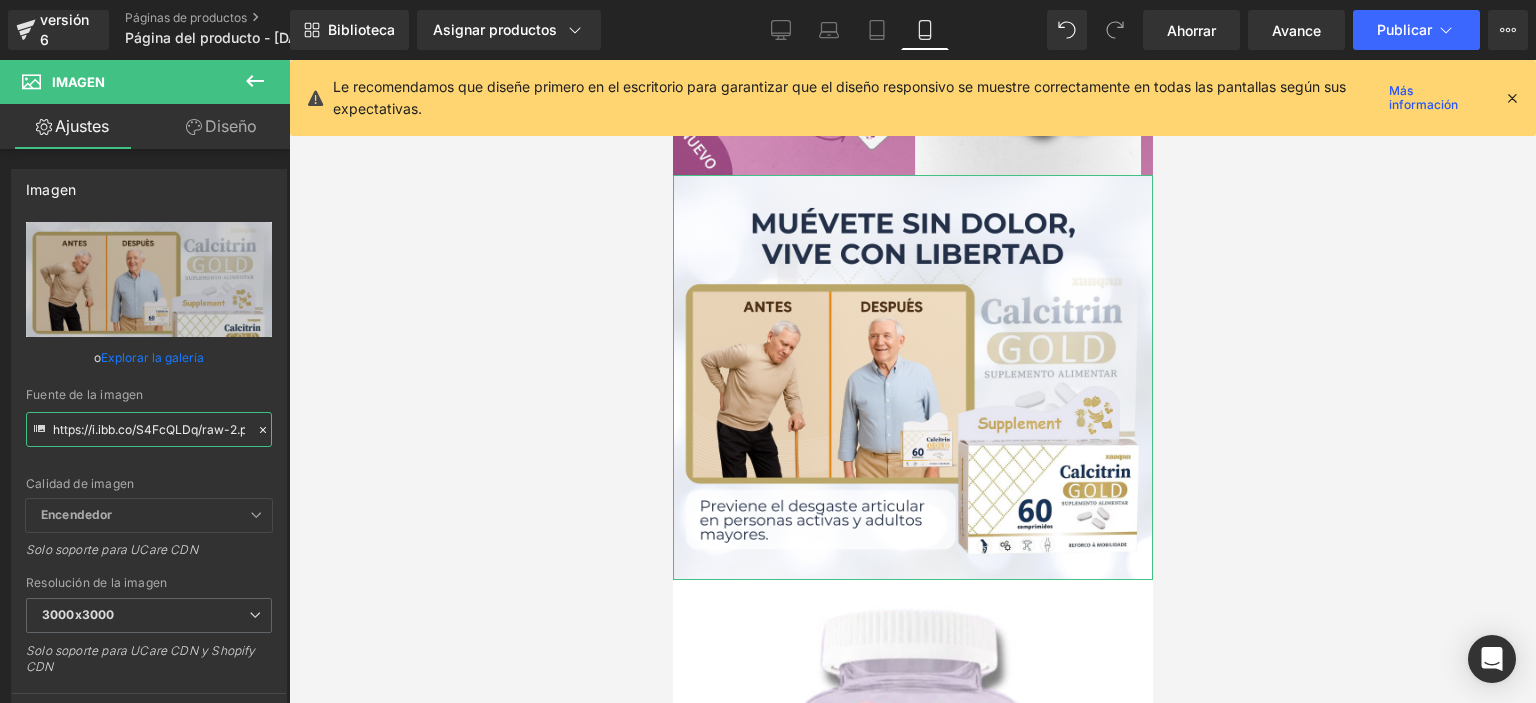 scroll, scrollTop: 0, scrollLeft: 26, axis: horizontal 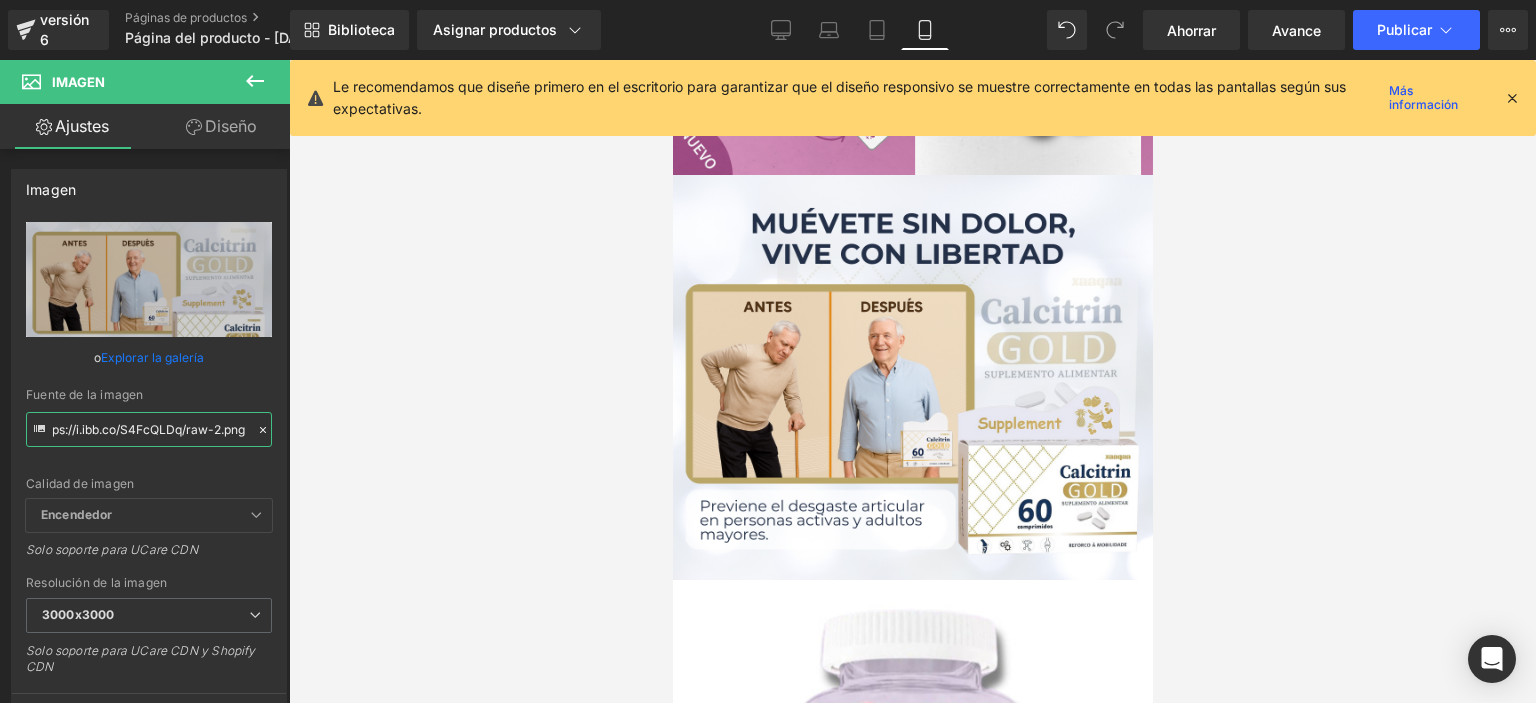 drag, startPoint x: 52, startPoint y: 427, endPoint x: 328, endPoint y: 448, distance: 276.79776 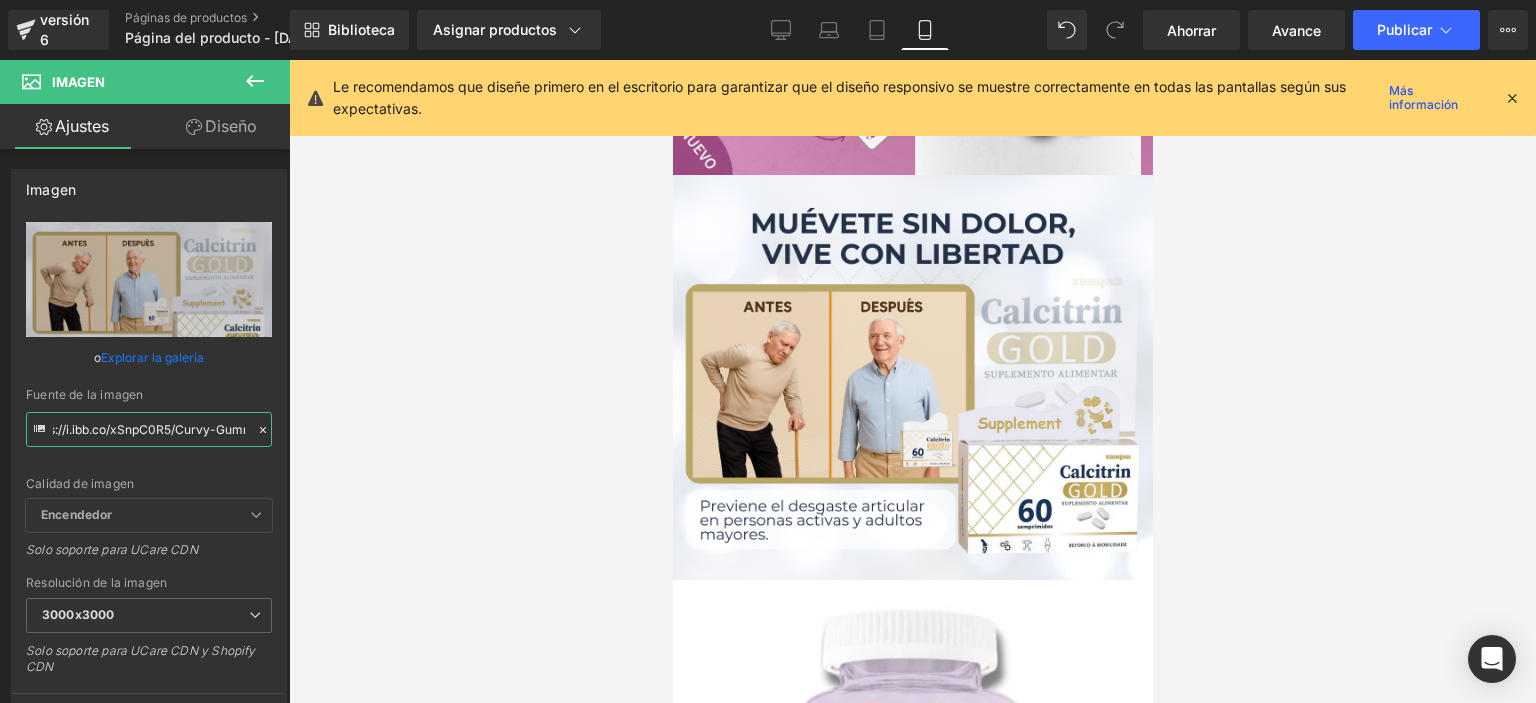 scroll, scrollTop: 0, scrollLeft: 240, axis: horizontal 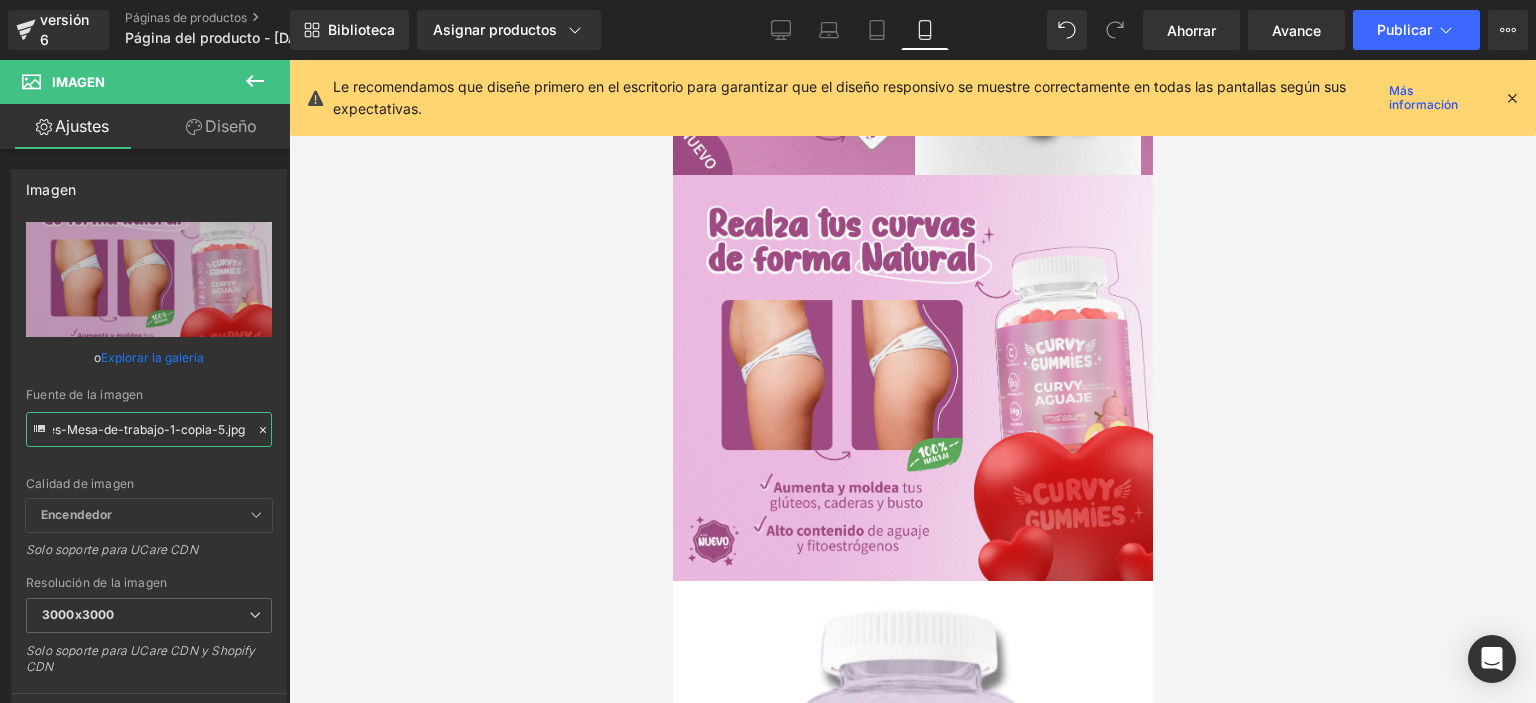 type on "https://i.ibb.co/xSnpC0R5/Curvy-Gummies-Mesa-de-trabajo-1-copia-5.jpg" 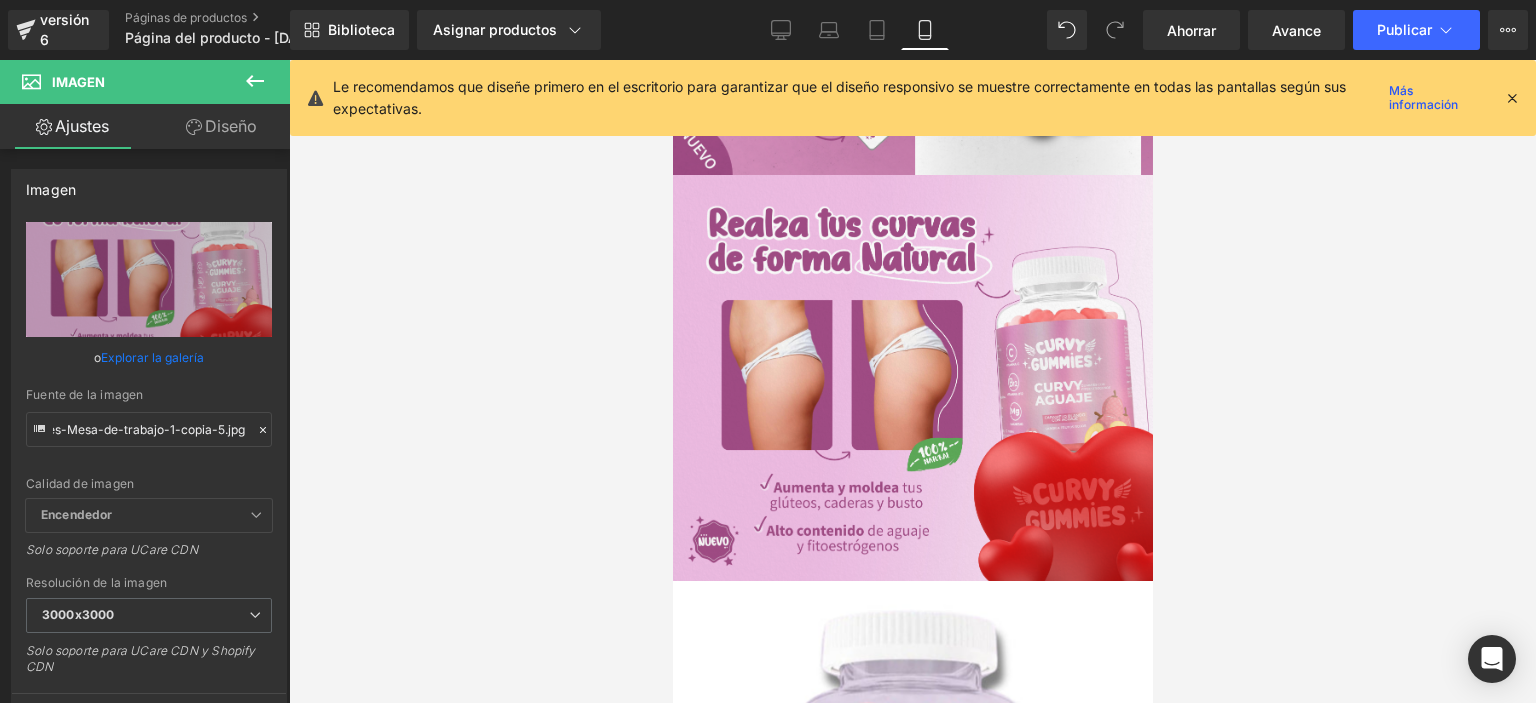 scroll, scrollTop: 0, scrollLeft: 0, axis: both 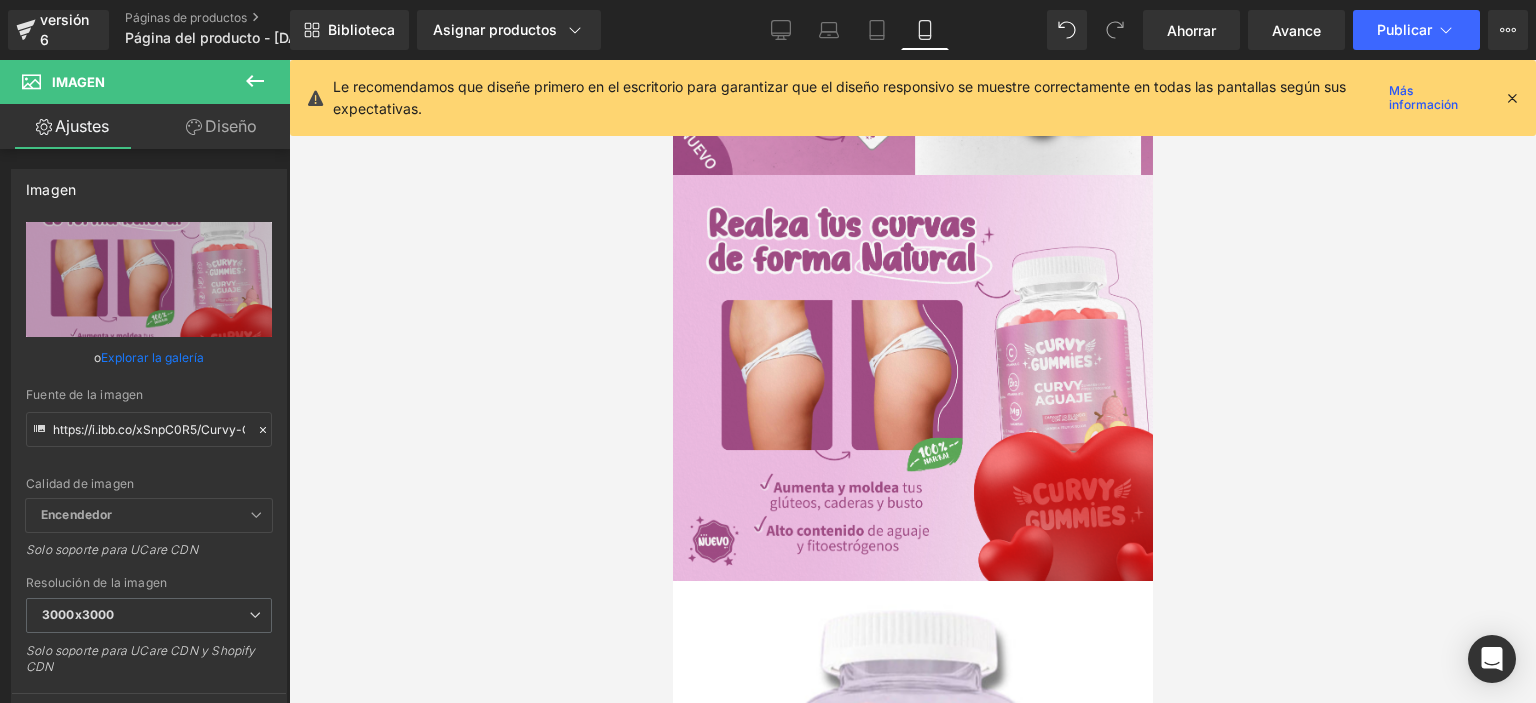 click at bounding box center (1512, 98) 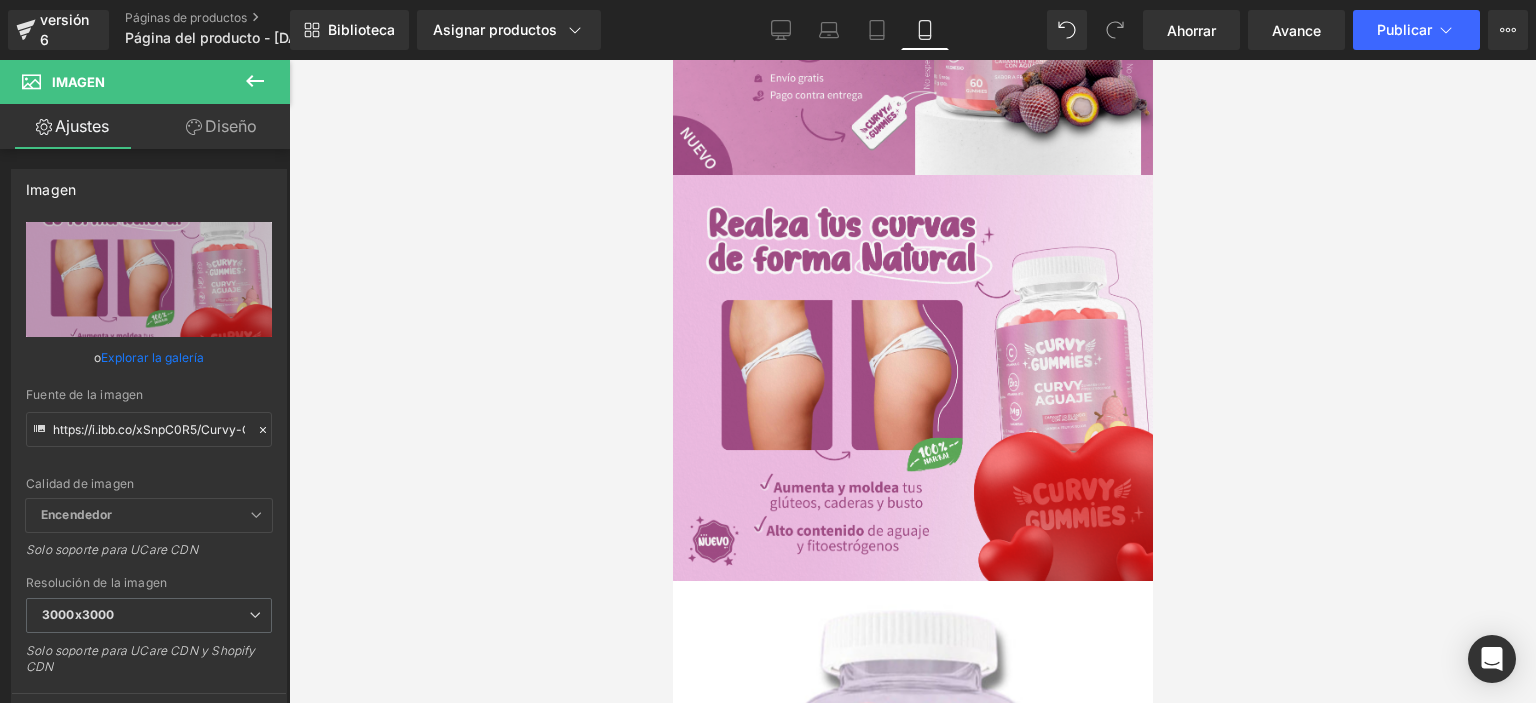 click on "Renderizado de contenido" at bounding box center [768, 623] 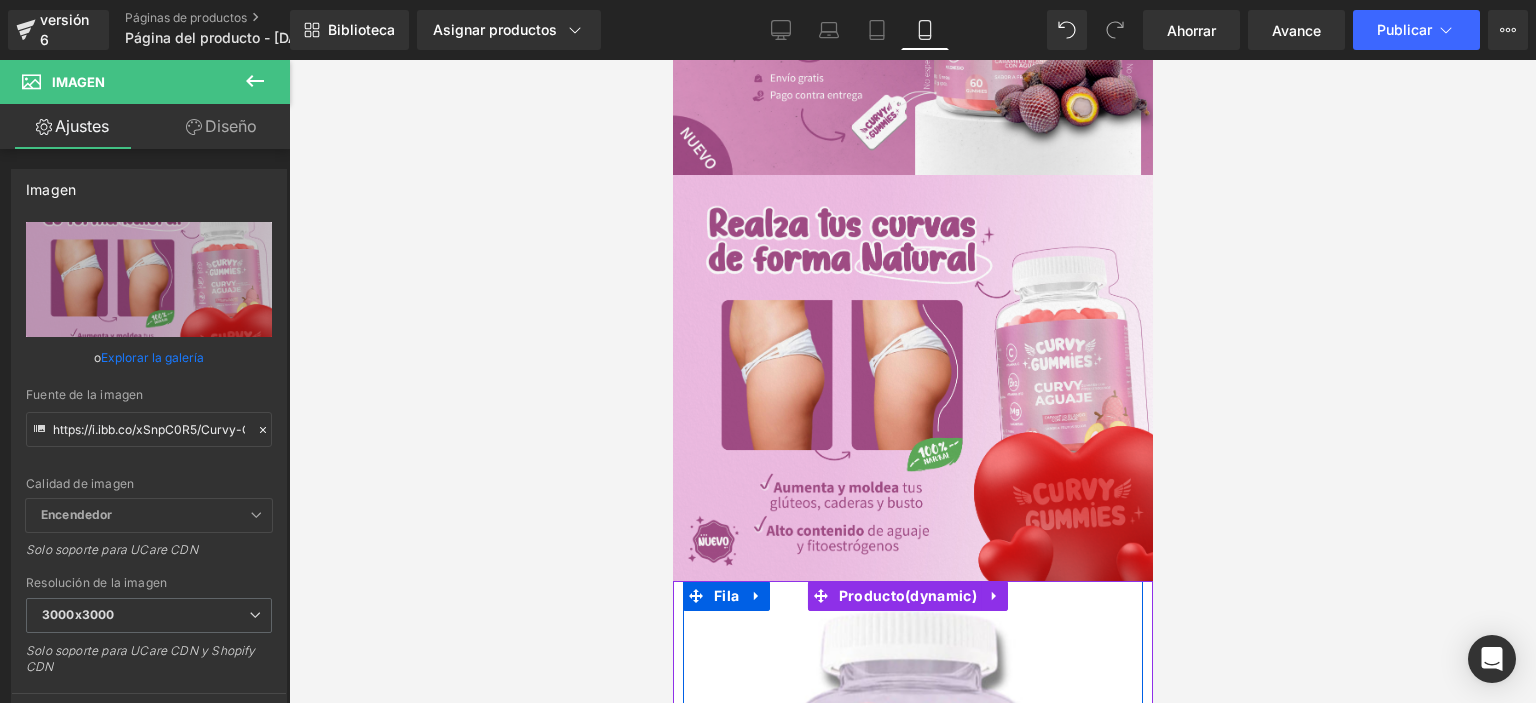 click at bounding box center [909, 808] 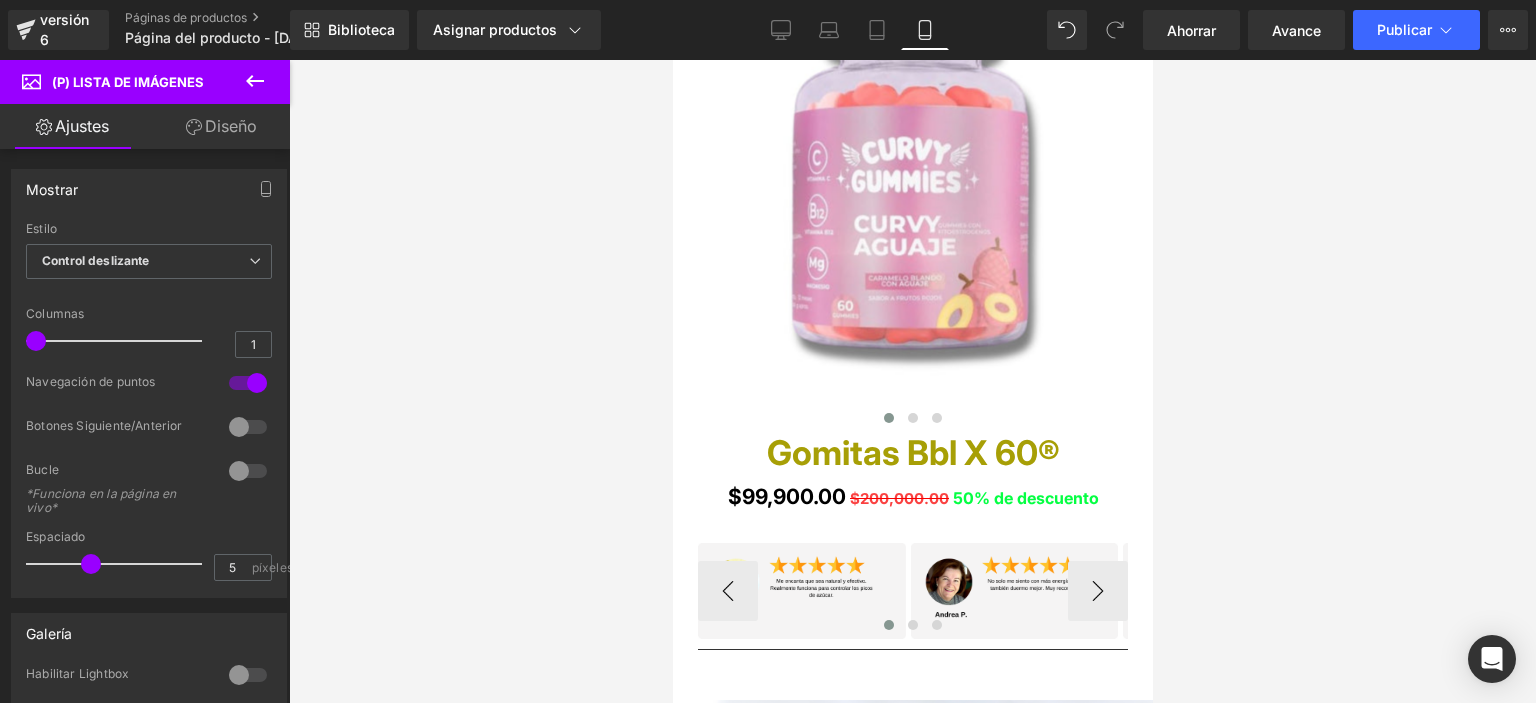 scroll, scrollTop: 1000, scrollLeft: 0, axis: vertical 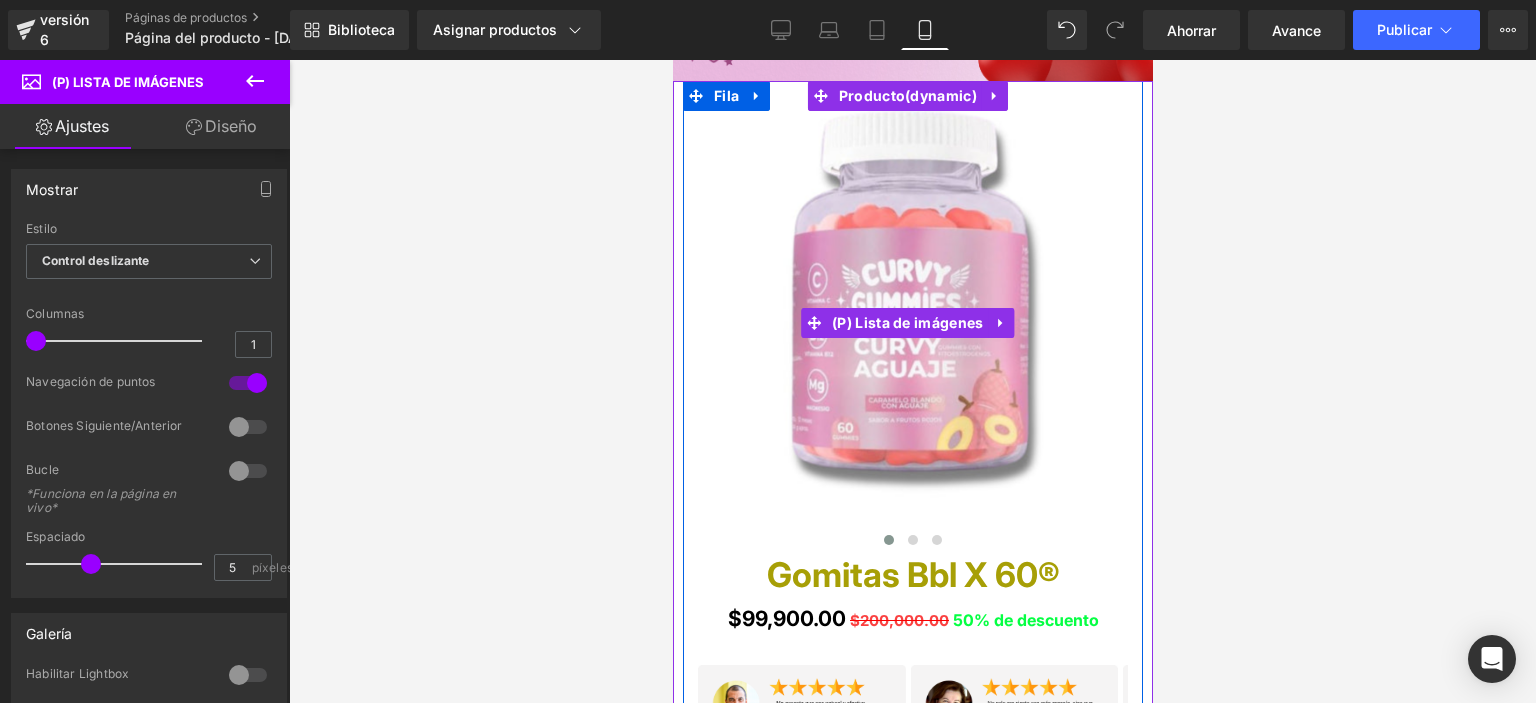 click at bounding box center (909, 308) 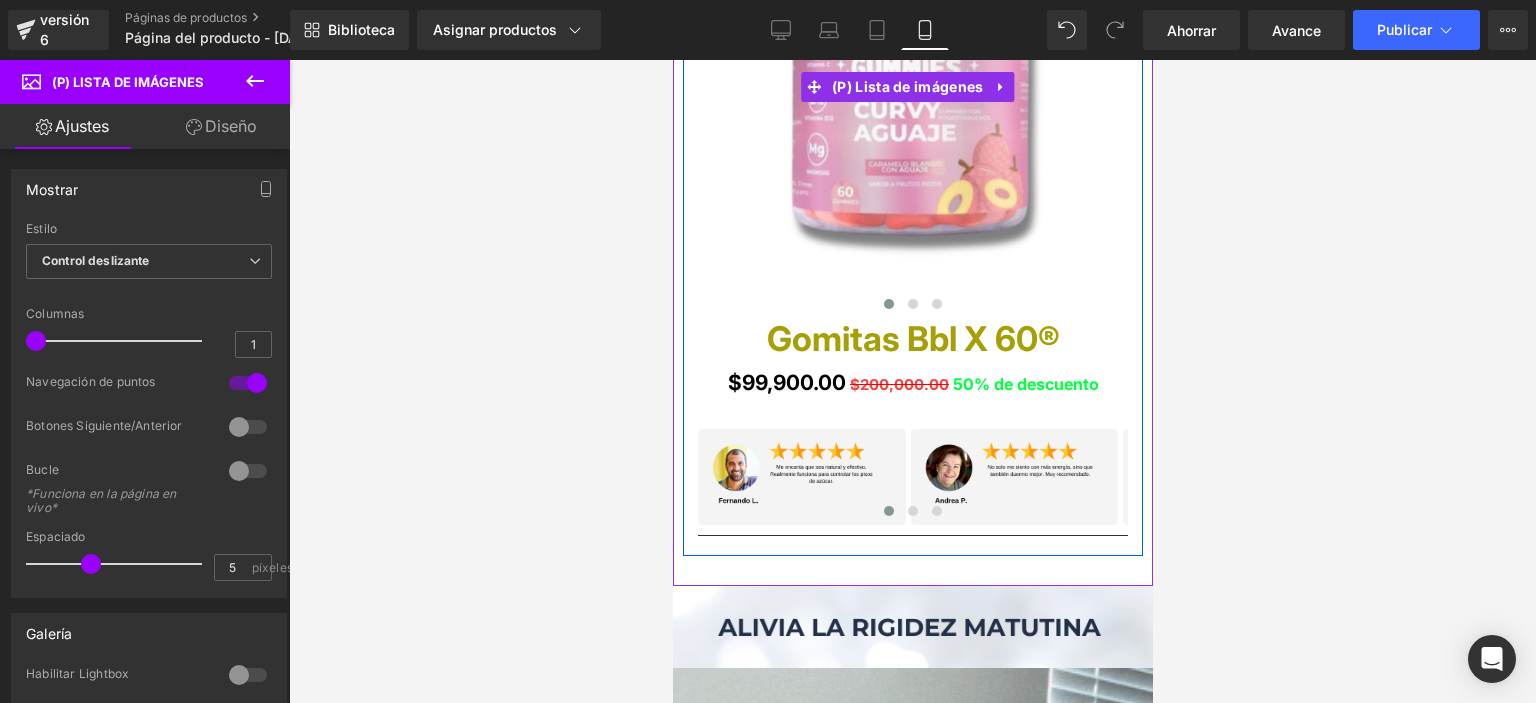 scroll, scrollTop: 1300, scrollLeft: 0, axis: vertical 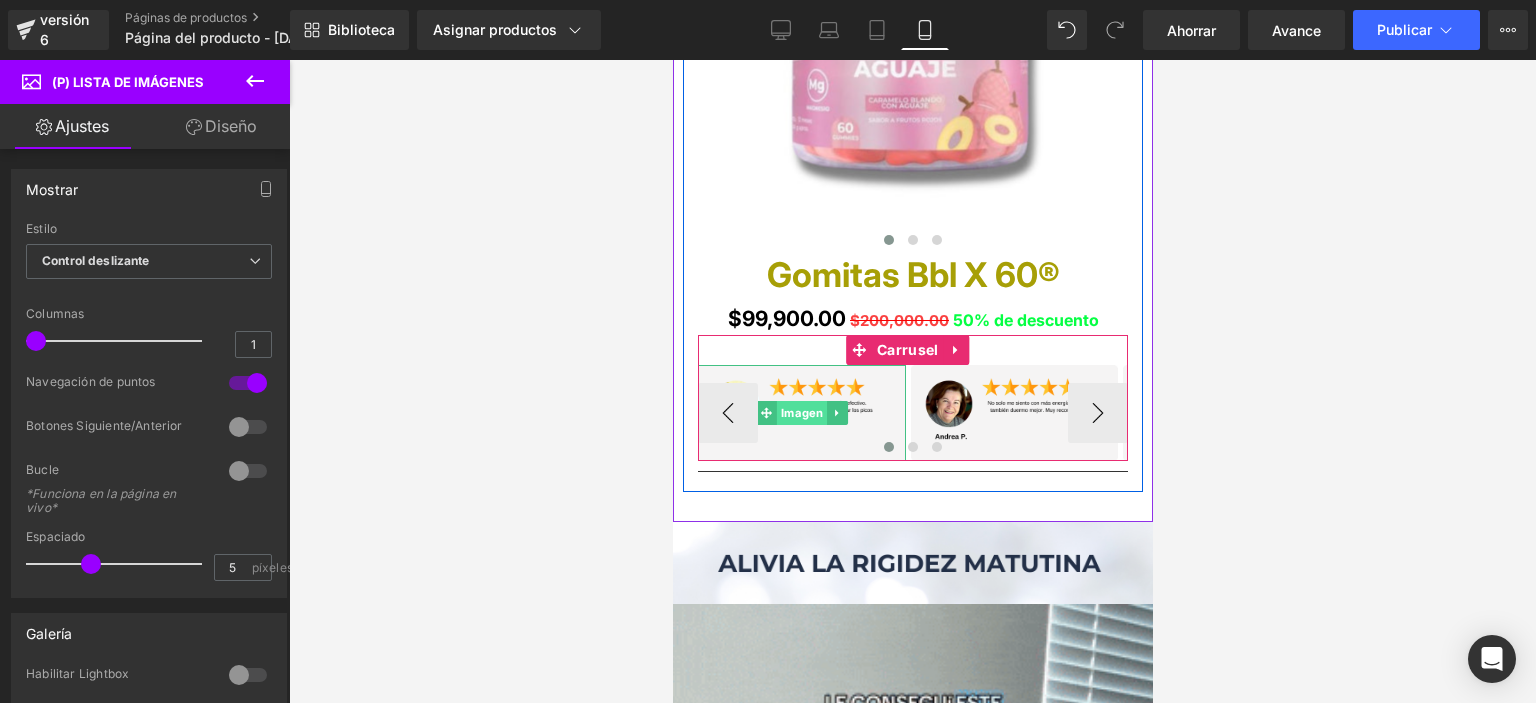 click on "Imagen" at bounding box center (801, 413) 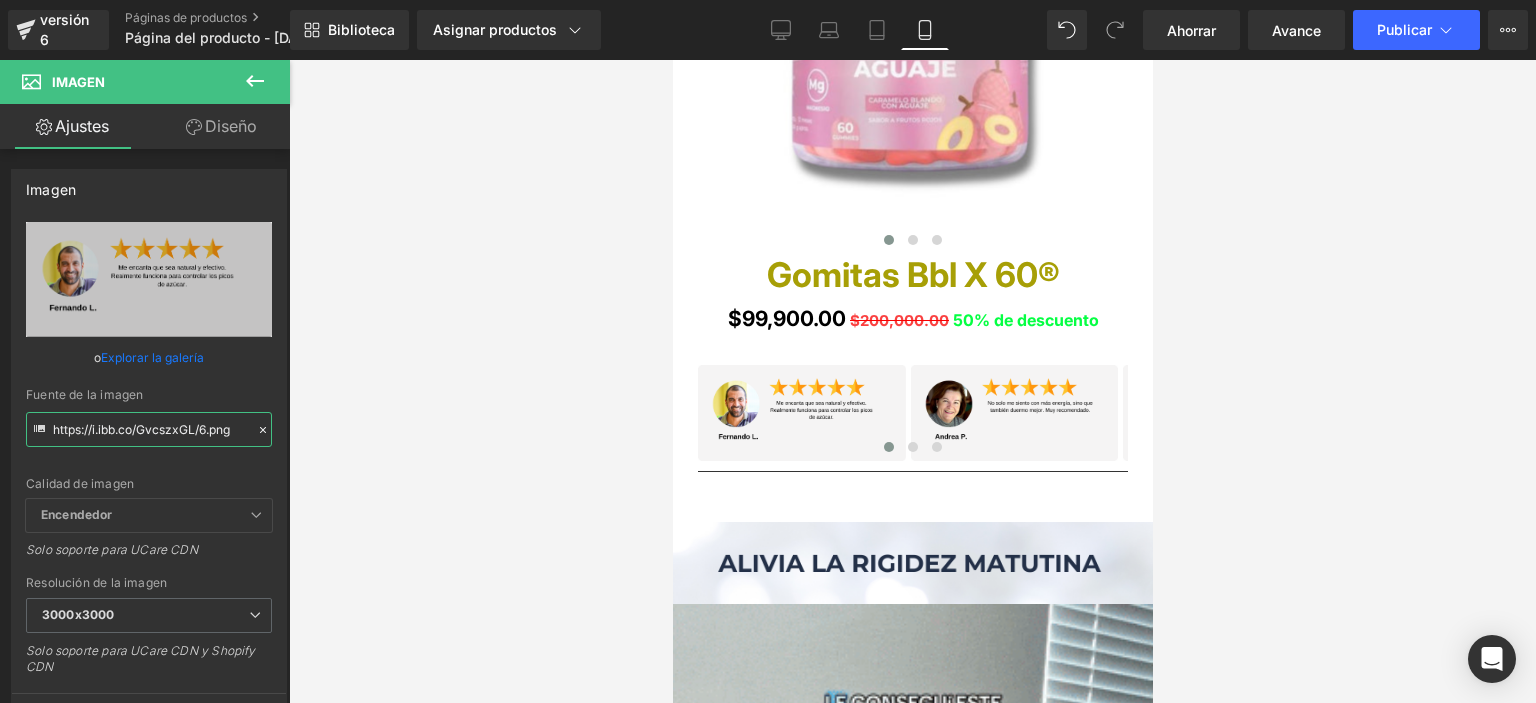 drag, startPoint x: 51, startPoint y: 426, endPoint x: 310, endPoint y: 446, distance: 259.77106 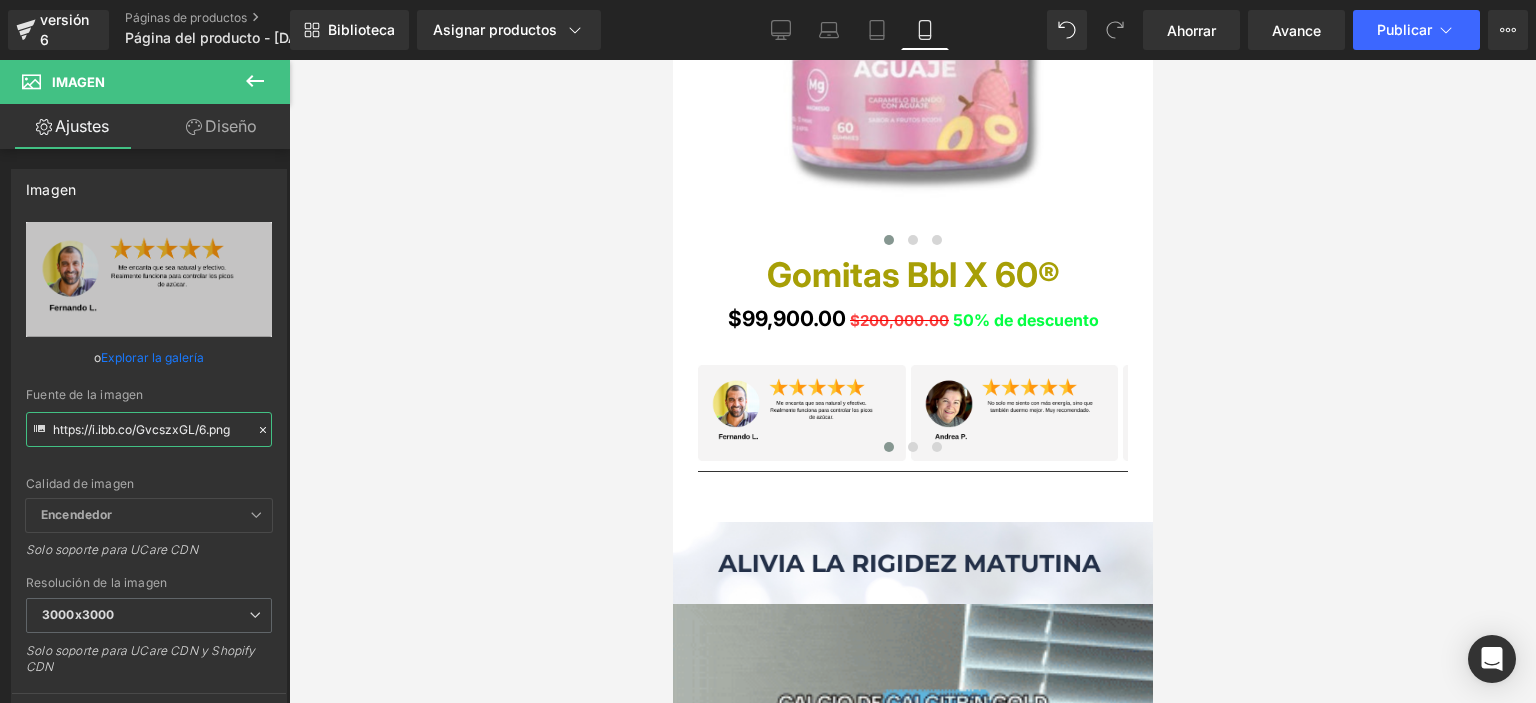 click on "Imagen Estás previsualizando cómo funciona el Reestilizará tu página. No puedes editar elementos en el modo de vista previa preestablecida. versión 6 Páginas de productos Página del producto - 11 de julio, 09:06:51 Biblioteca Asignar productos Vista previa del producto
Bbl Gumies X 60® Administrar productos asignados Móvil De oficina Computadora portátil Tableta Móvil Ahorrar Avance Publicar Programado Plan de actualización Ver página en vivo Ver con plantilla actual Guardar plantilla en la biblioteca Programar publicación Optimizar Configuración de publicación Atajos Tu página no se puede publicar Has alcanzado el número máximo de páginas publicadas en tu plan (0/1).  Necesitas mejorar tu plan o cancelar la publicación de todas tus páginas para obtener un espacio de publicación. Anular la publicación de páginas Plan de actualización Elementos Estilo global Base Fila filas, columnas, diseños, div Título encabezados, títulos, h1,h2,h3,h4,h5,h6 Bloque de texto Imagen Icono" at bounding box center (768, 356) 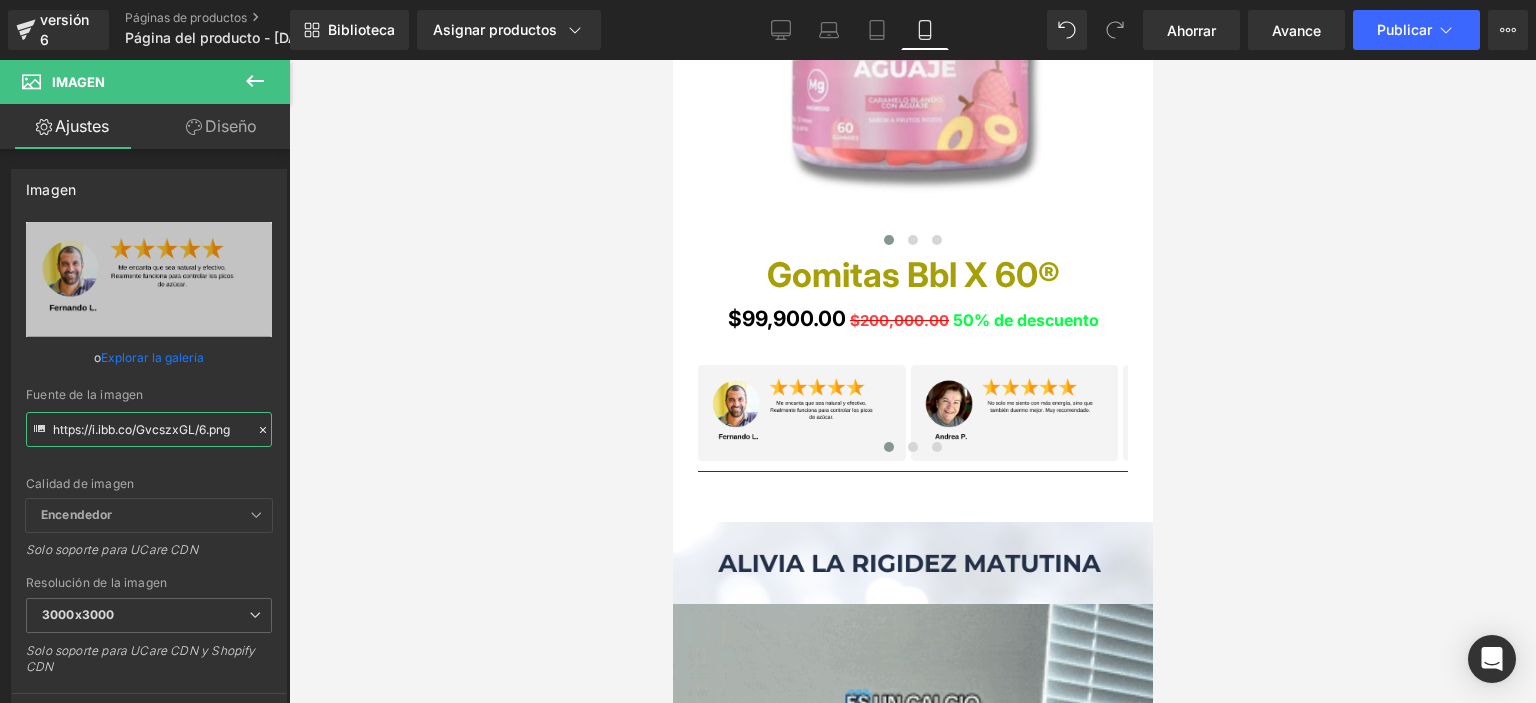 paste on "6R3TcYpB/11-1" 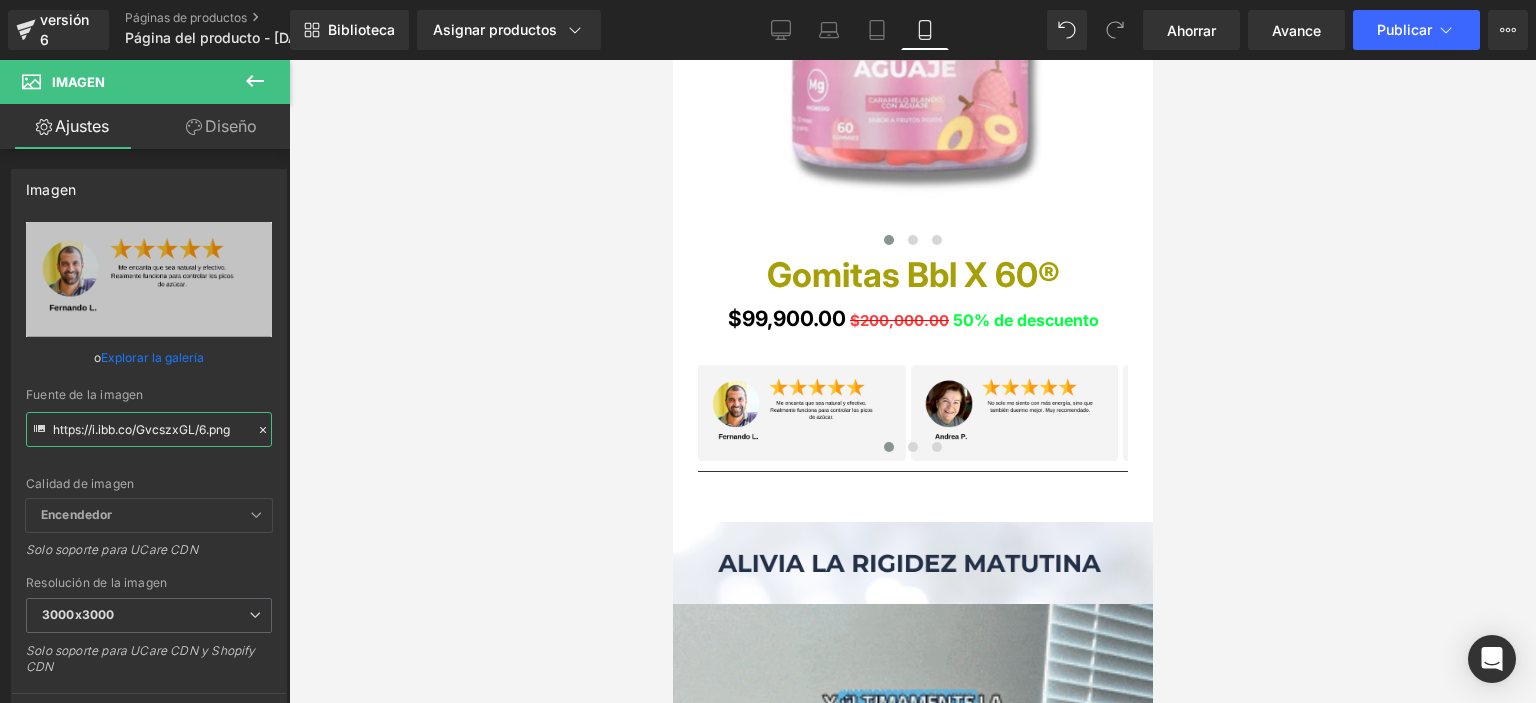 type on "https://i.ibb.co/6R3TcYpB/11-1.png" 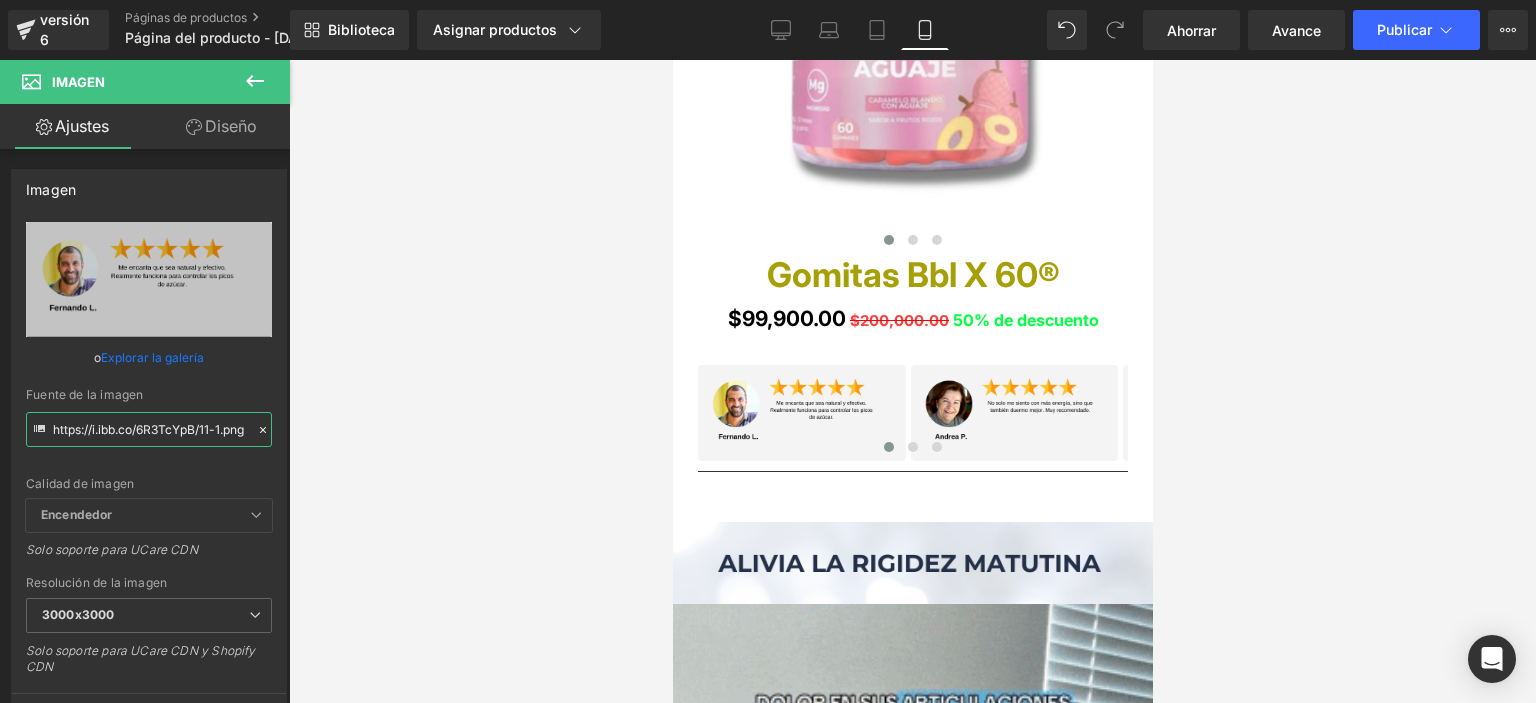scroll, scrollTop: 0, scrollLeft: 10, axis: horizontal 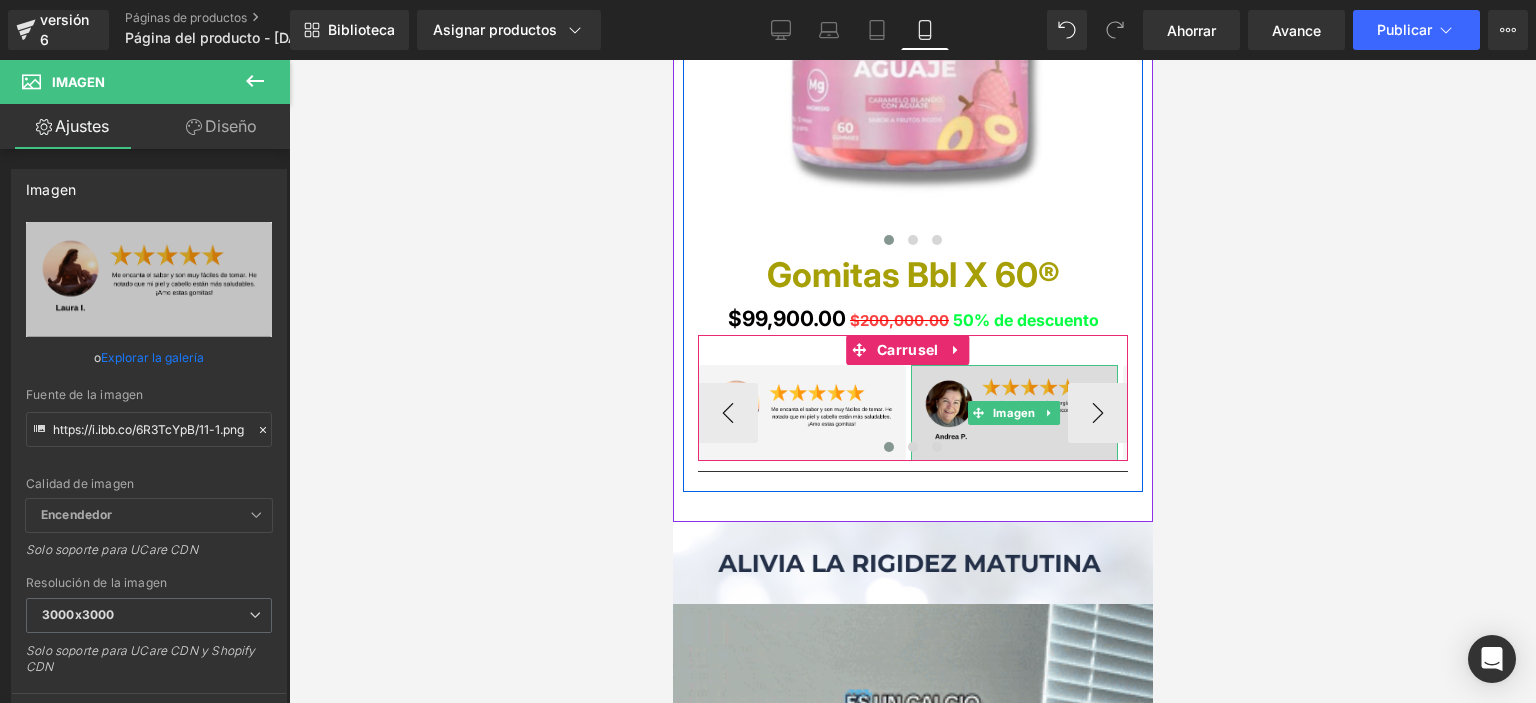 click at bounding box center [1014, 413] 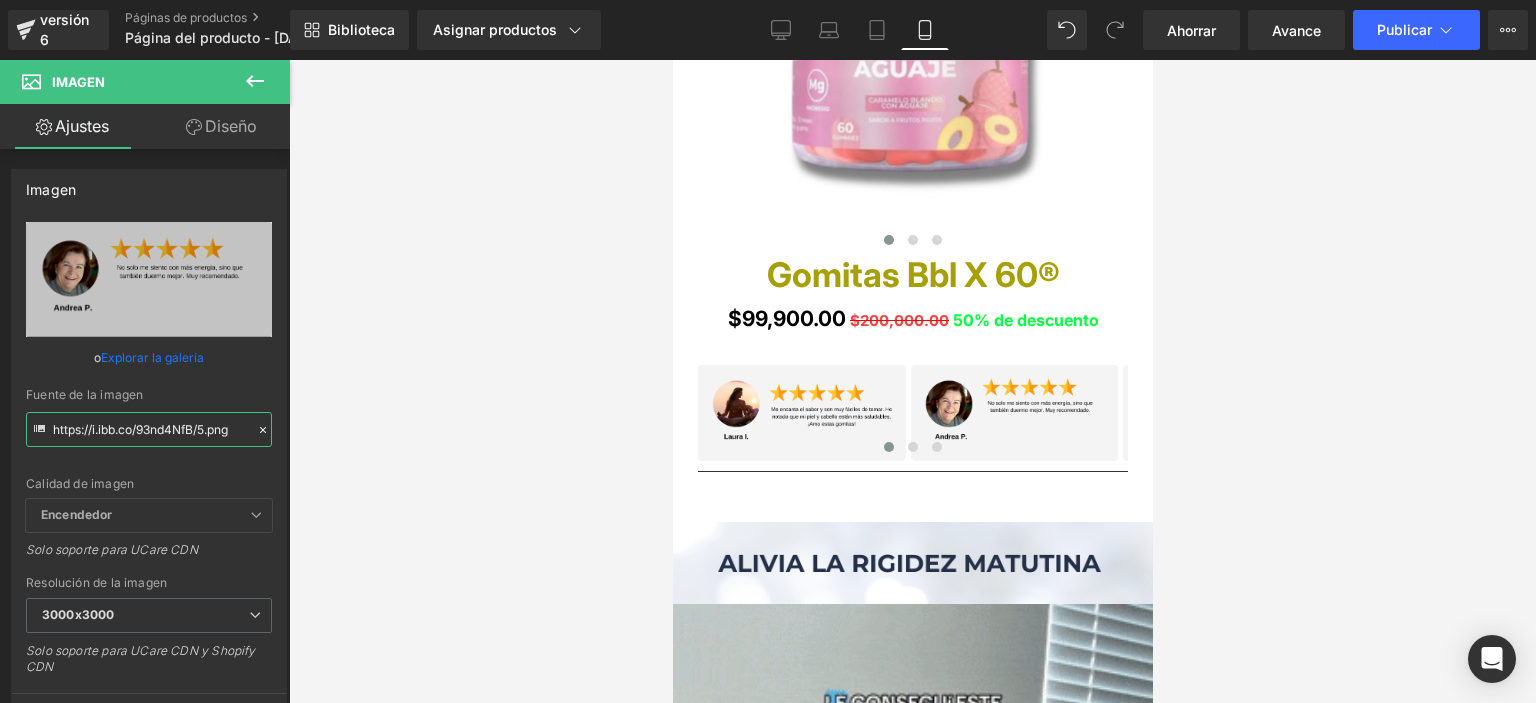 drag, startPoint x: 54, startPoint y: 430, endPoint x: 360, endPoint y: 477, distance: 309.58844 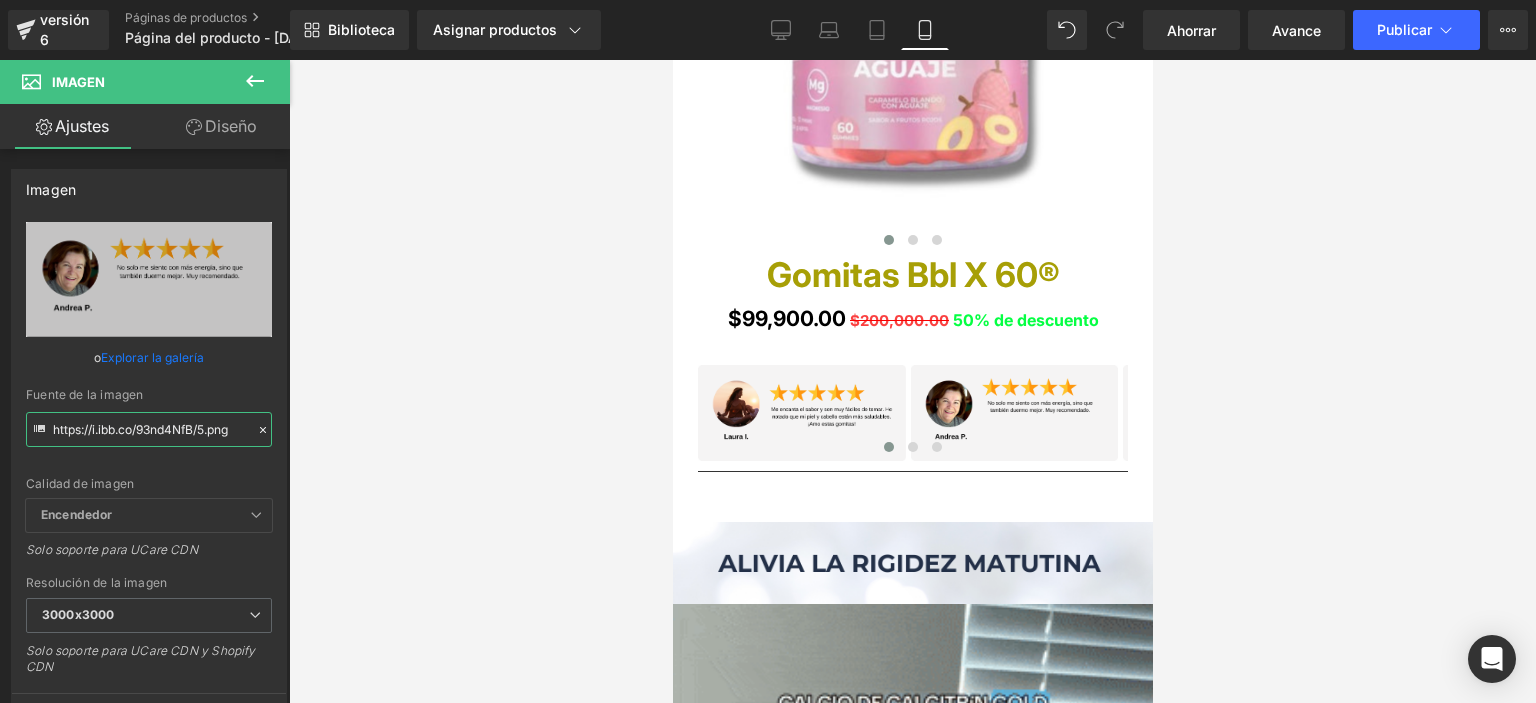 click on "Imagen Estás previsualizando cómo funciona el Reestilizará tu página. No puedes editar elementos en el modo de vista previa preestablecida. versión 6 Páginas de productos Página del producto - 11 de julio, 09:06:51 Biblioteca Asignar productos Vista previa del producto
Bbl Gumies X 60® Administrar productos asignados Móvil De oficina Computadora portátil Tableta Móvil Ahorrar Avance Publicar Programado Plan de actualización Ver página en vivo Ver con plantilla actual Guardar plantilla en la biblioteca Programar publicación Optimizar Configuración de publicación Atajos Tu página no se puede publicar Has alcanzado el número máximo de páginas publicadas en tu plan (0/1).  Necesitas mejorar tu plan o cancelar la publicación de todas tus páginas para obtener un espacio de publicación. Anular la publicación de páginas Plan de actualización Elementos Estilo global Base Fila filas, columnas, diseños, div Título encabezados, títulos, h1,h2,h3,h4,h5,h6 Bloque de texto Imagen Icono" at bounding box center [768, 356] 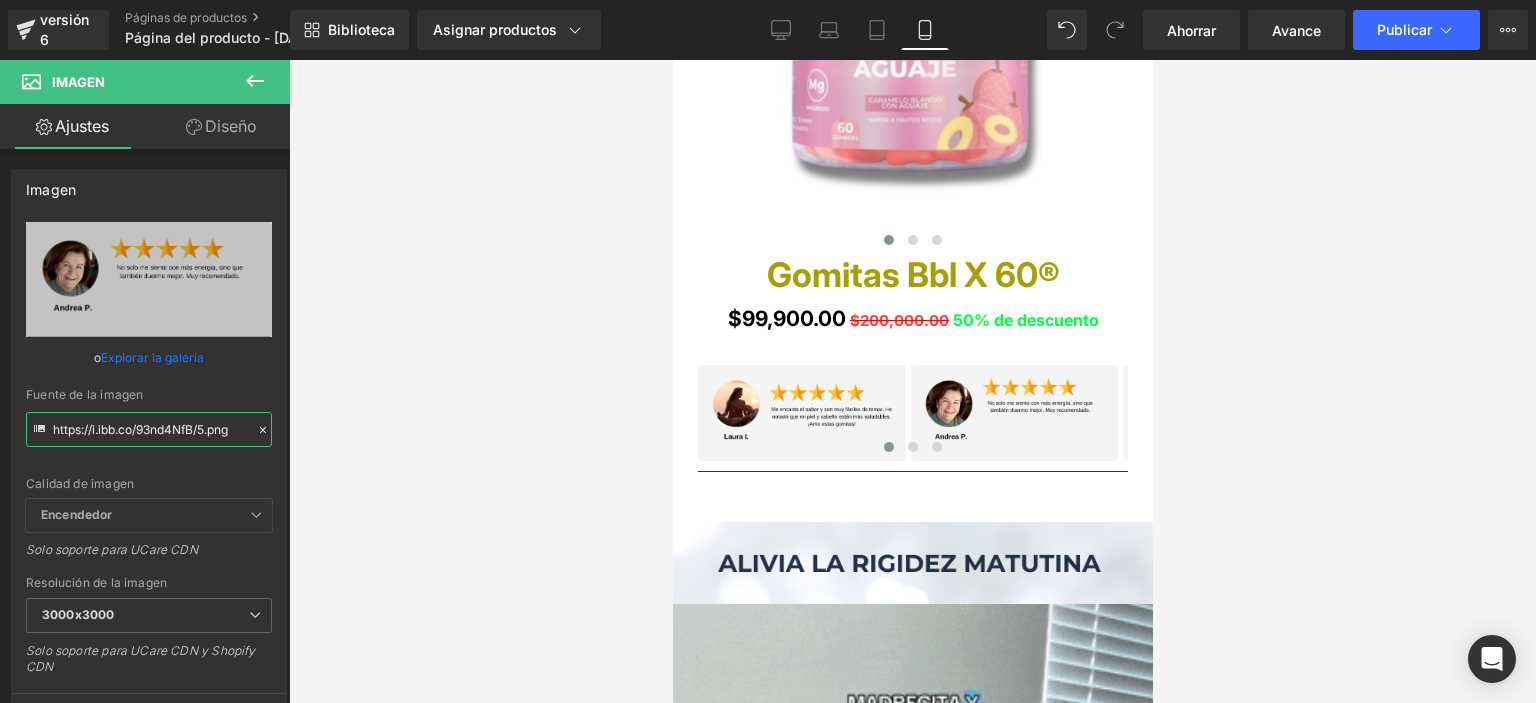 paste on "7tFGXW6n/11-3" 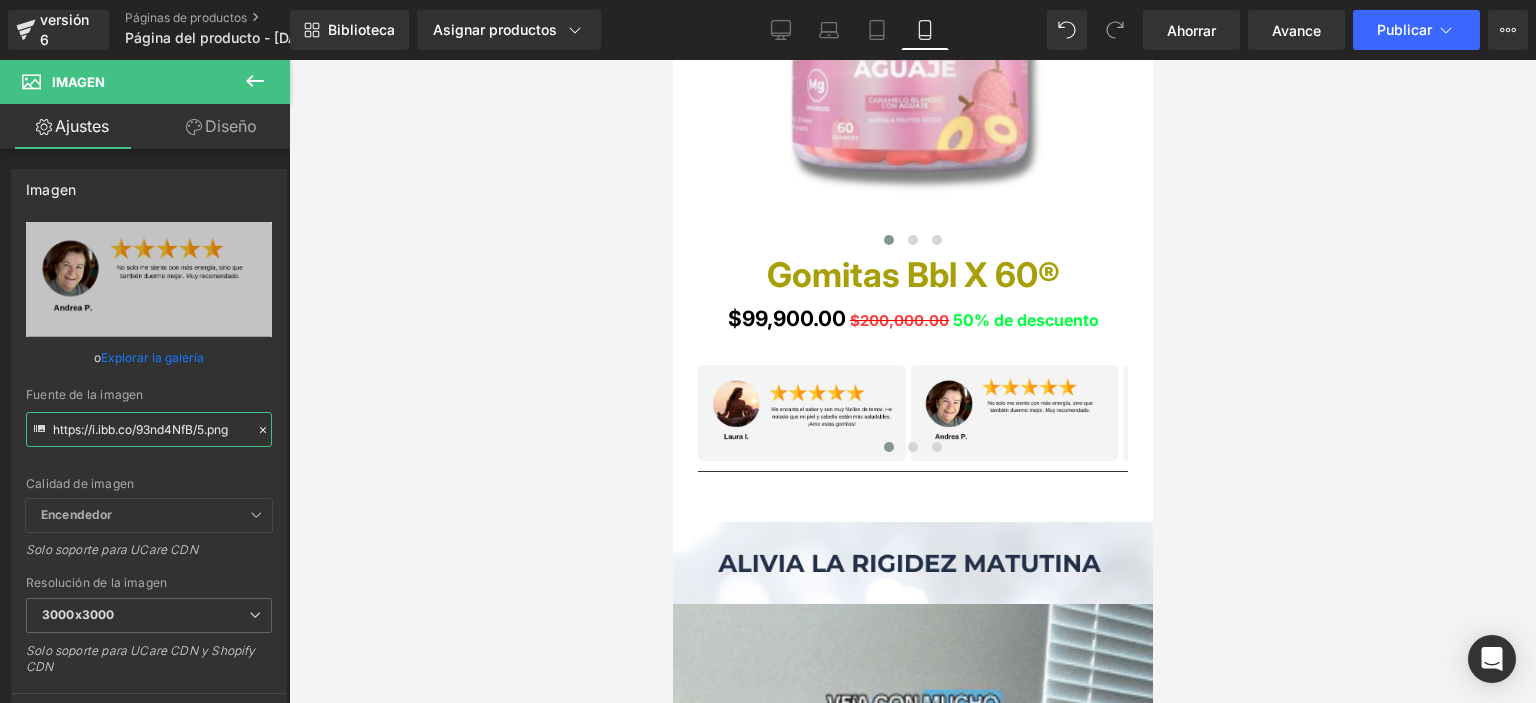 type on "https://i.ibb.co/7tFGXW6n/11-3.png" 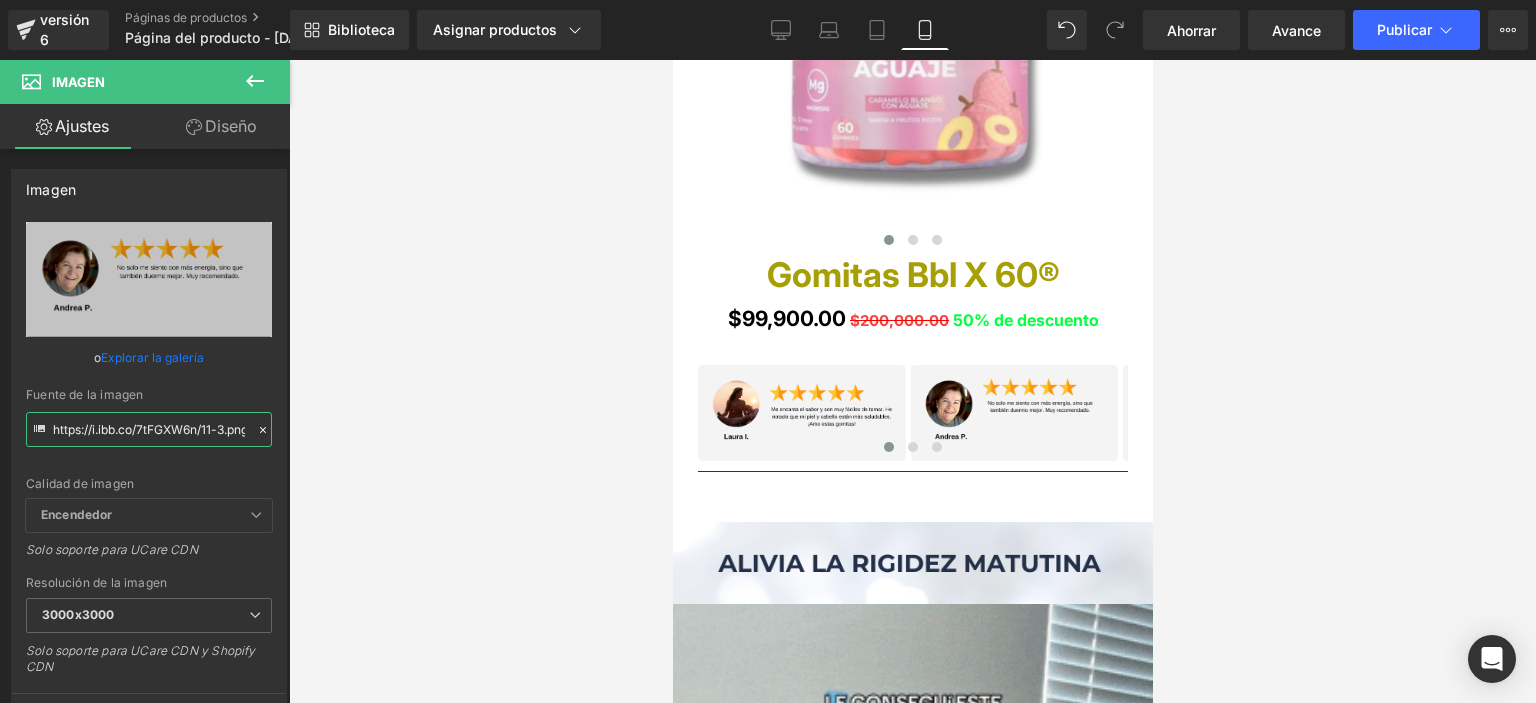 scroll, scrollTop: 0, scrollLeft: 14, axis: horizontal 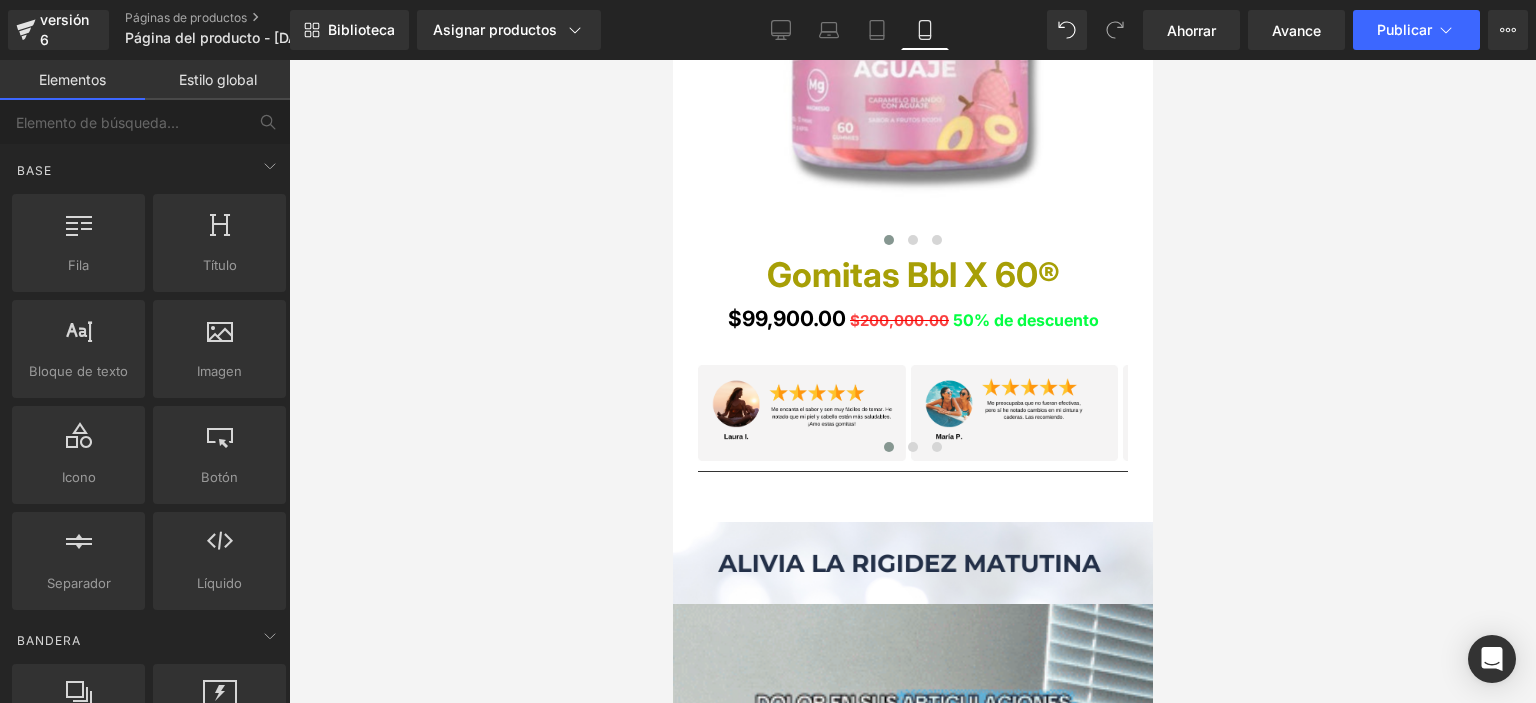 click at bounding box center (912, 381) 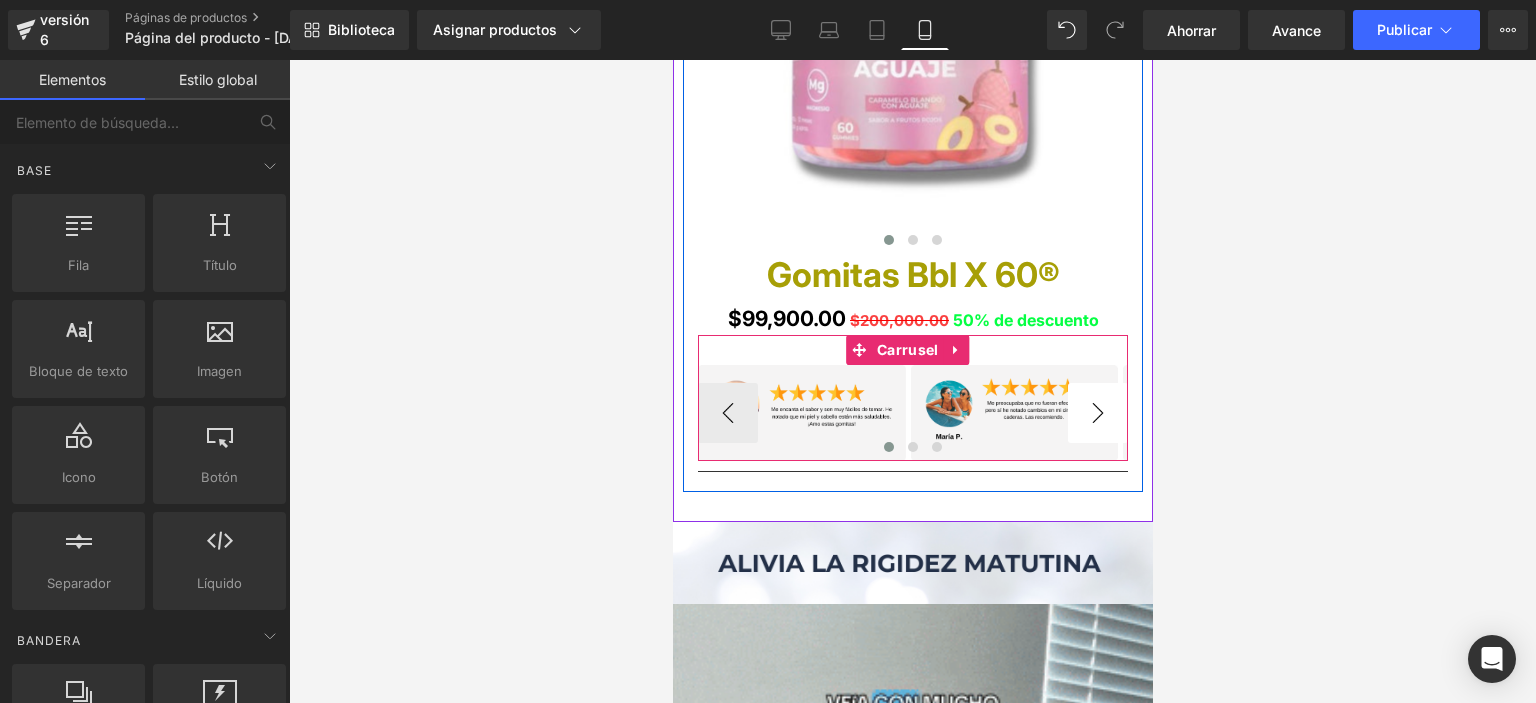 click on "›" at bounding box center (1097, 413) 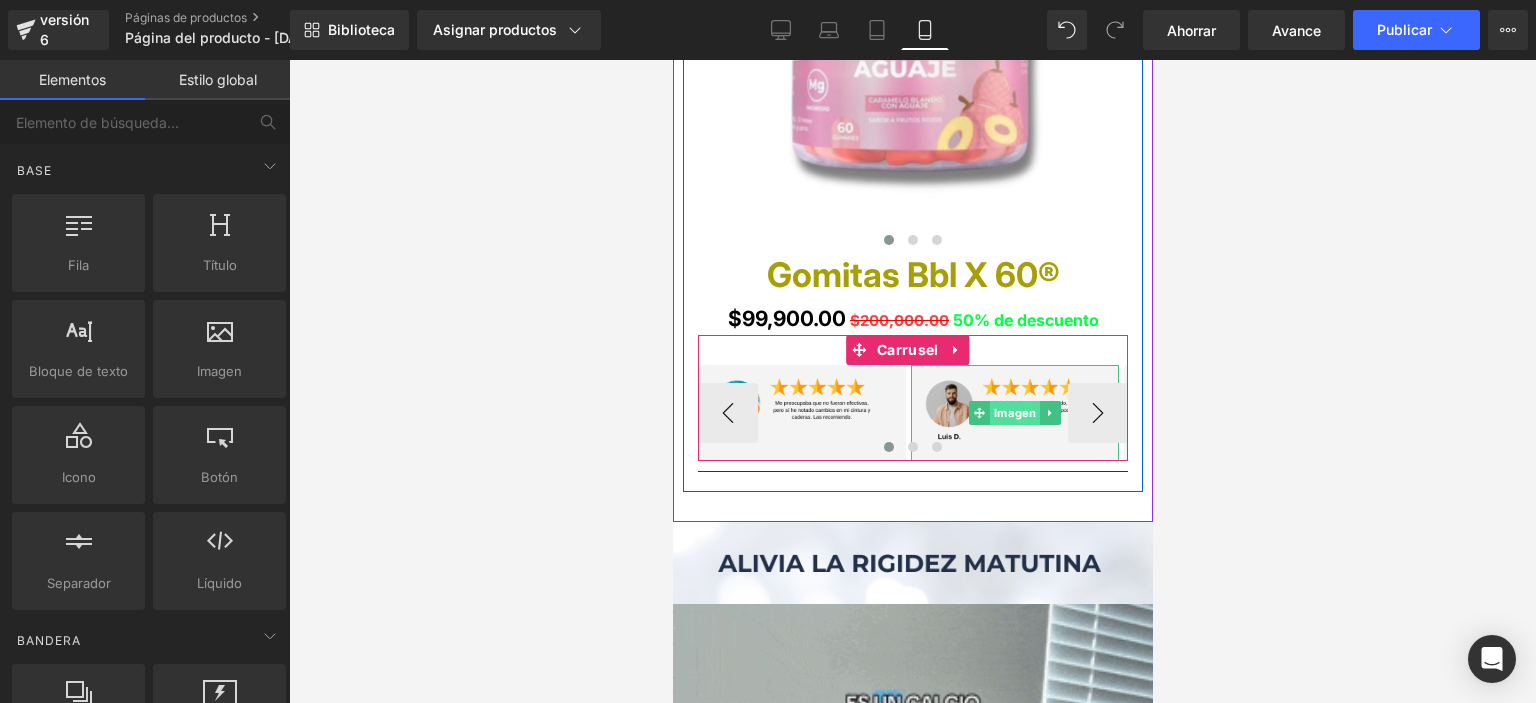 click on "Imagen" at bounding box center (1014, 413) 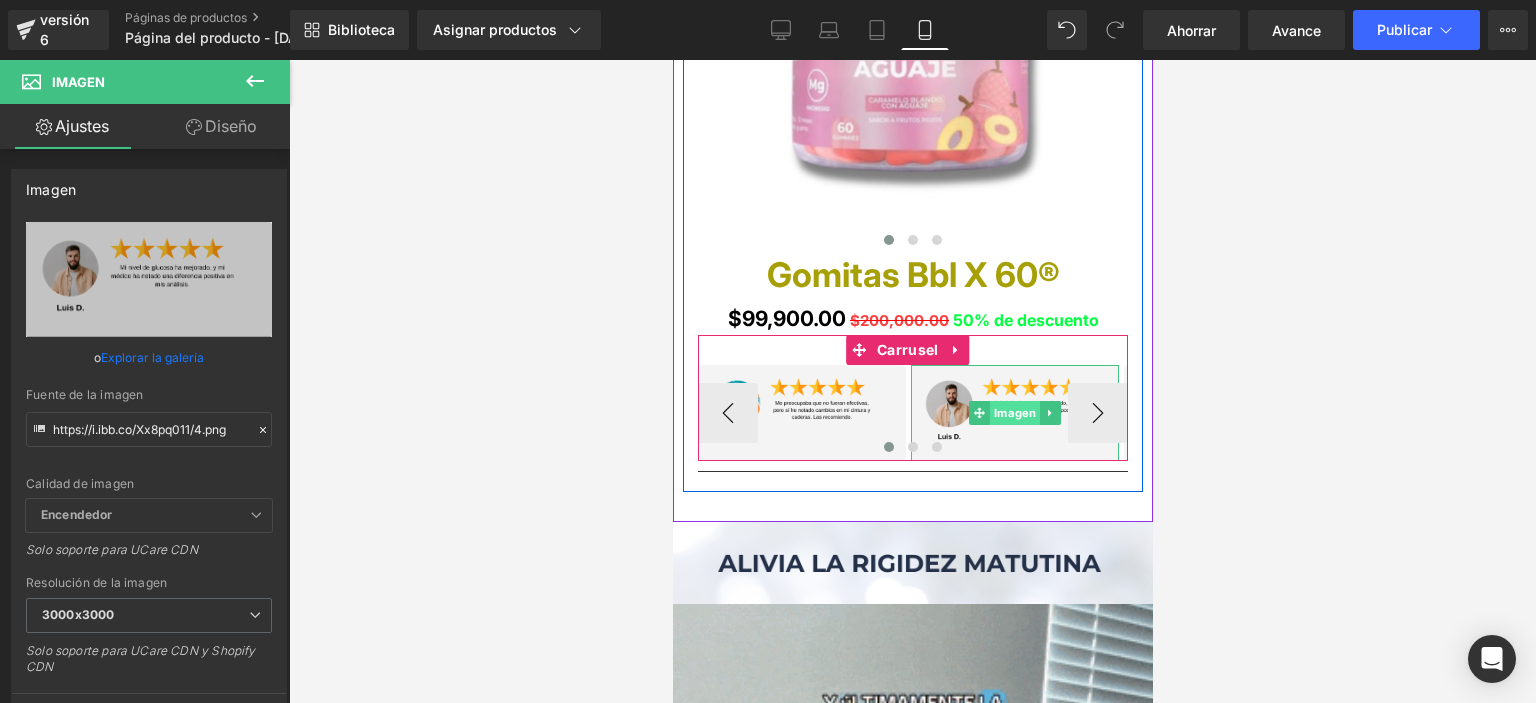 type 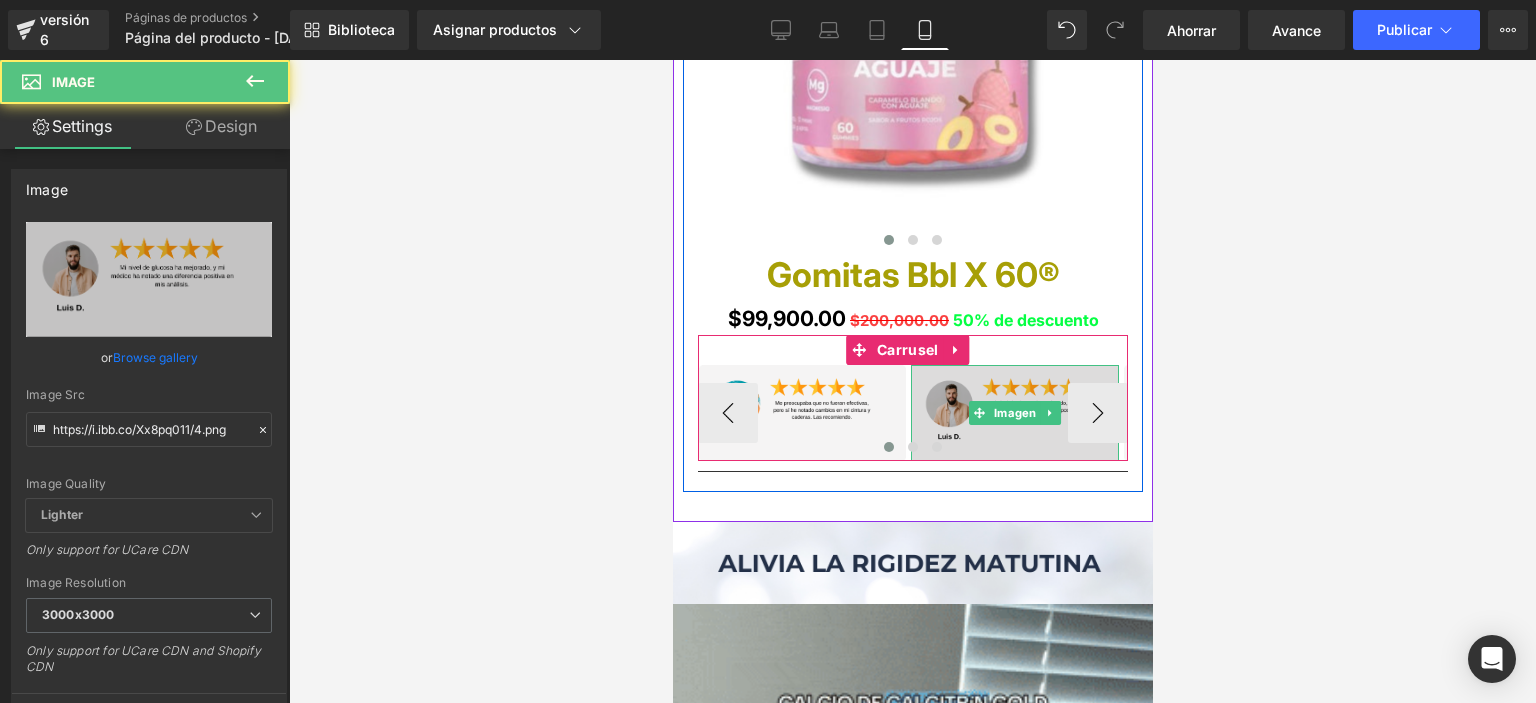 click at bounding box center (1014, 413) 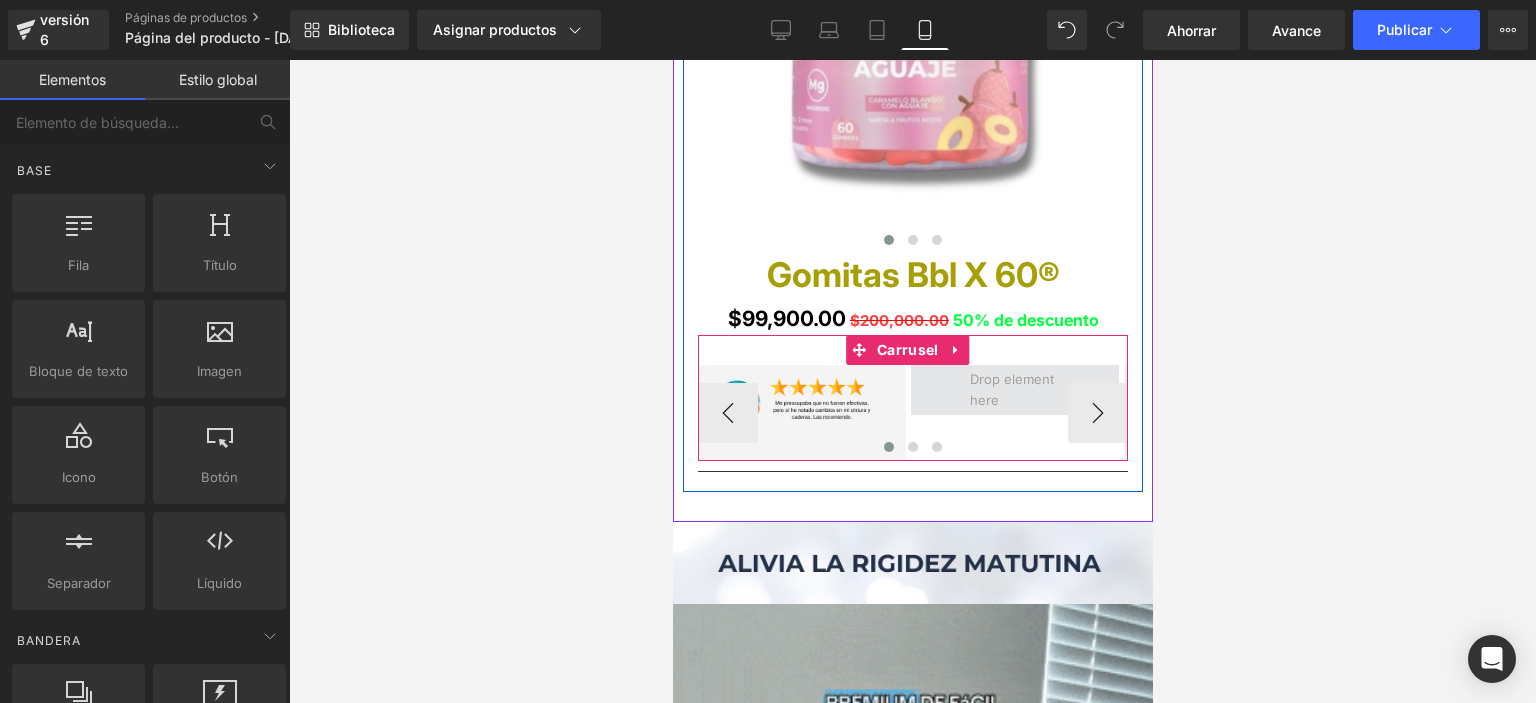 click at bounding box center (1014, 390) 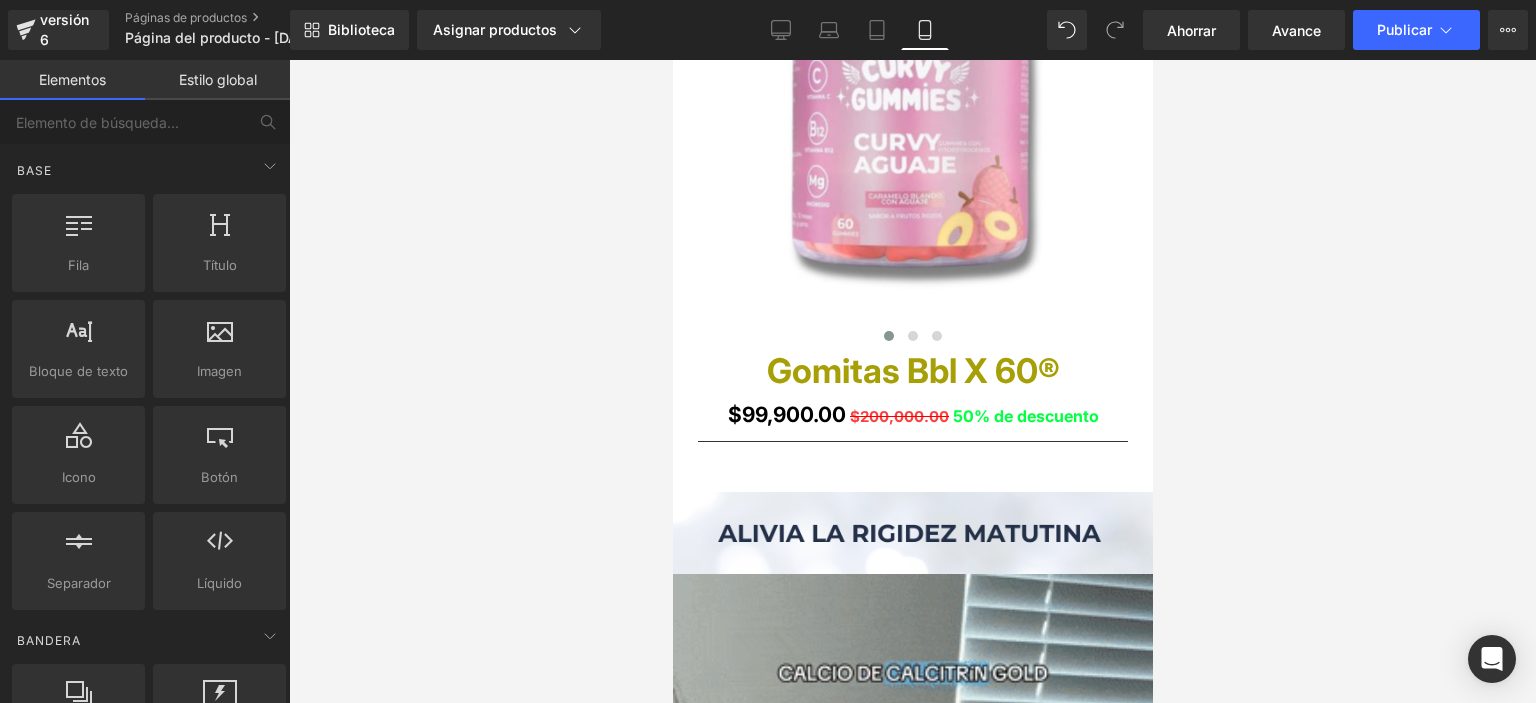 scroll, scrollTop: 1300, scrollLeft: 0, axis: vertical 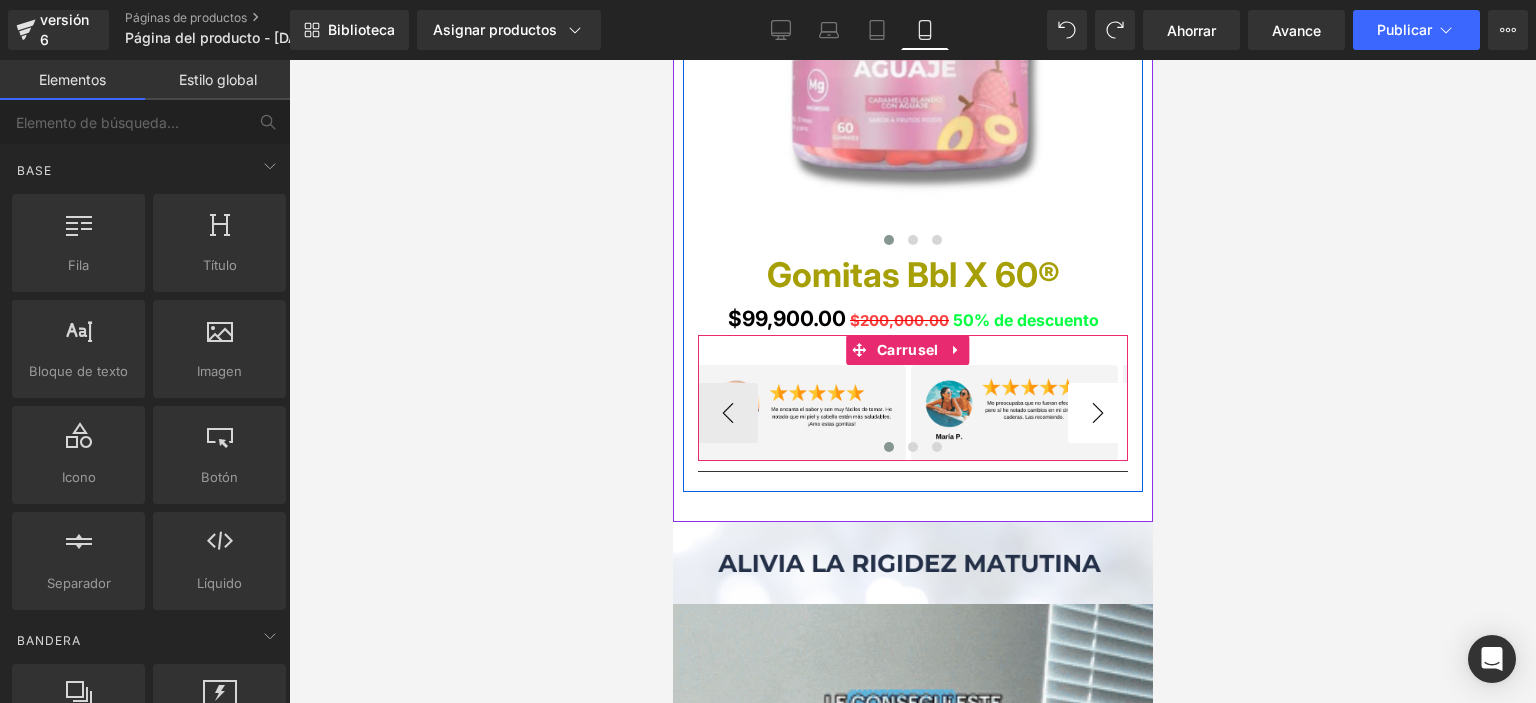 click on "›" at bounding box center (1097, 413) 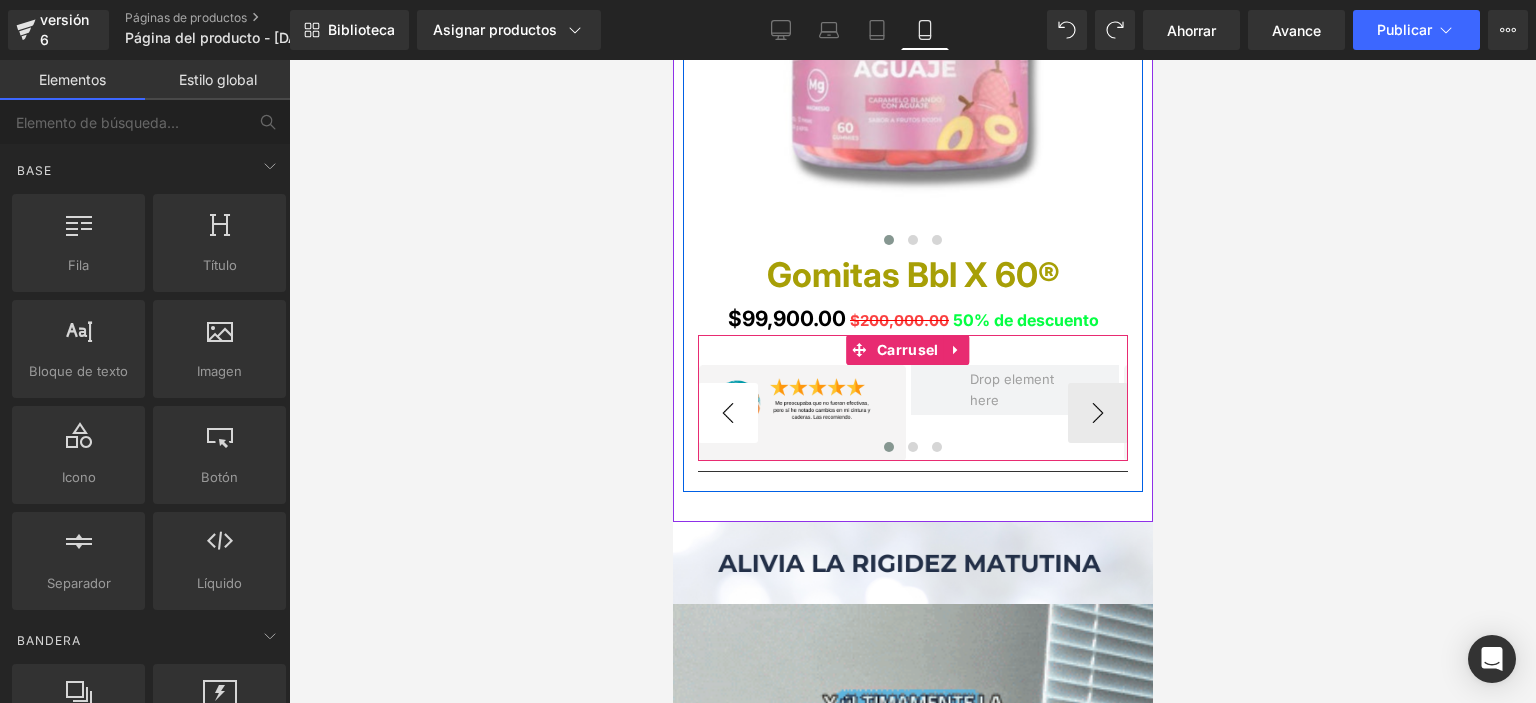 click on "‹" at bounding box center [727, 413] 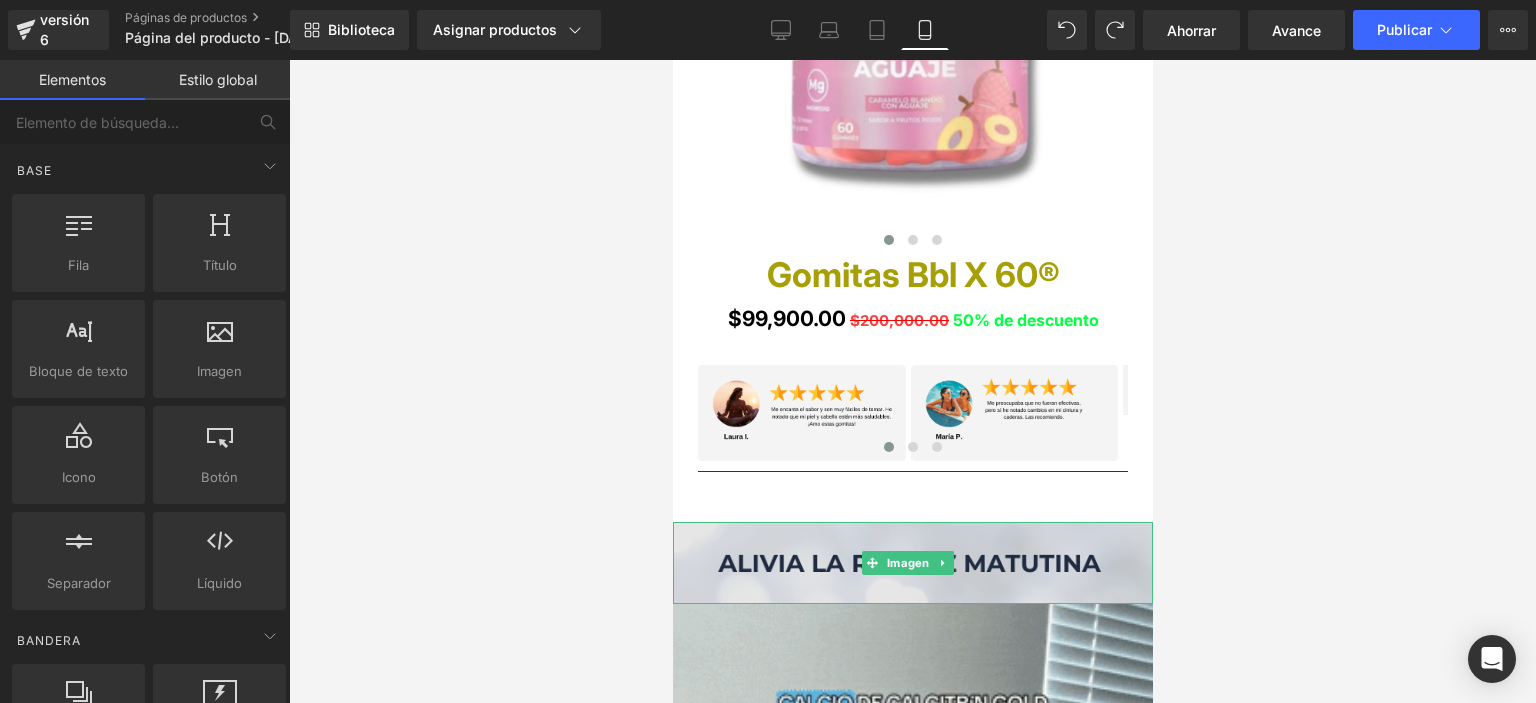 click at bounding box center (912, 563) 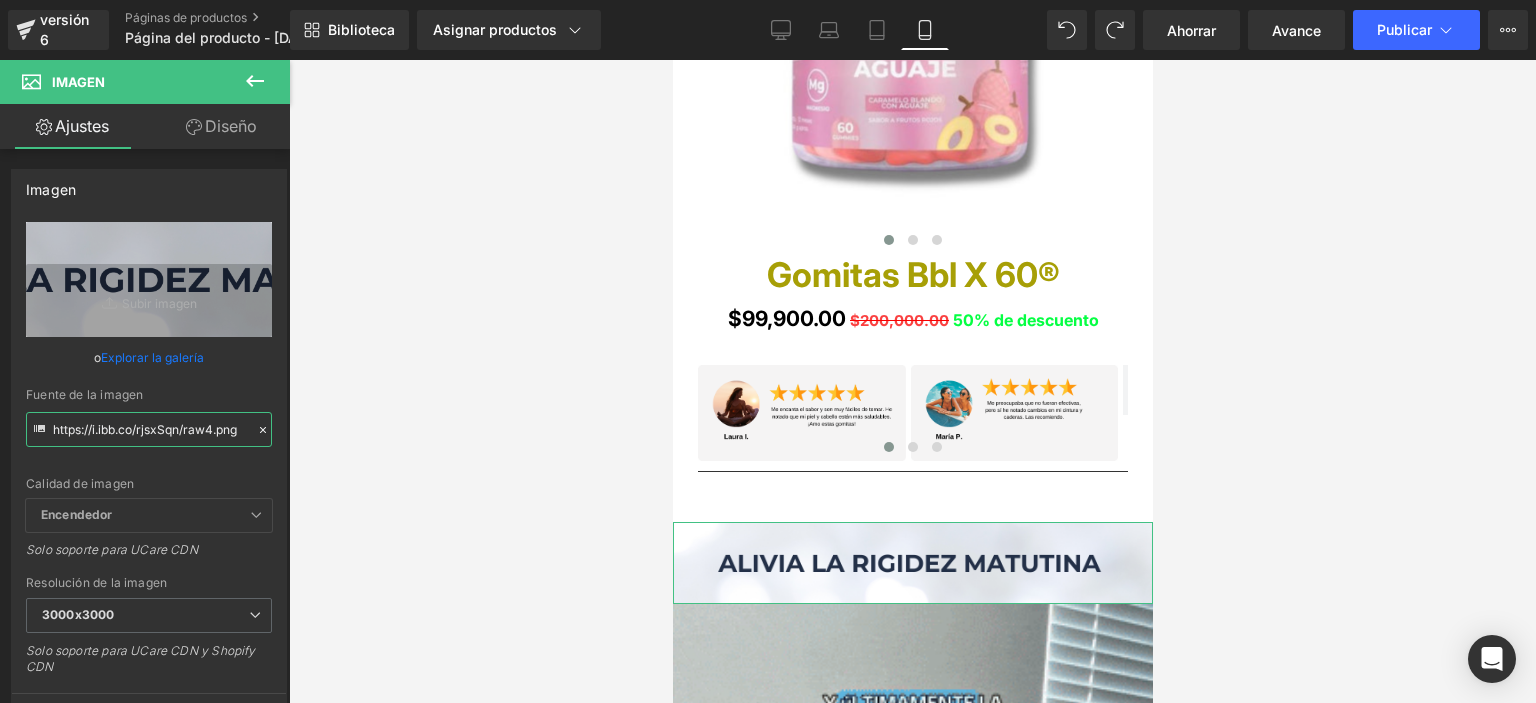 scroll, scrollTop: 0, scrollLeft: 2, axis: horizontal 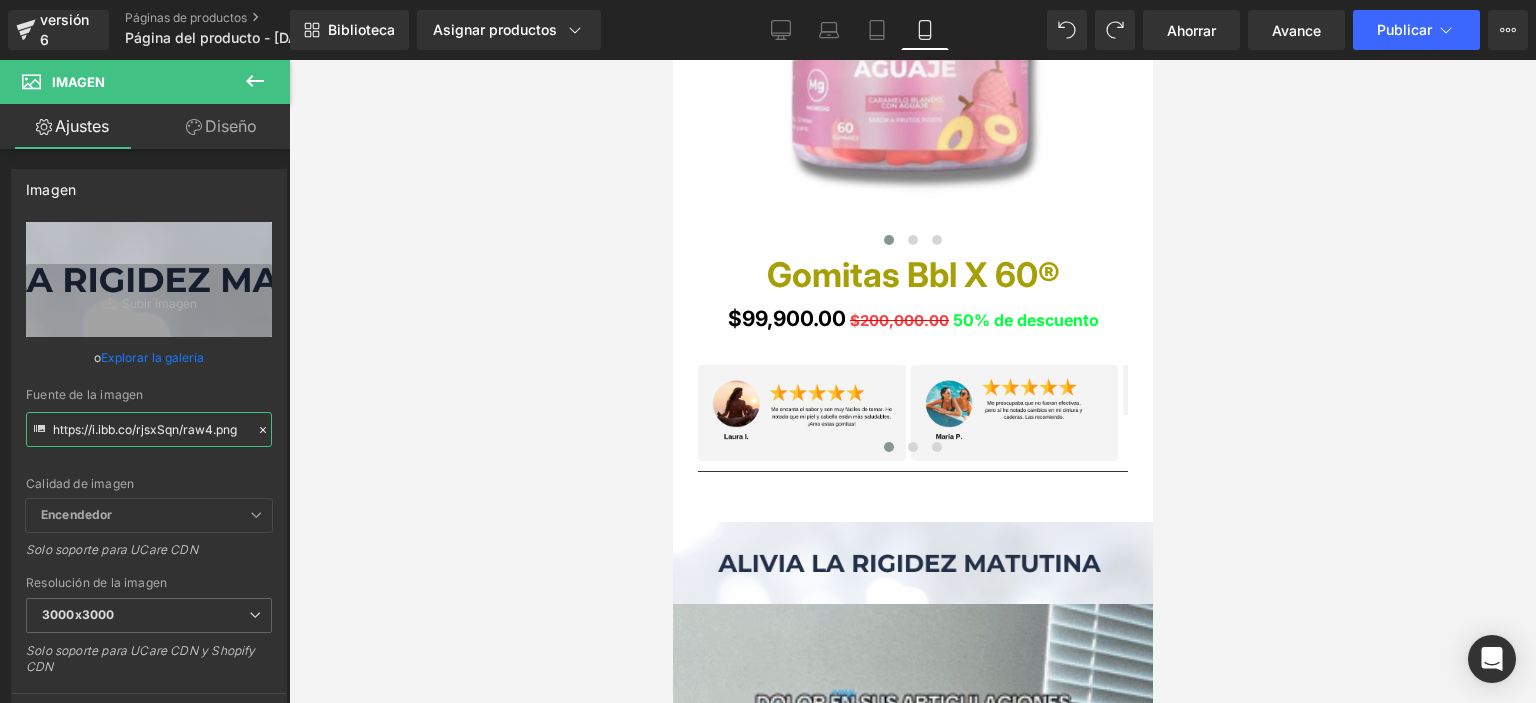 drag, startPoint x: 52, startPoint y: 426, endPoint x: 348, endPoint y: 431, distance: 296.04224 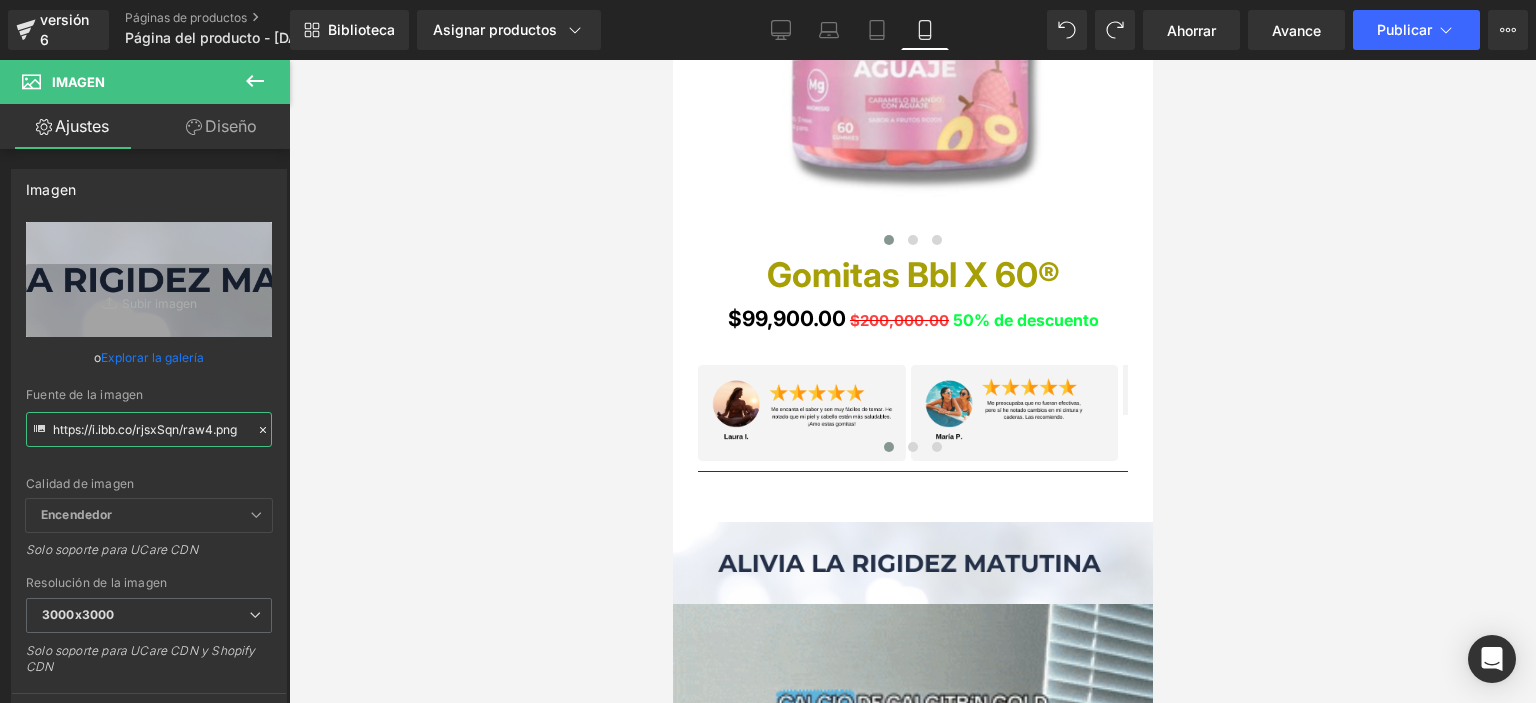 click on "Imagen Estás previsualizando cómo funciona el Reestilizará tu página. No puedes editar elementos en el modo de vista previa preestablecida. versión 6 Páginas de productos Página del producto - 11 de julio, 09:06:51 Biblioteca Asignar productos Vista previa del producto
Bbl Gumies X 60® Administrar productos asignados Móvil De oficina Computadora portátil Tableta Móvil Ahorrar Avance Publicar Programado Plan de actualización Ver página en vivo Ver con plantilla actual Guardar plantilla en la biblioteca Programar publicación Optimizar Configuración de publicación Atajos Tu página no se puede publicar Has alcanzado el número máximo de páginas publicadas en tu plan (0/1).  Necesitas mejorar tu plan o cancelar la publicación de todas tus páginas para obtener un espacio de publicación. Anular la publicación de páginas Plan de actualización Elementos Estilo global Base Fila filas, columnas, diseños, div Título encabezados, títulos, h1,h2,h3,h4,h5,h6 Bloque de texto Imagen Icono" at bounding box center (768, 356) 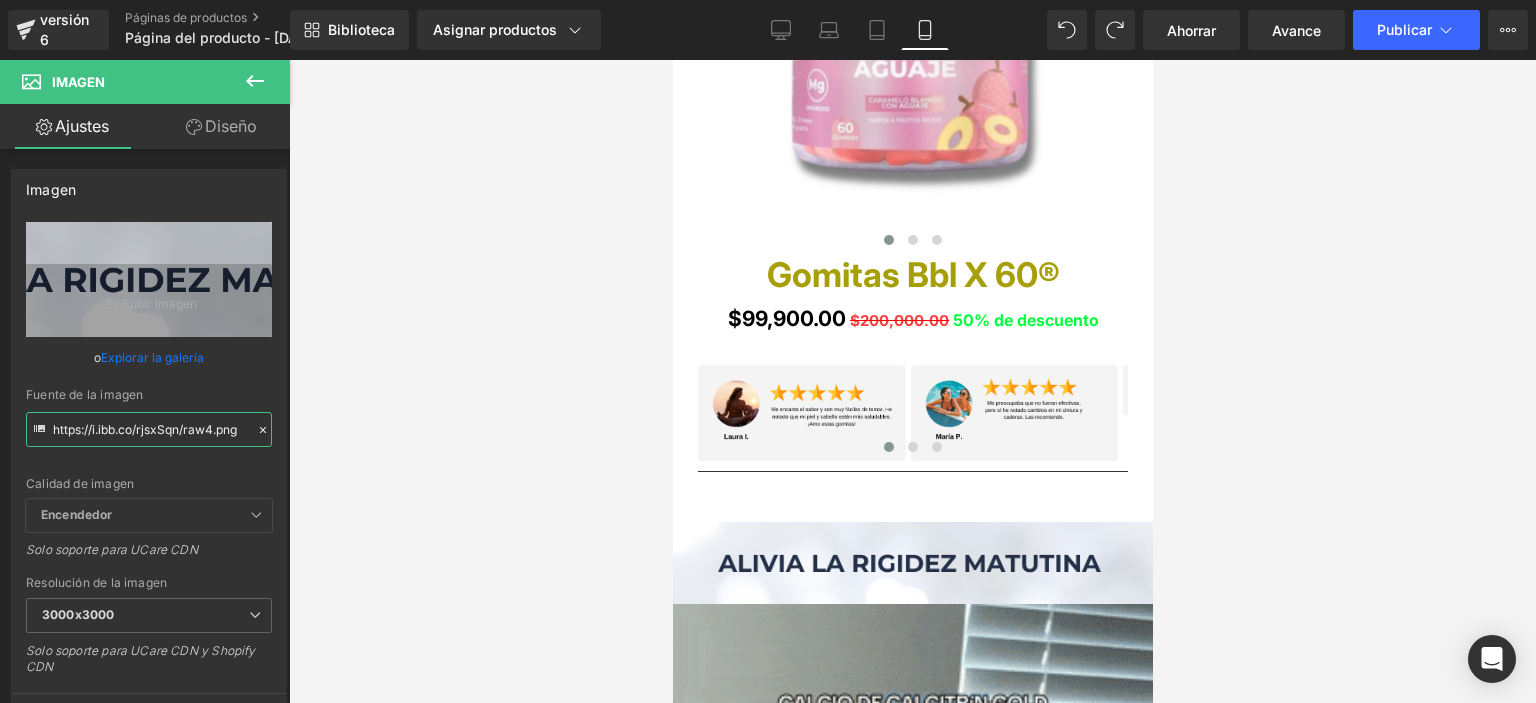 paste on "PsKnwzmH/Curvy-Gummies-08.jp" 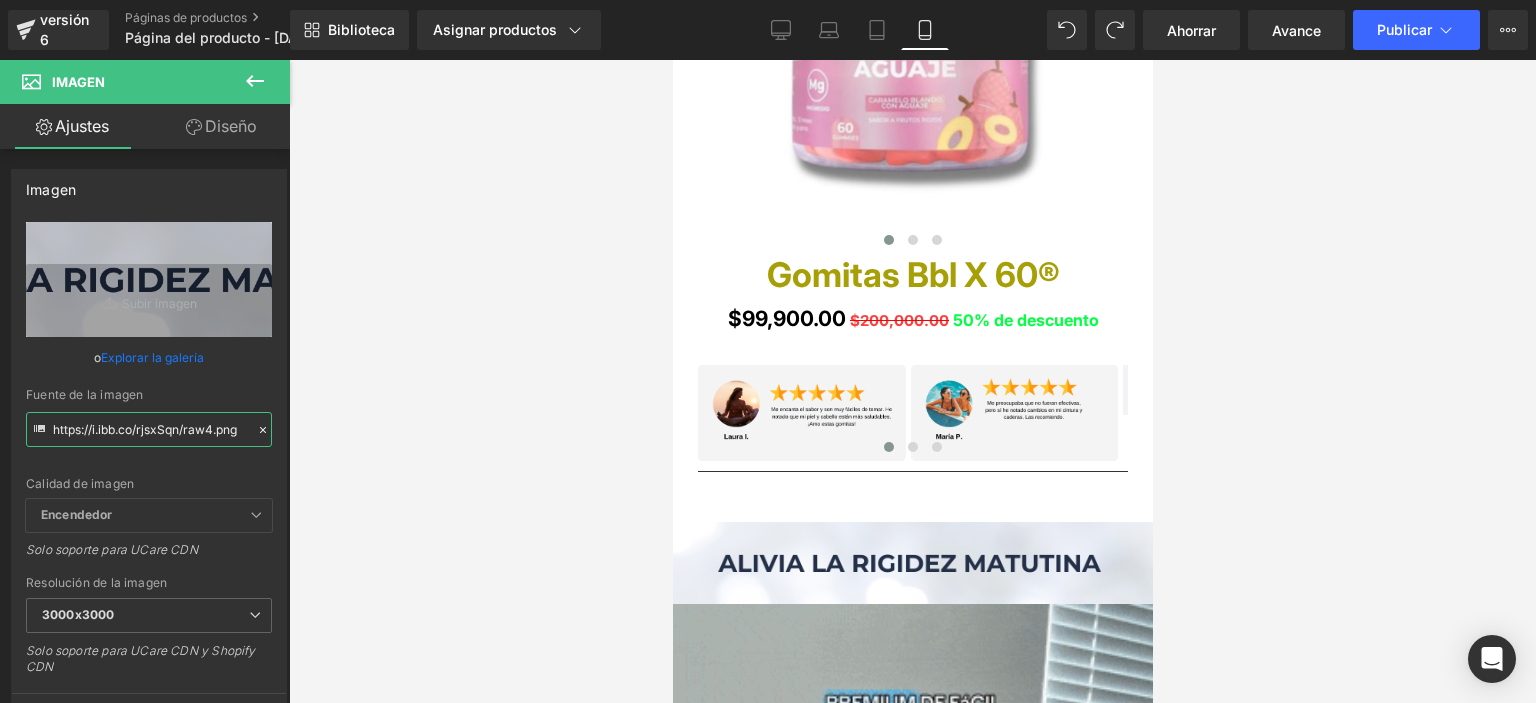 type on "https://i.ibb.co/PsKnwzmH/Curvy-Gummies-08.jpg" 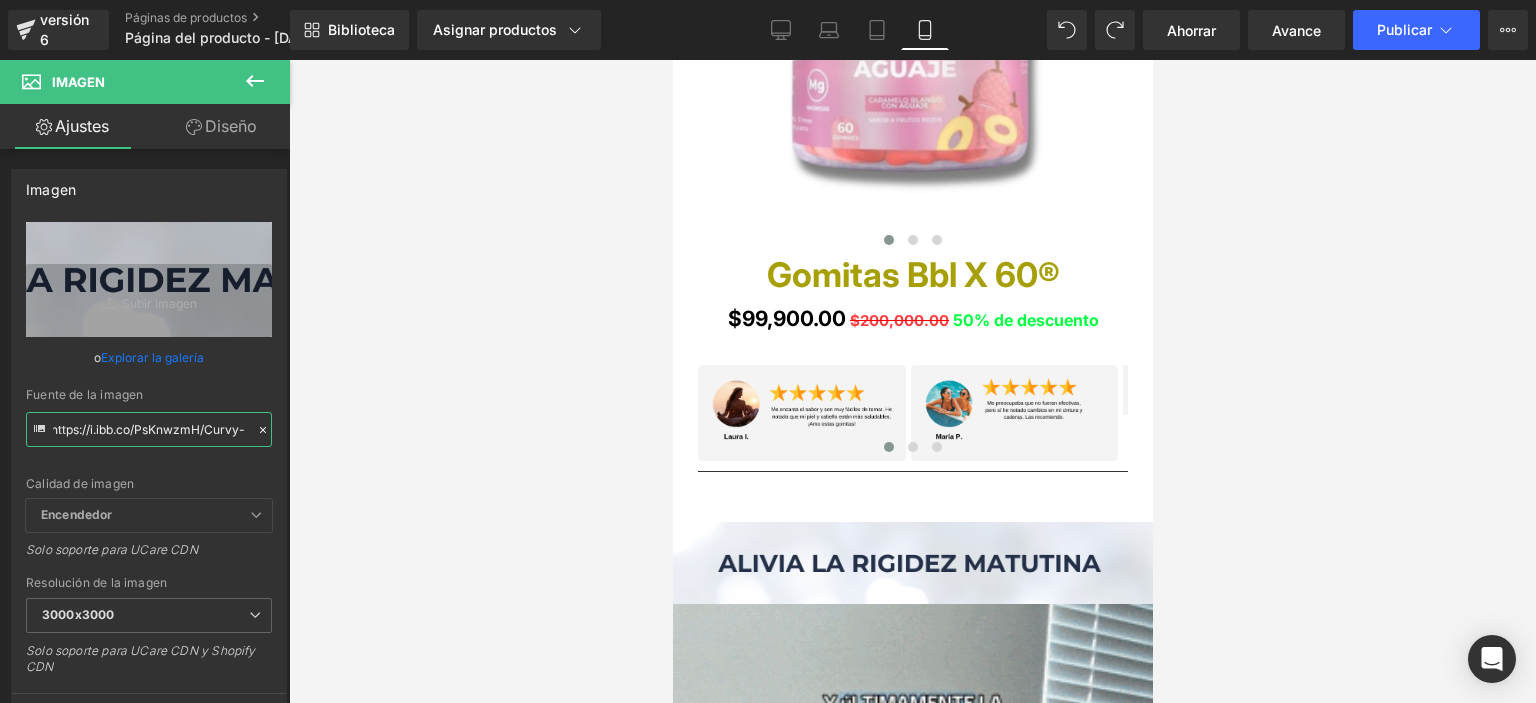 scroll, scrollTop: 0, scrollLeft: 104, axis: horizontal 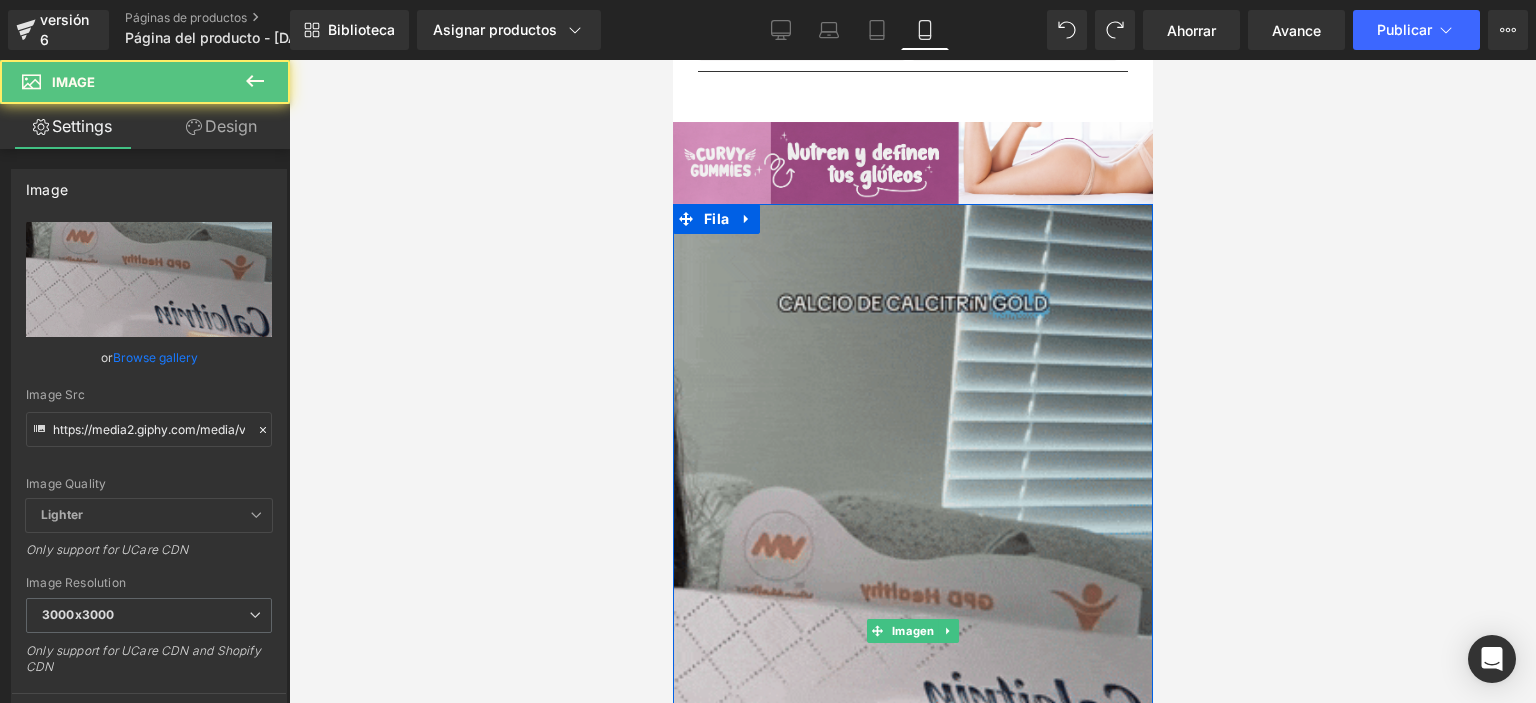 click at bounding box center (912, 630) 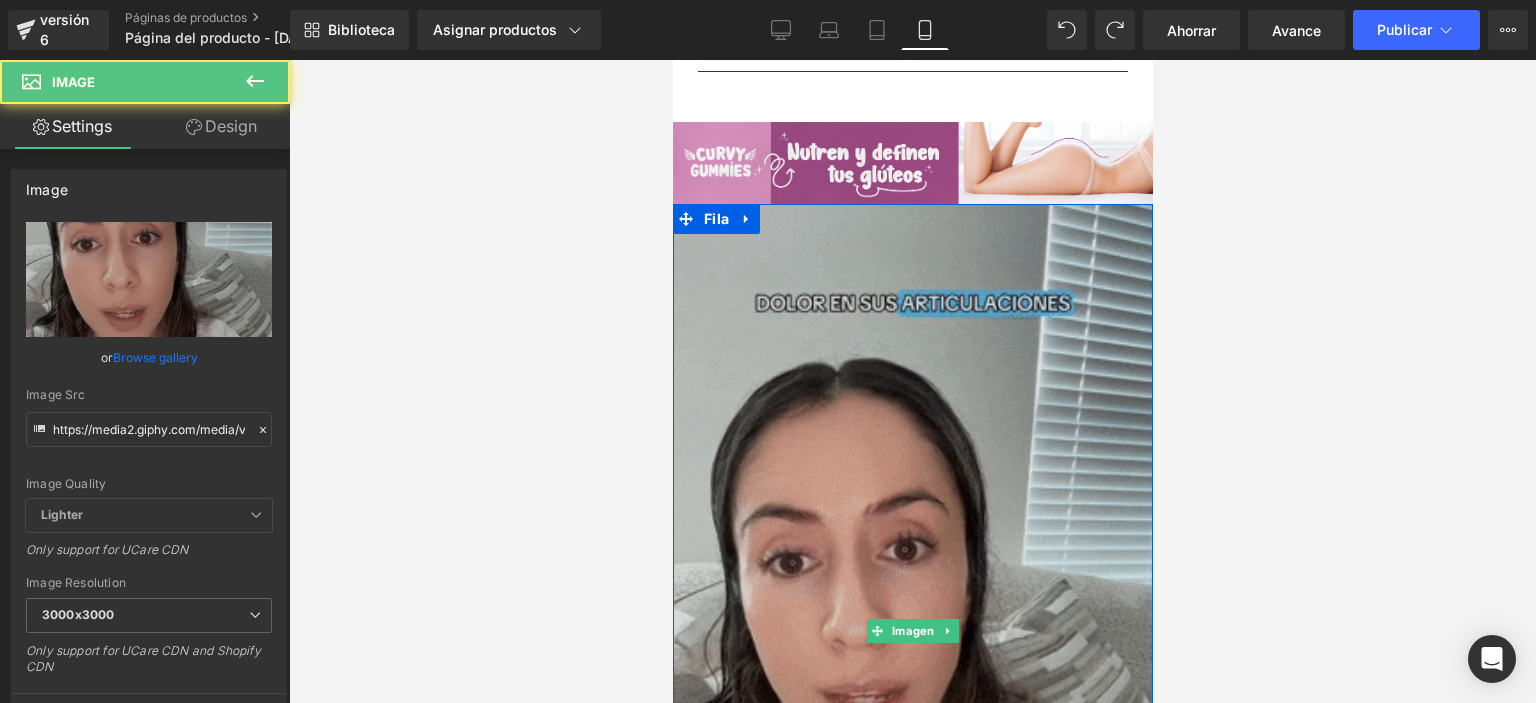click at bounding box center (912, 630) 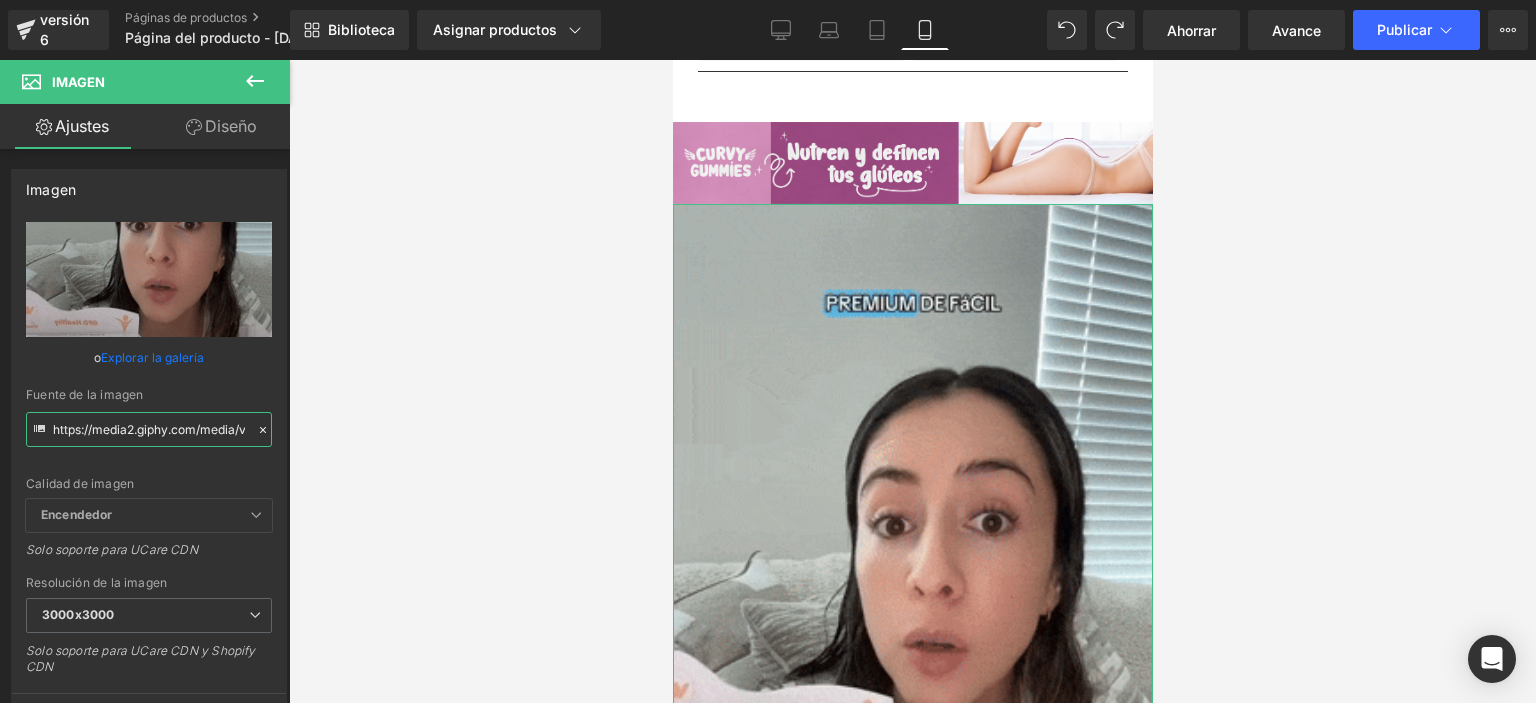 scroll, scrollTop: 0, scrollLeft: 1027, axis: horizontal 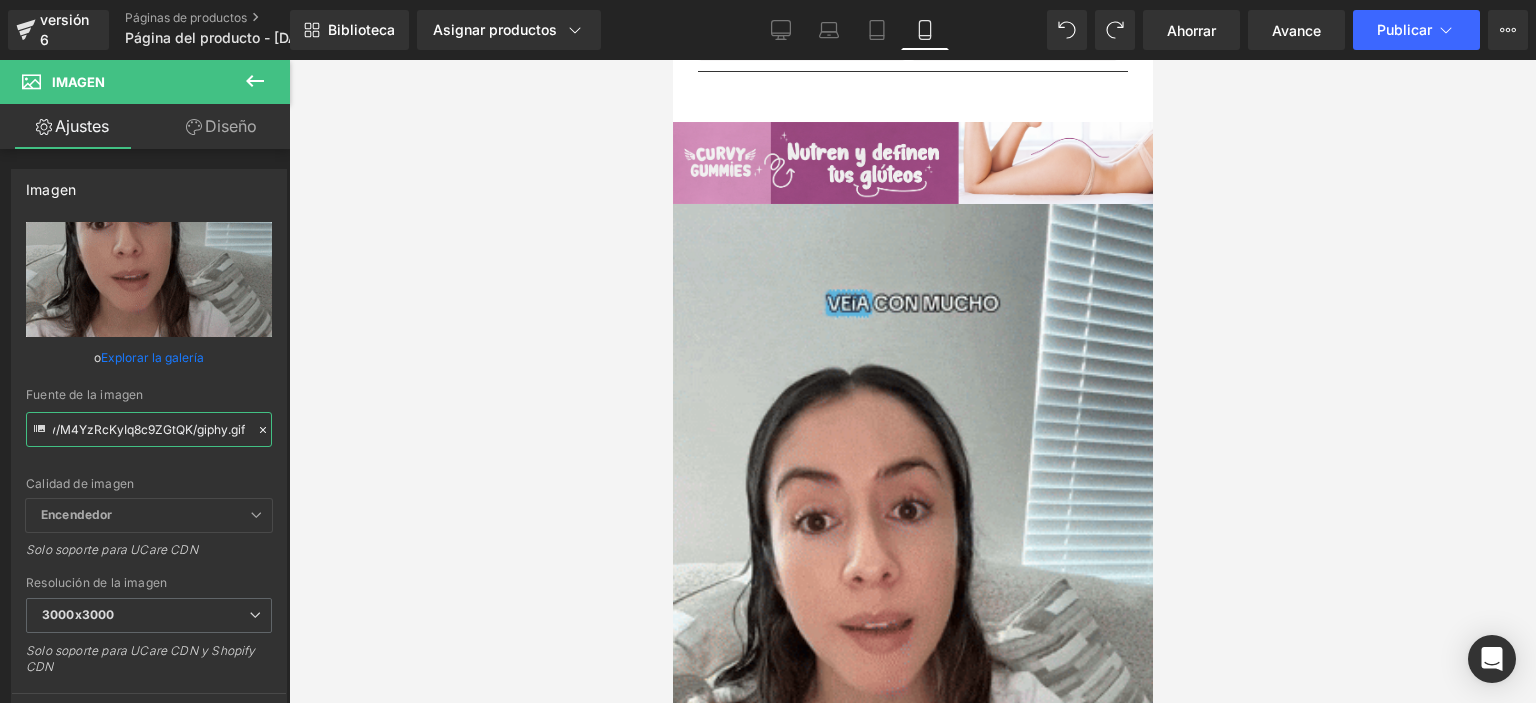 drag, startPoint x: 53, startPoint y: 430, endPoint x: 344, endPoint y: 446, distance: 291.43954 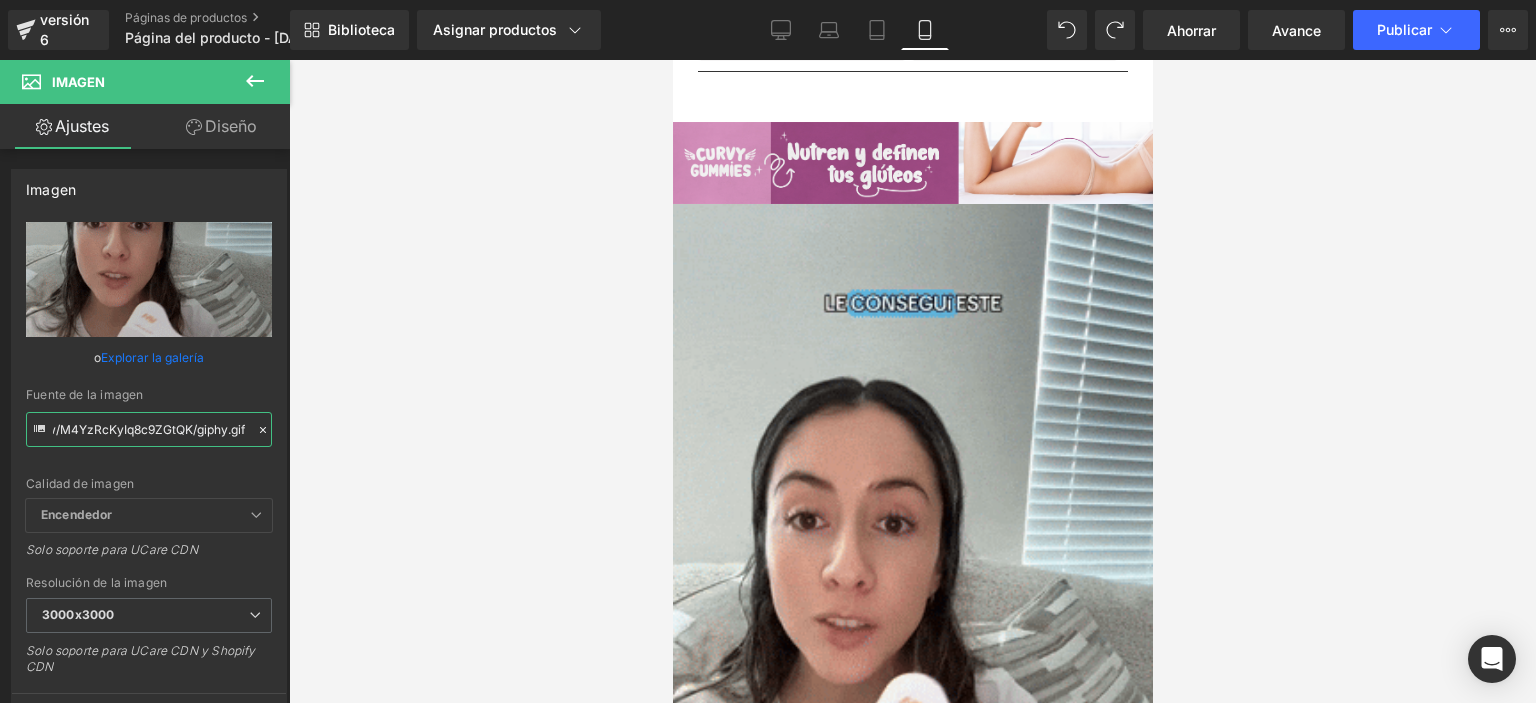 click on "Imagen Estás previsualizando cómo funciona el Reestilizará tu página. No puedes editar elementos en el modo de vista previa preestablecida. versión 6 Páginas de productos Página del producto - 11 de julio, 09:06:51 Biblioteca Asignar productos Vista previa del producto
Bbl Gumies X 60® Administrar productos asignados Móvil De oficina Computadora portátil Tableta Móvil Ahorrar Avance Publicar Programado Plan de actualización Ver página en vivo Ver con plantilla actual Guardar plantilla en la biblioteca Programar publicación Optimizar Configuración de publicación Atajos Tu página no se puede publicar Has alcanzado el número máximo de páginas publicadas en tu plan (0/1).  Necesitas mejorar tu plan o cancelar la publicación de todas tus páginas para obtener un espacio de publicación. Anular la publicación de páginas Plan de actualización Elementos Estilo global Base Fila filas, columnas, diseños, div Título encabezados, títulos, h1,h2,h3,h4,h5,h6 Bloque de texto Imagen Icono" at bounding box center [768, 356] 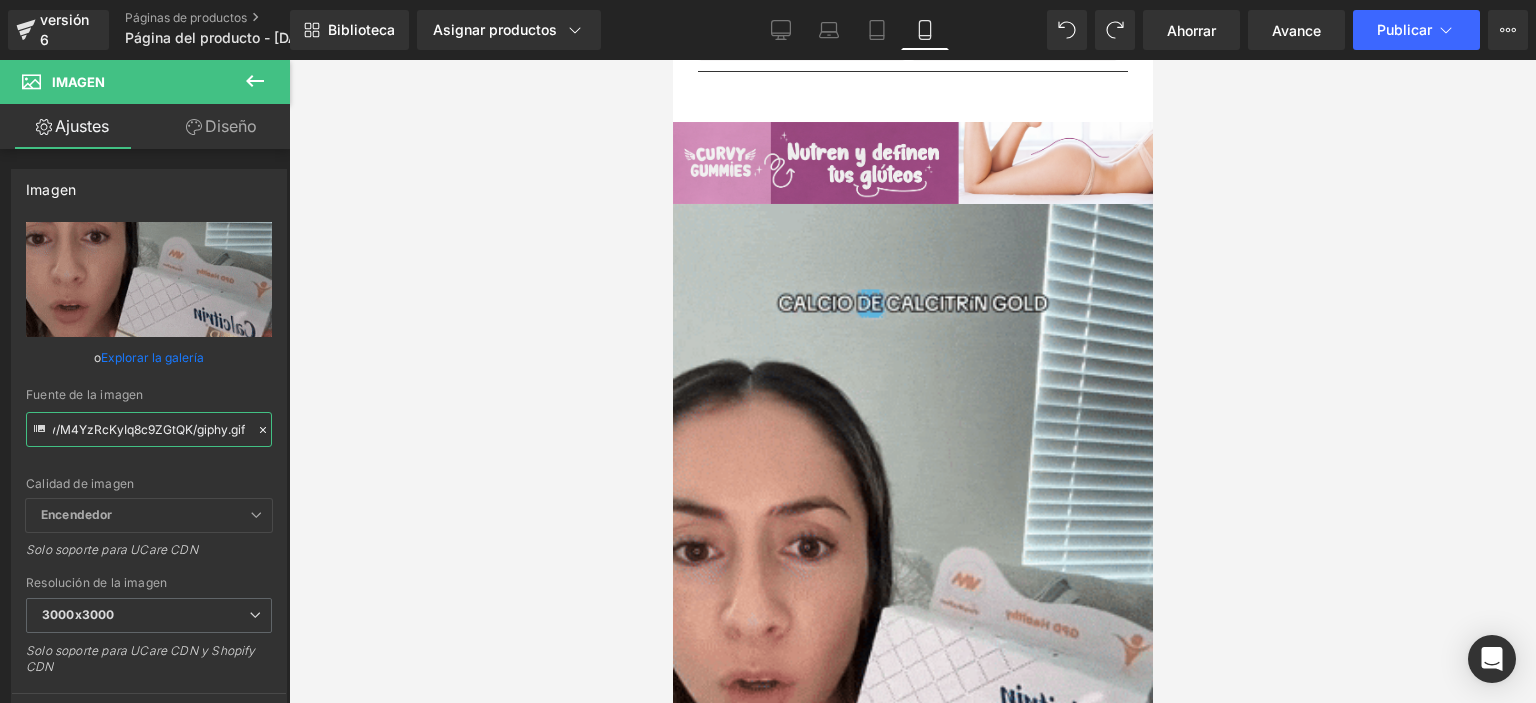 paste on "4.giphy.com/media/v1.Y2lkPTc5MGI3NjExaDBsenM3ZTl1YTJlNGtyNmt2bWd6MDN4bWNhZWw0Y2s5azFleWk3OSZlcD12MV9pbnRlcm5hbF9naWZfYnlfaWQmY3Q9Zw/E2rvZmRZ4THuxxvlTx" 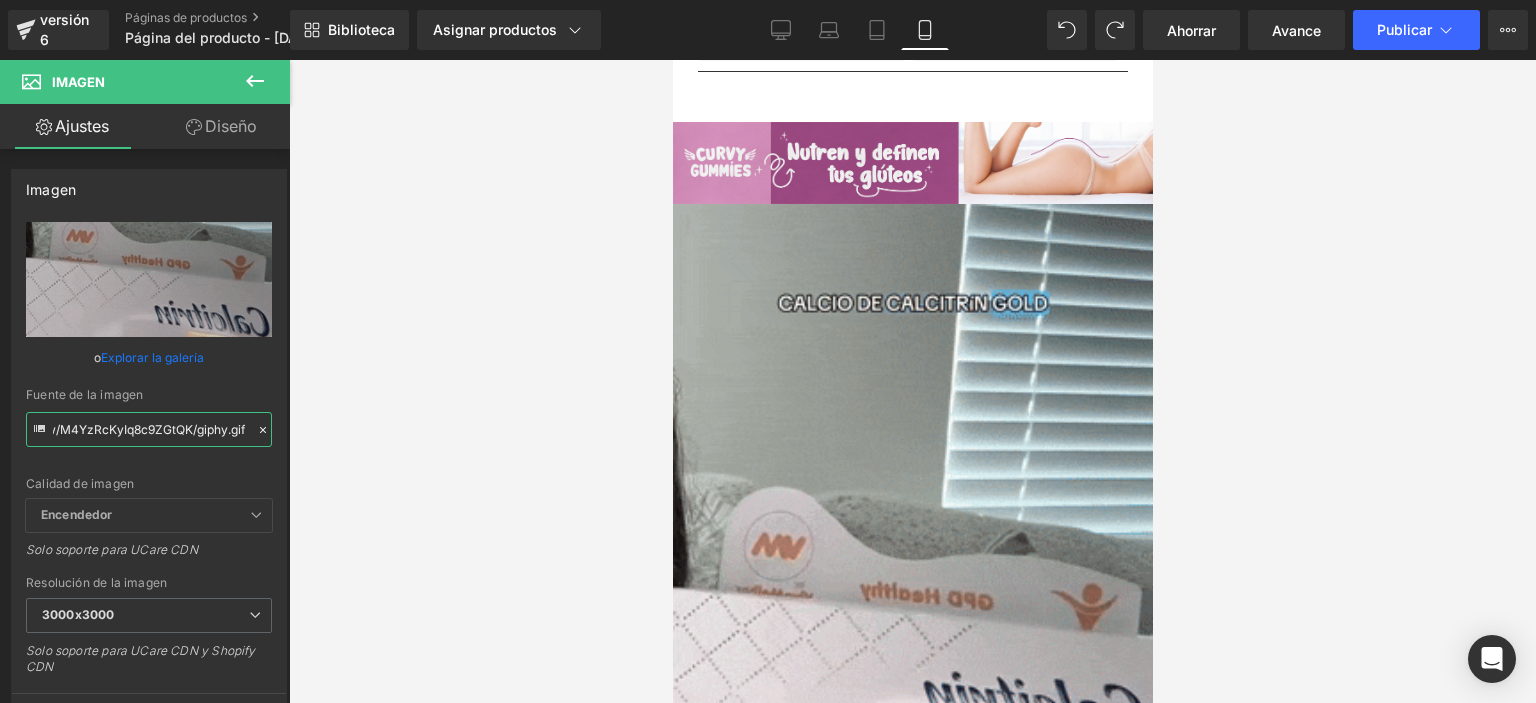 type on "https://media4.giphy.com/media/v1.Y2lkPTc5MGI3NjExaDBsenM3ZTl1YTJlNGtyNmt2bWd6MDN4bWNhZWw0Y2s5azFleWk3OSZlcD12MV9pbnRlcm5hbF9naWZfYnlfaWQmY3Q9Zw/E2rvZmRZ4THuxxvlTx/giphy.gif" 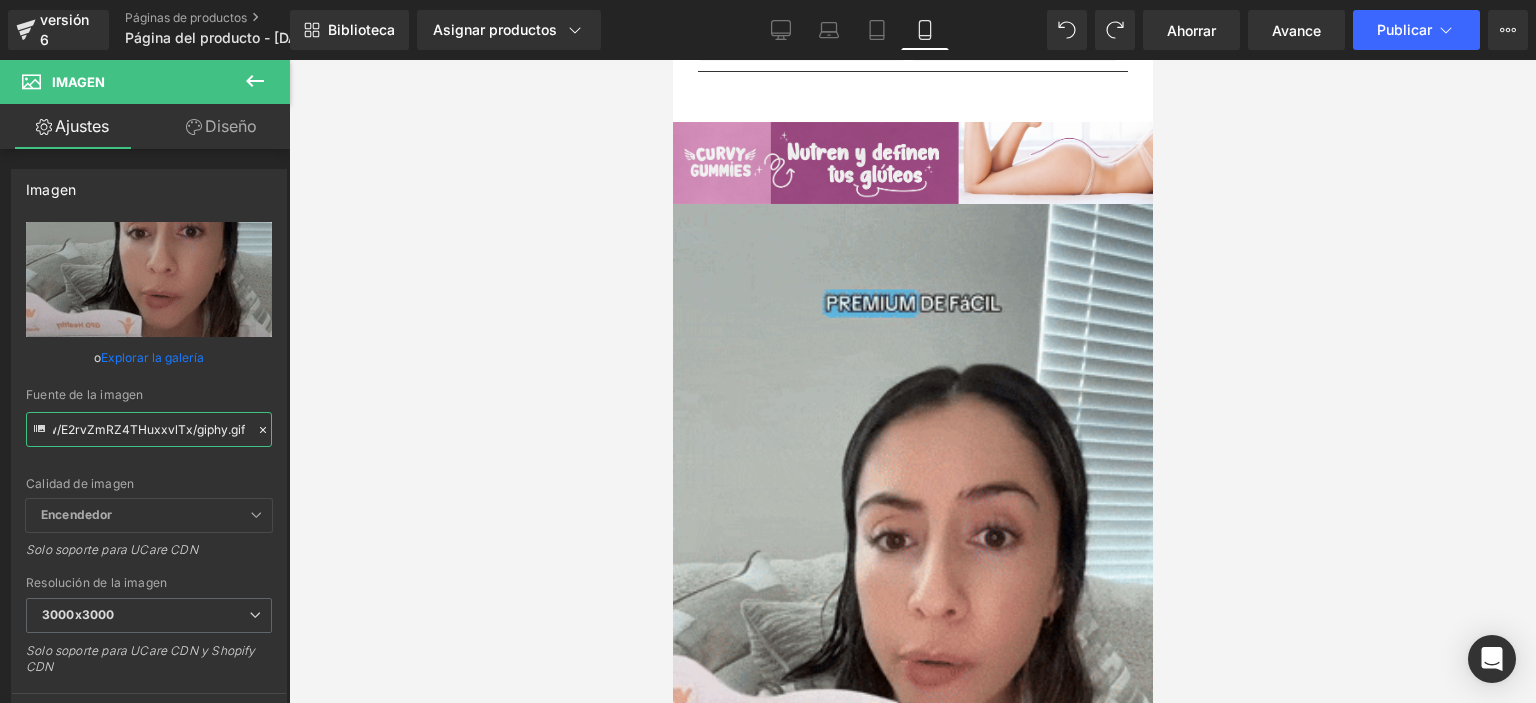 scroll, scrollTop: 0, scrollLeft: 1022, axis: horizontal 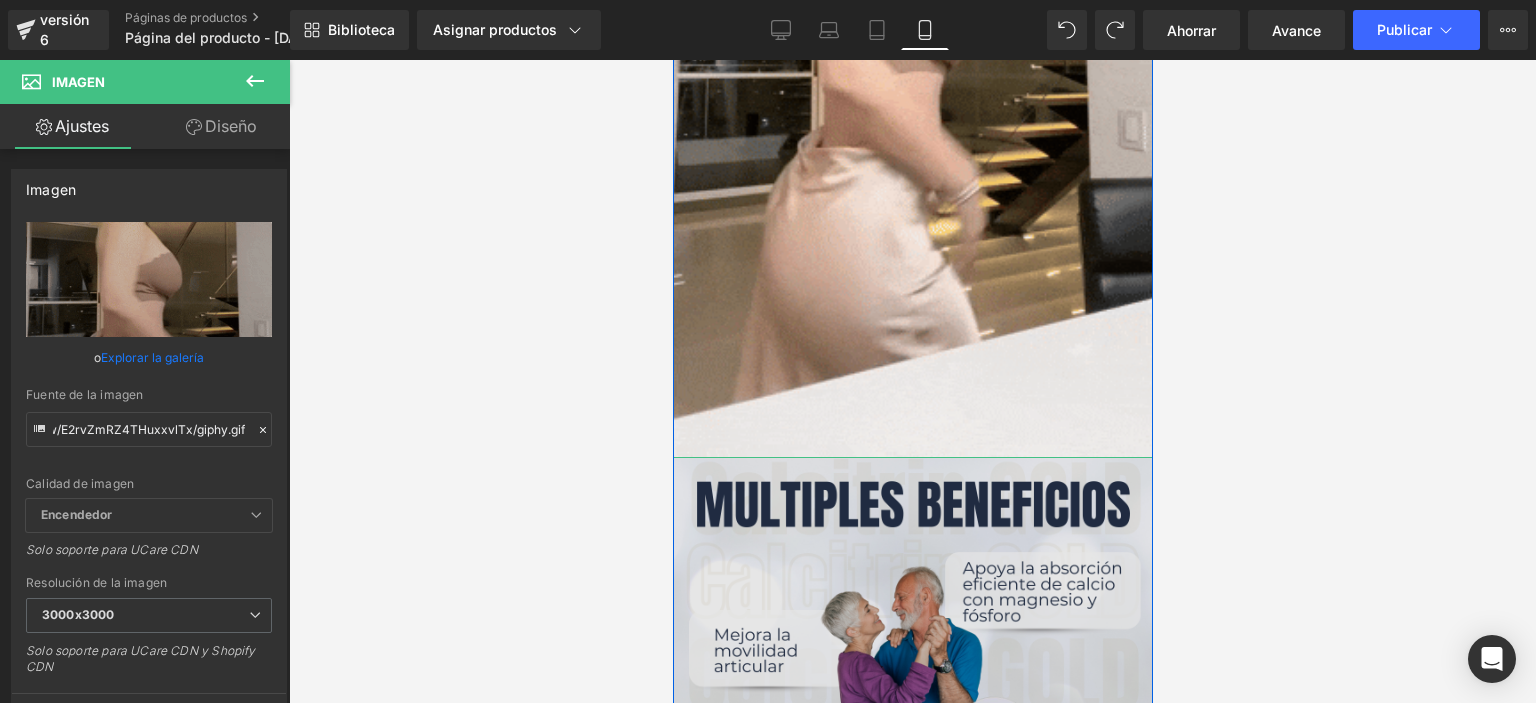 click at bounding box center (912, 801) 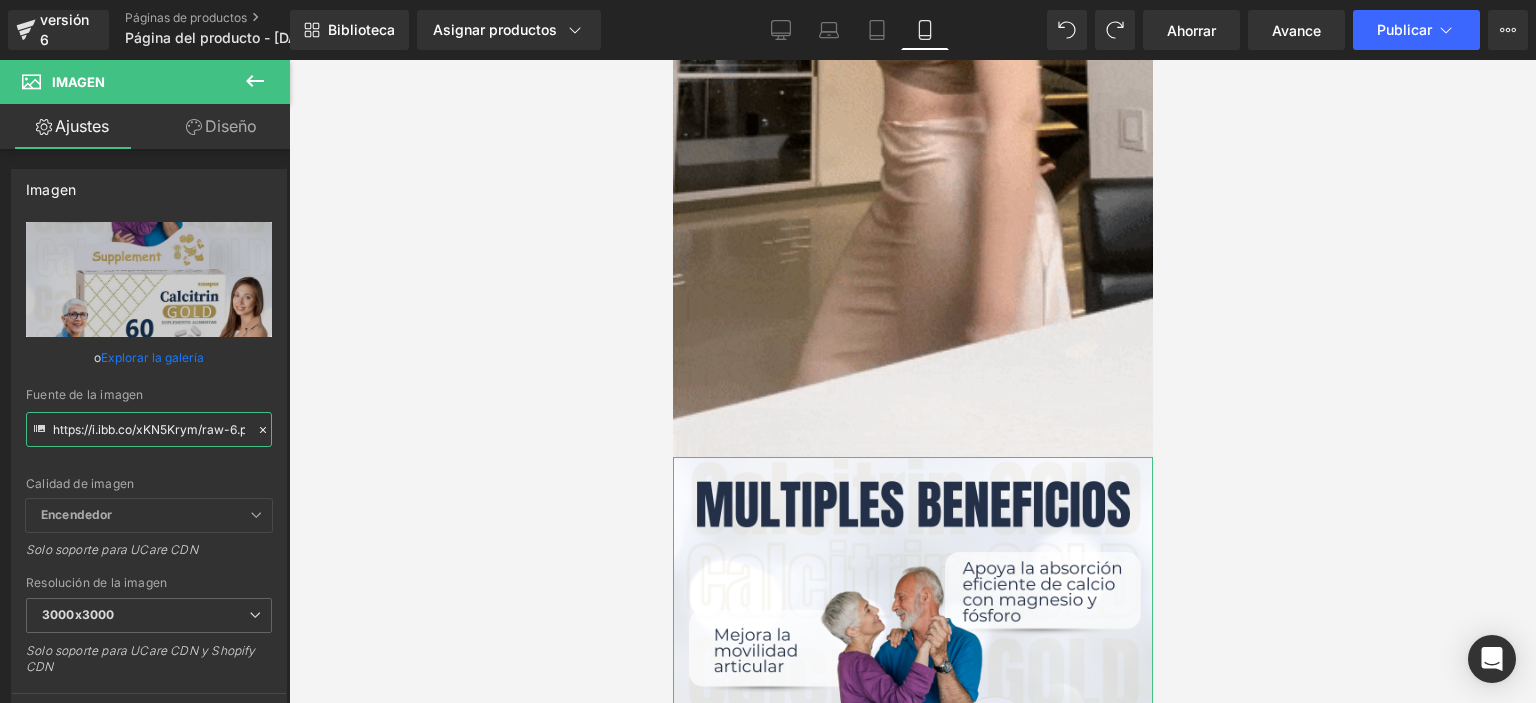 scroll, scrollTop: 0, scrollLeft: 26, axis: horizontal 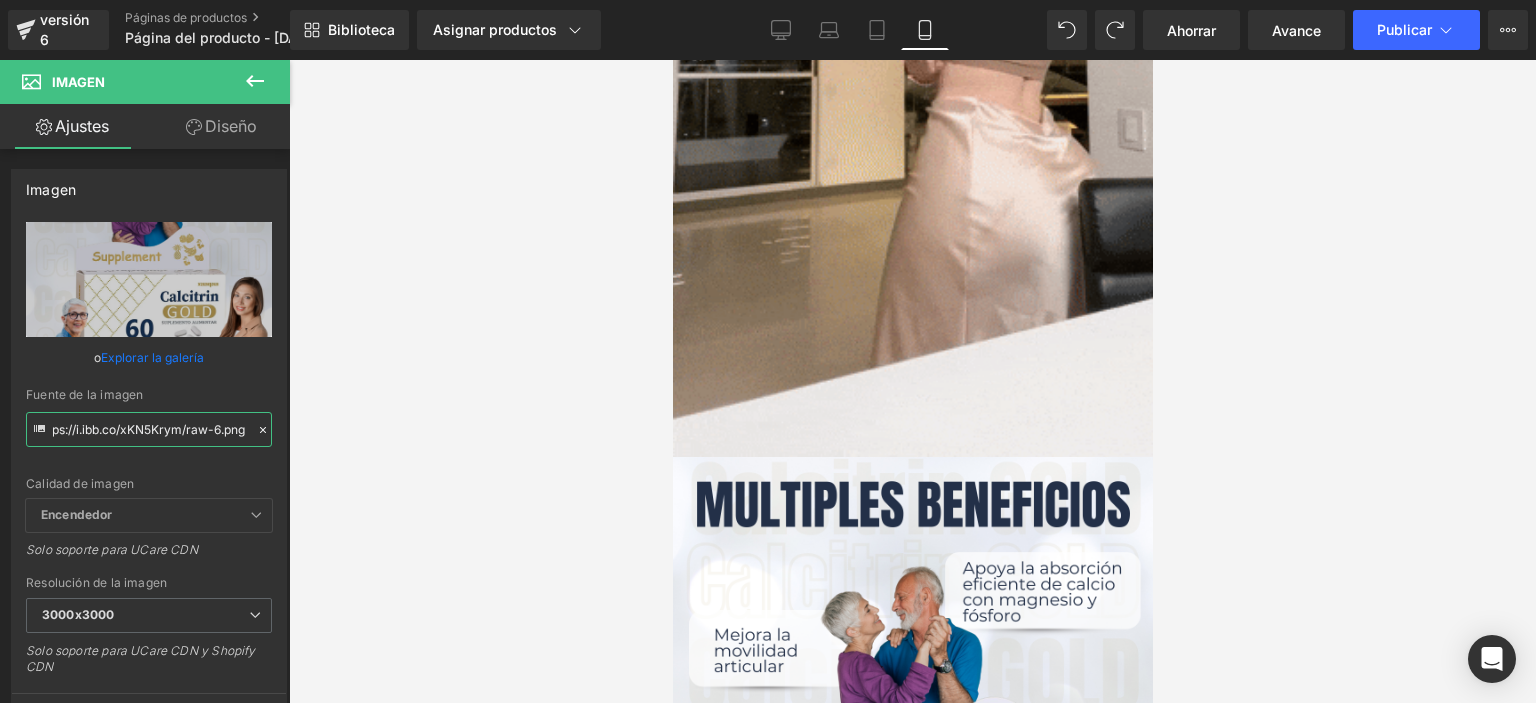 drag, startPoint x: 54, startPoint y: 424, endPoint x: 363, endPoint y: 437, distance: 309.27335 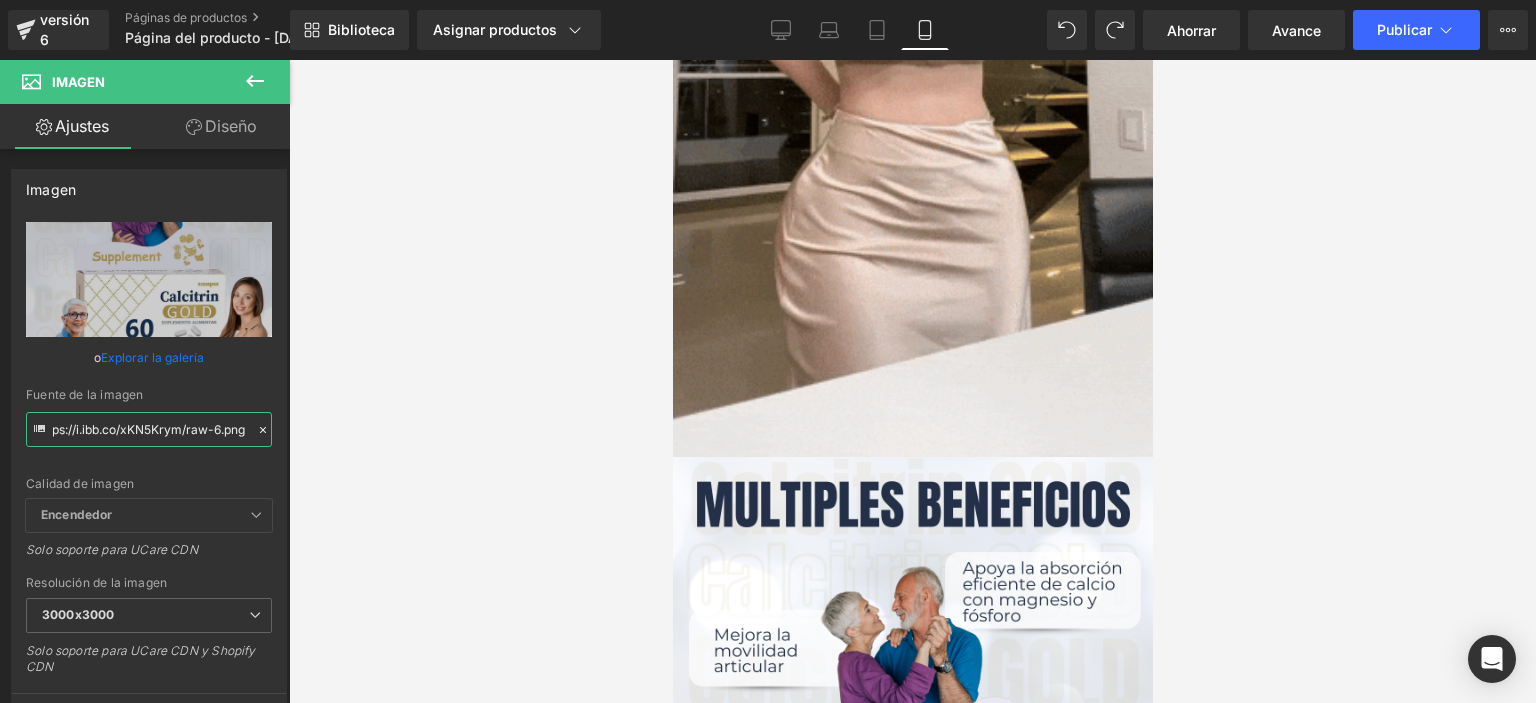 click on "Imagen Estás previsualizando cómo funciona el Reestilizará tu página. No puedes editar elementos en el modo de vista previa preestablecida. versión 6 Páginas de productos Página del producto - 11 de julio, 09:06:51 Biblioteca Asignar productos Vista previa del producto
Bbl Gumies X 60® Administrar productos asignados Móvil De oficina Computadora portátil Tableta Móvil Ahorrar Avance Publicar Programado Plan de actualización Ver página en vivo Ver con plantilla actual Guardar plantilla en la biblioteca Programar publicación Optimizar Configuración de publicación Atajos Tu página no se puede publicar Has alcanzado el número máximo de páginas publicadas en tu plan (0/1).  Necesitas mejorar tu plan o cancelar la publicación de todas tus páginas para obtener un espacio de publicación. Anular la publicación de páginas Plan de actualización Elementos Estilo global Base Fila filas, columnas, diseños, div Título encabezados, títulos, h1,h2,h3,h4,h5,h6 Bloque de texto Imagen Icono" at bounding box center [768, 356] 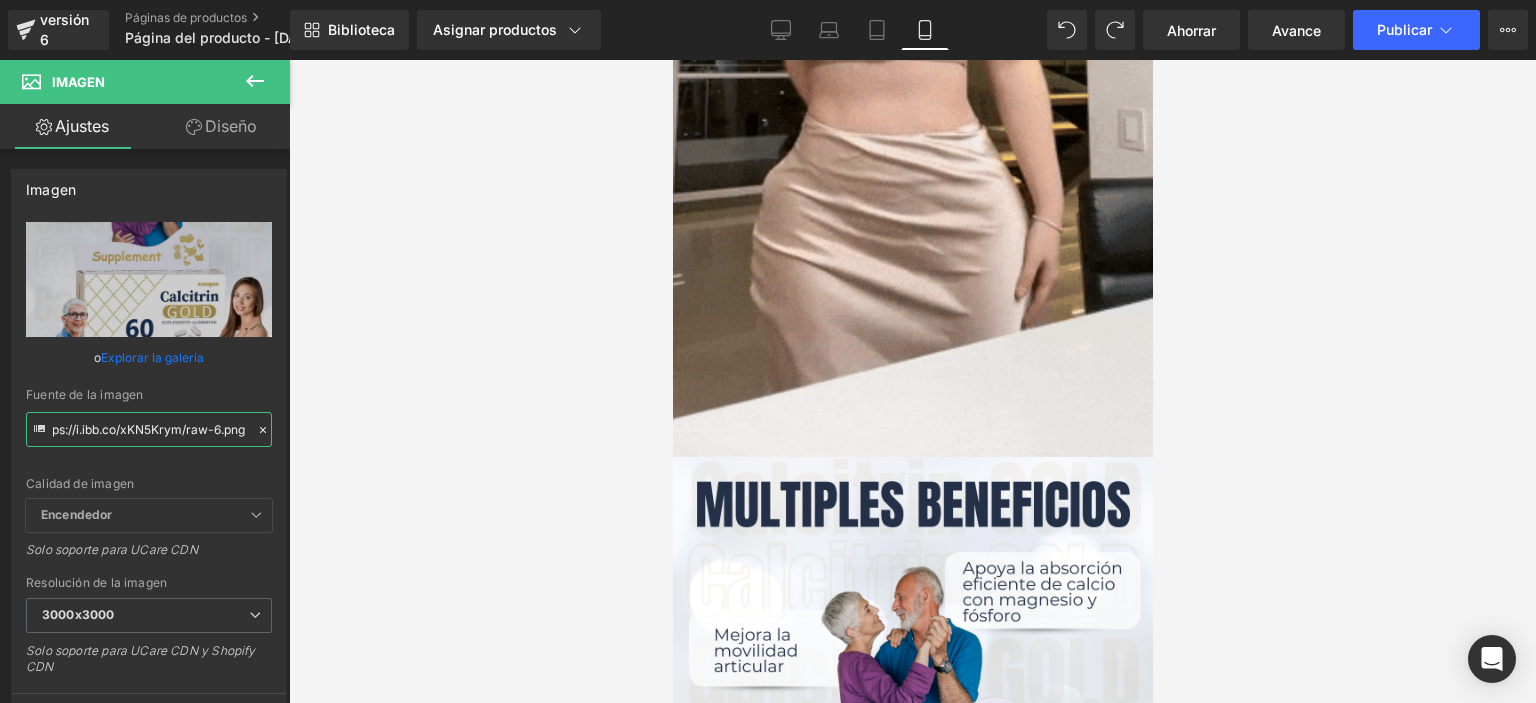 paste on "TMxHsq4t/Curvy-Gummies-Mesa-de-trabajo-1-copia-3.jp" 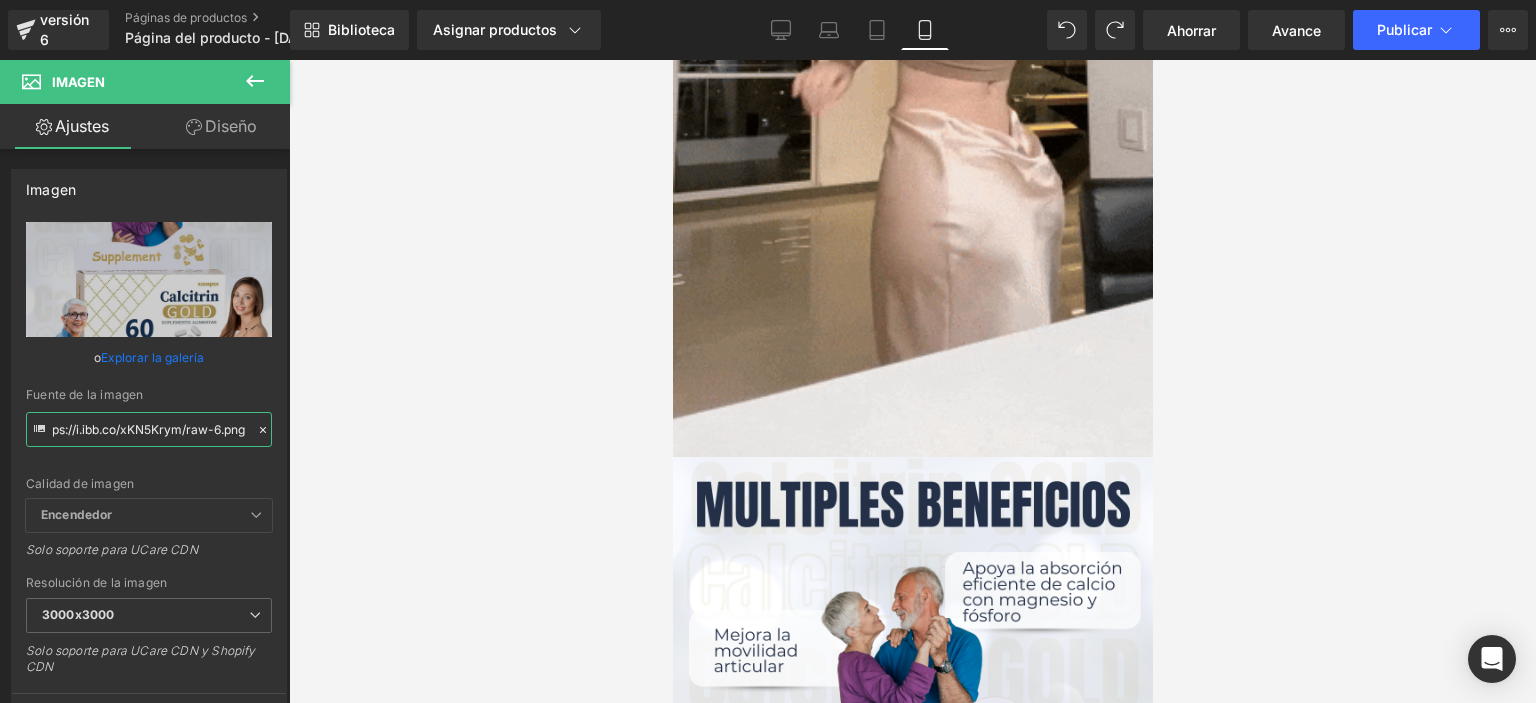 type on "https://i.ibb.co/TMxHsq4t/Curvy-Gummies-Mesa-de-trabajo-1-copia-3.jpg" 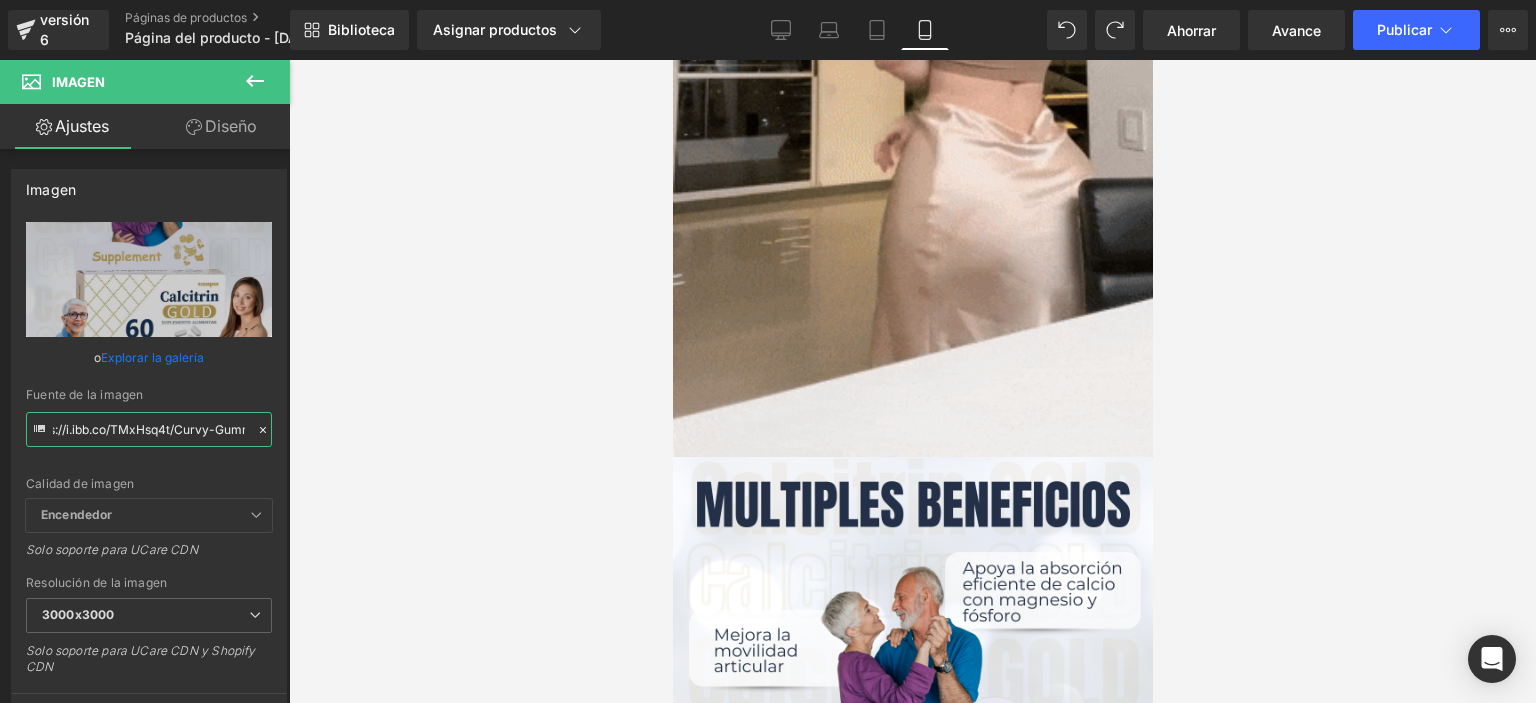 scroll, scrollTop: 0, scrollLeft: 240, axis: horizontal 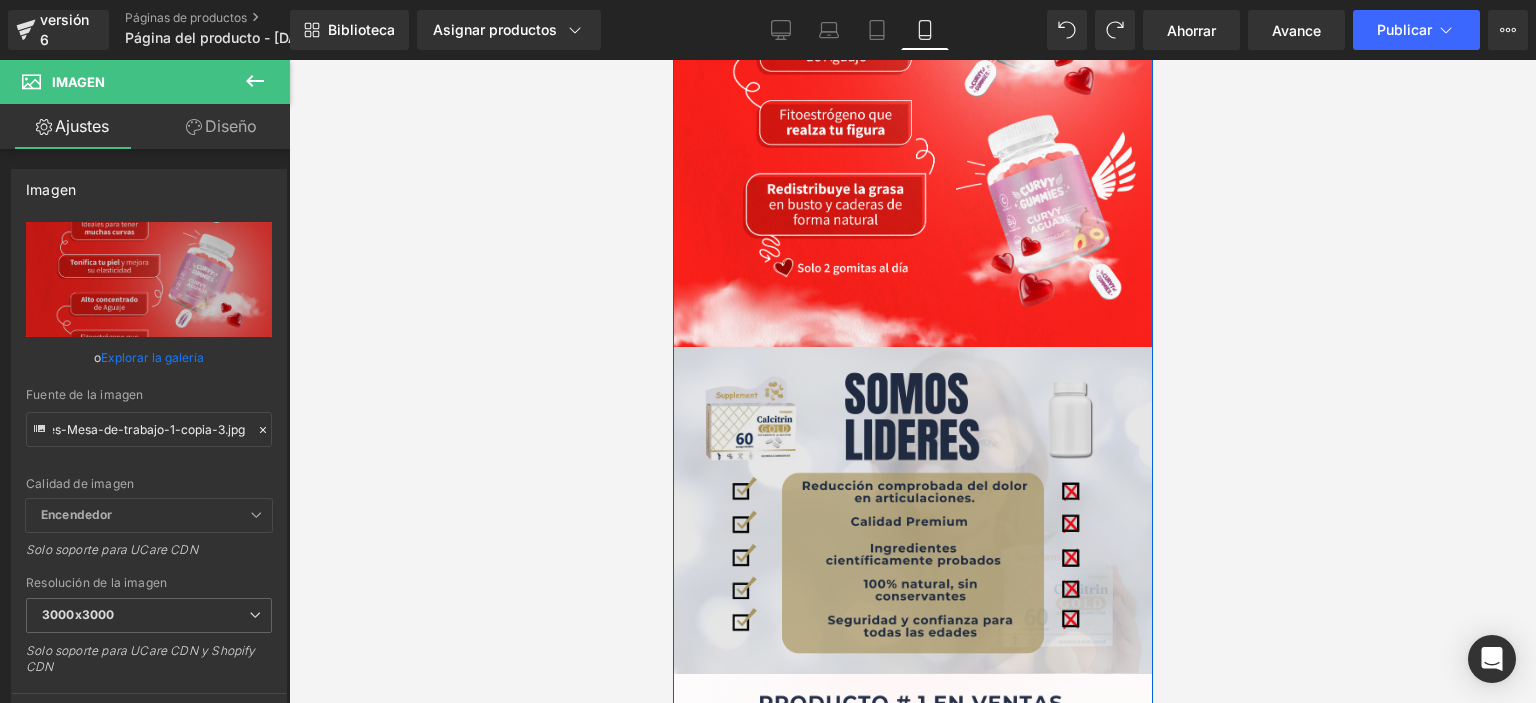 click at bounding box center (912, 510) 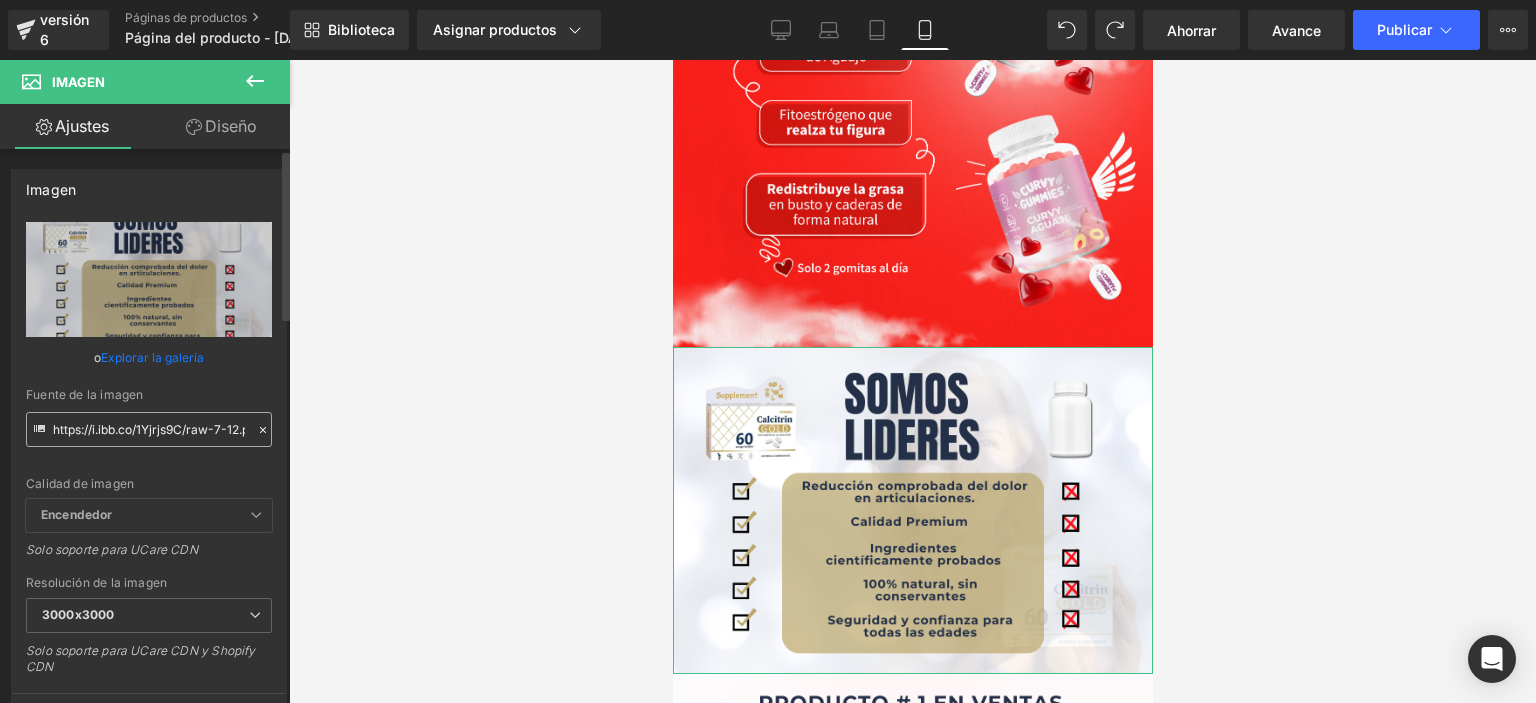 drag, startPoint x: 50, startPoint y: 427, endPoint x: 64, endPoint y: 427, distance: 14 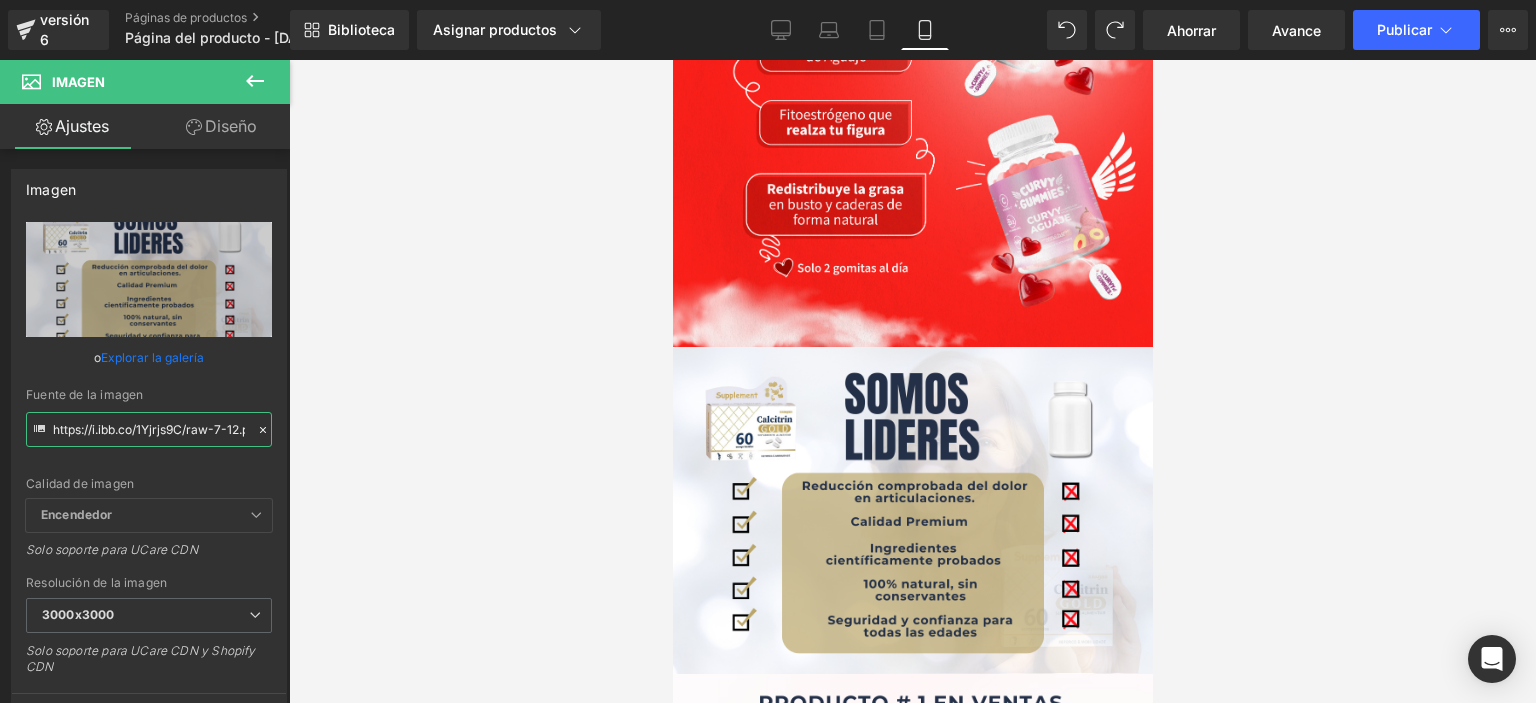scroll, scrollTop: 0, scrollLeft: 28, axis: horizontal 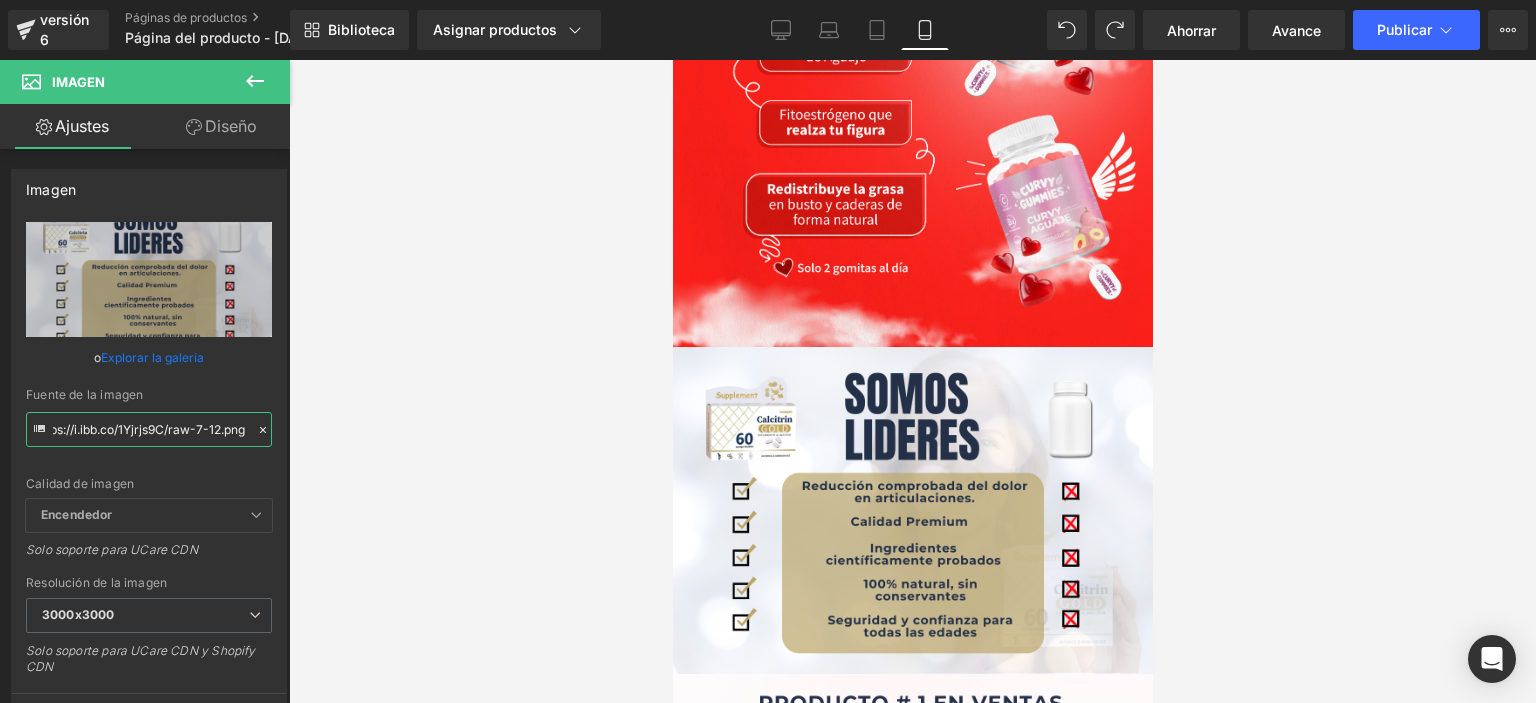 drag, startPoint x: 52, startPoint y: 431, endPoint x: 408, endPoint y: 487, distance: 360.3776 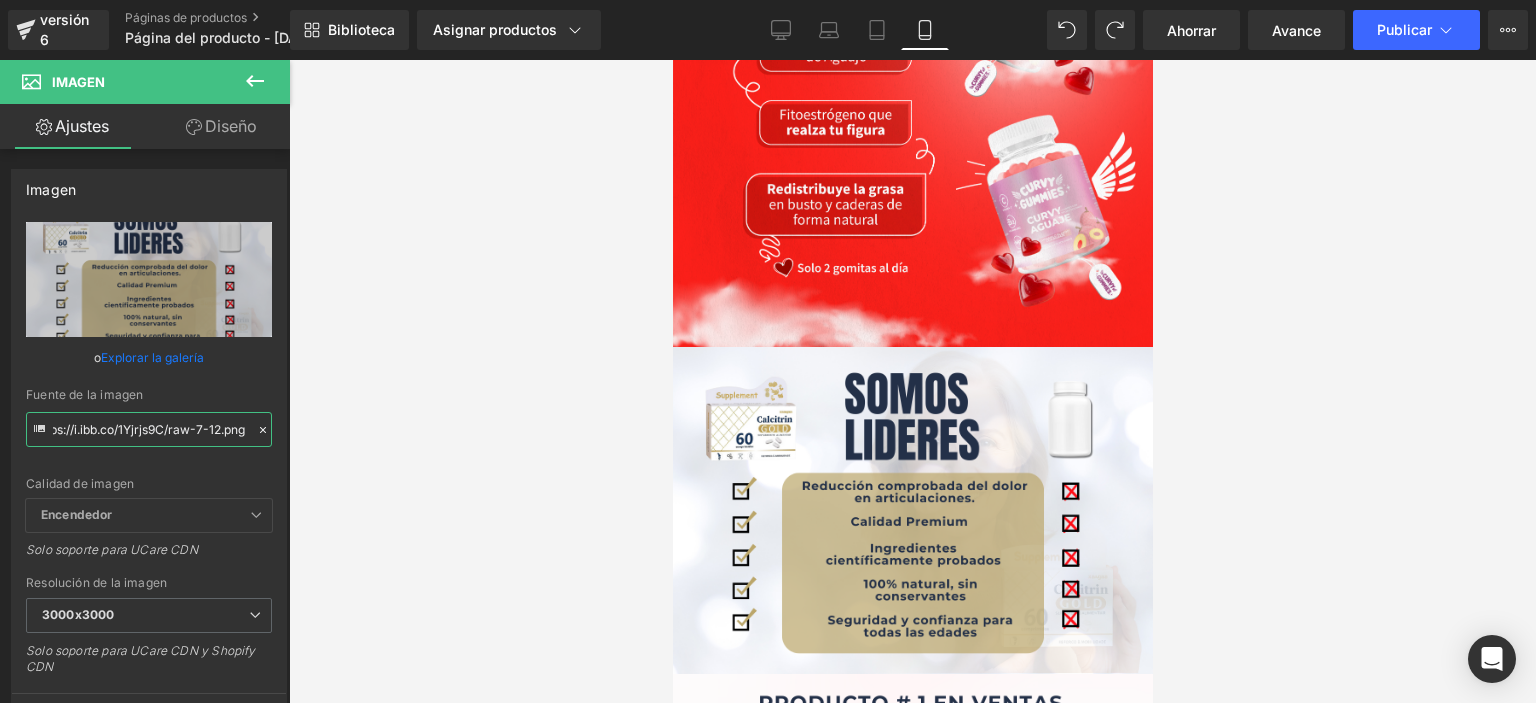 paste on "pr2nH2bb/Curvy-Gummies-Mesa-de-trabajo-1-copia.jp" 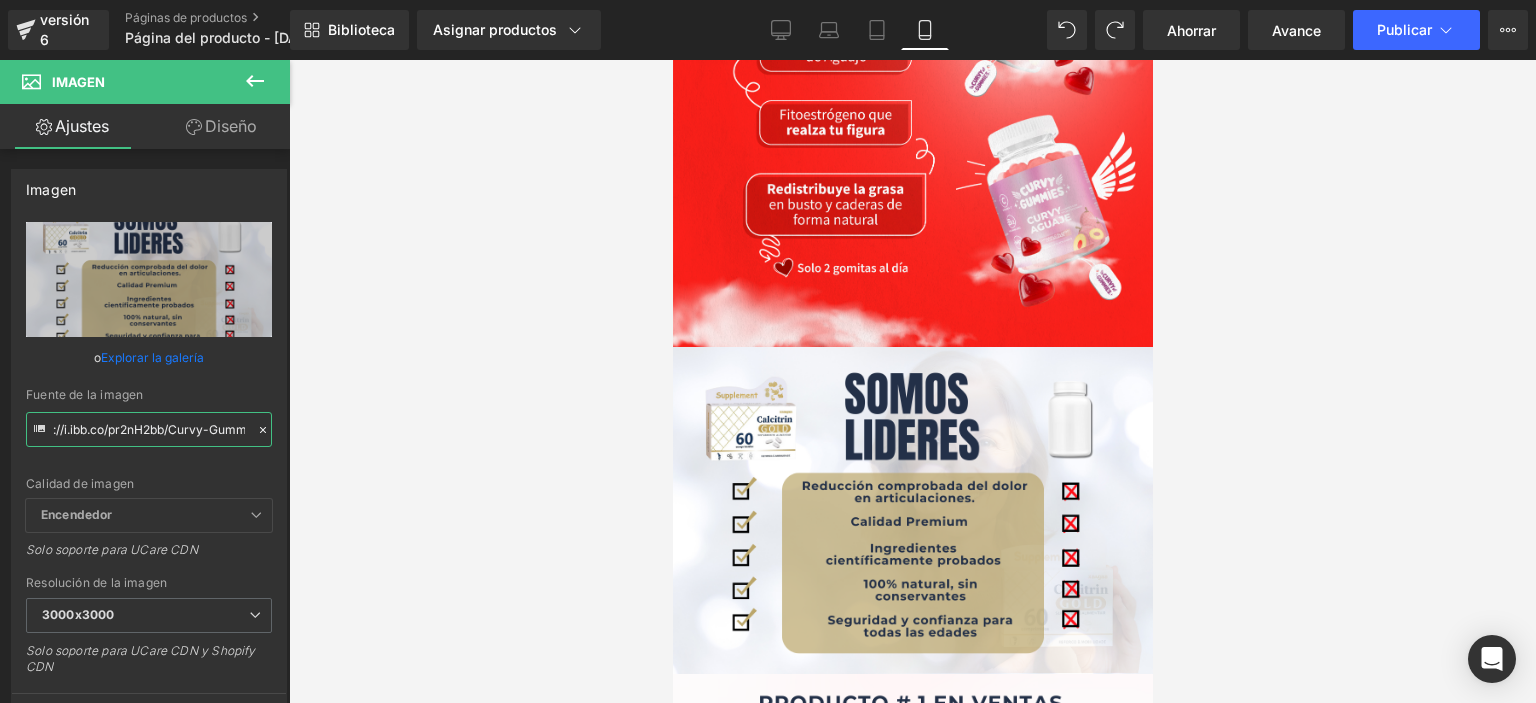 scroll, scrollTop: 0, scrollLeft: 224, axis: horizontal 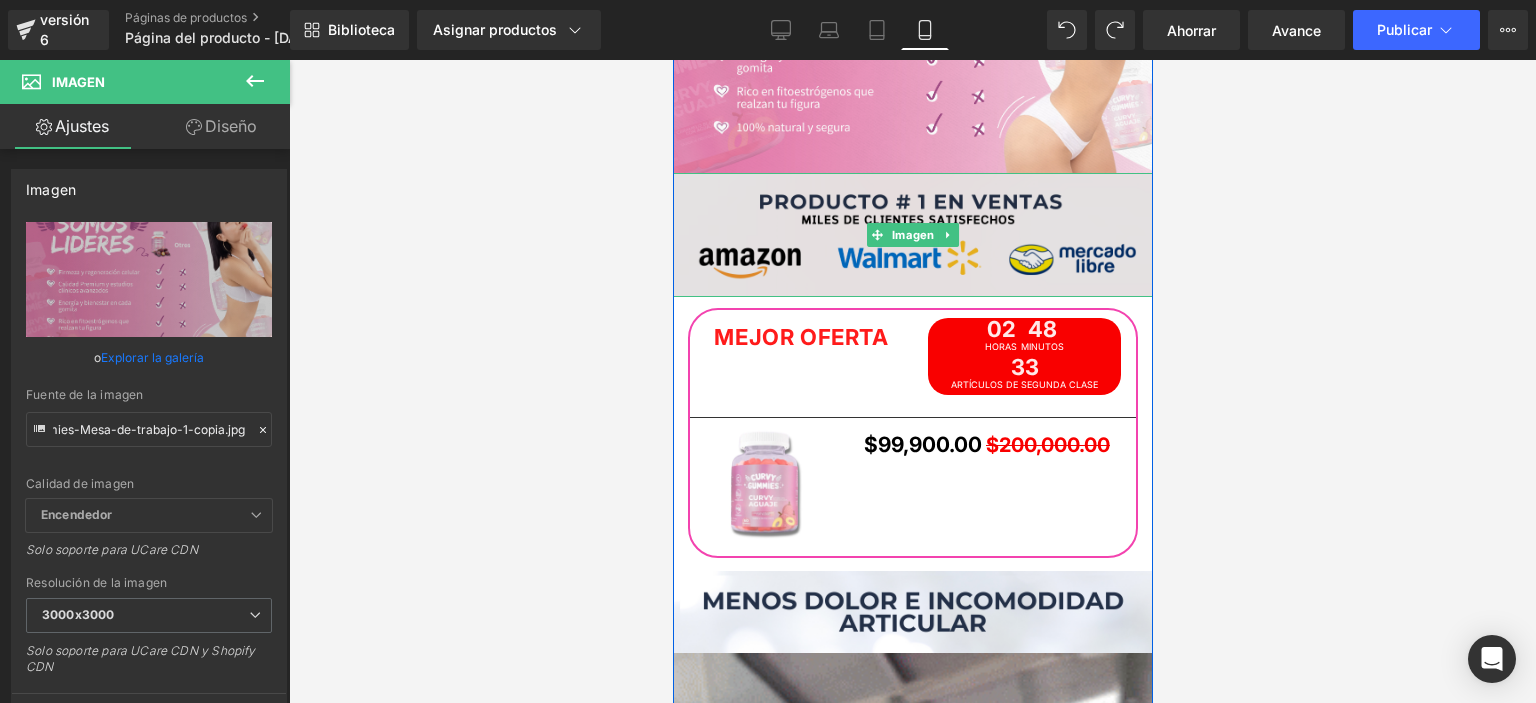 click at bounding box center [912, 235] 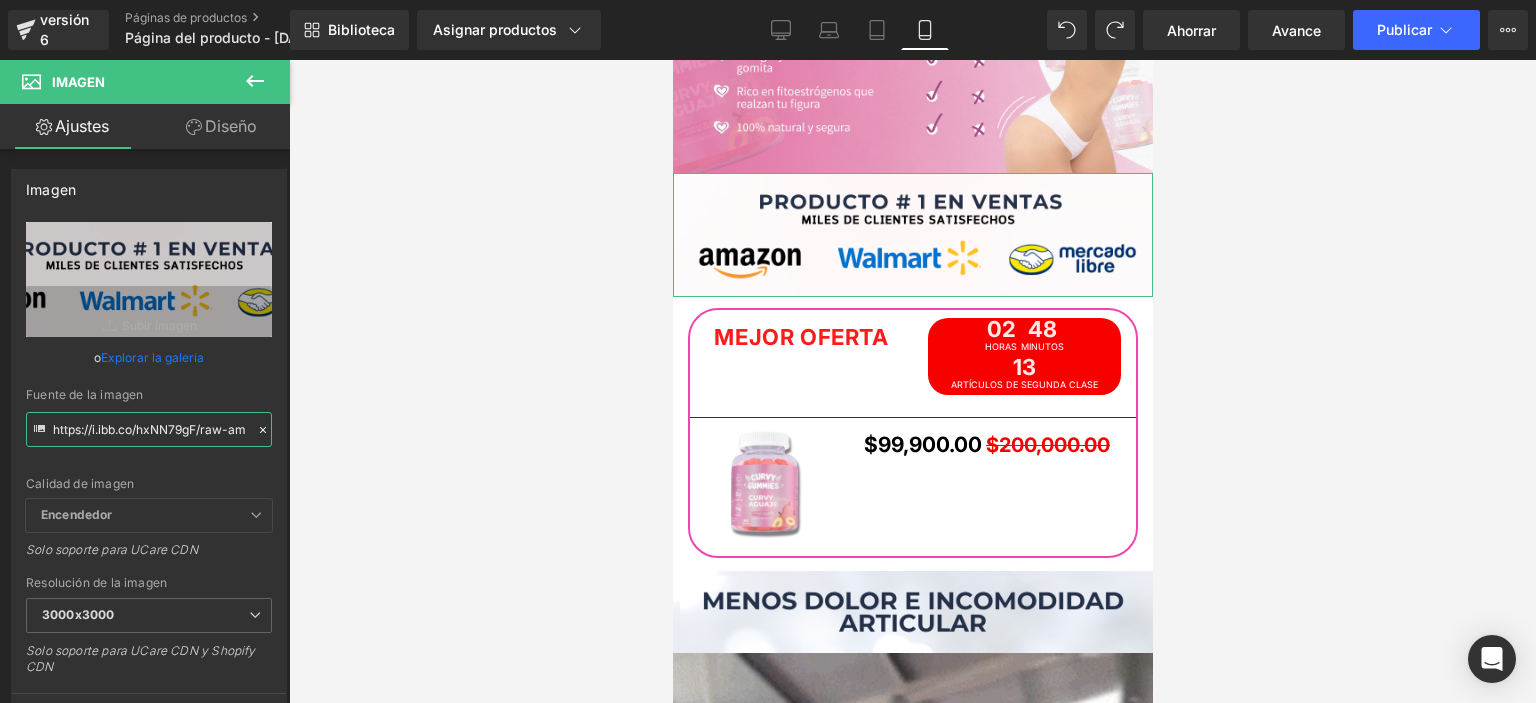 scroll, scrollTop: 0, scrollLeft: 63, axis: horizontal 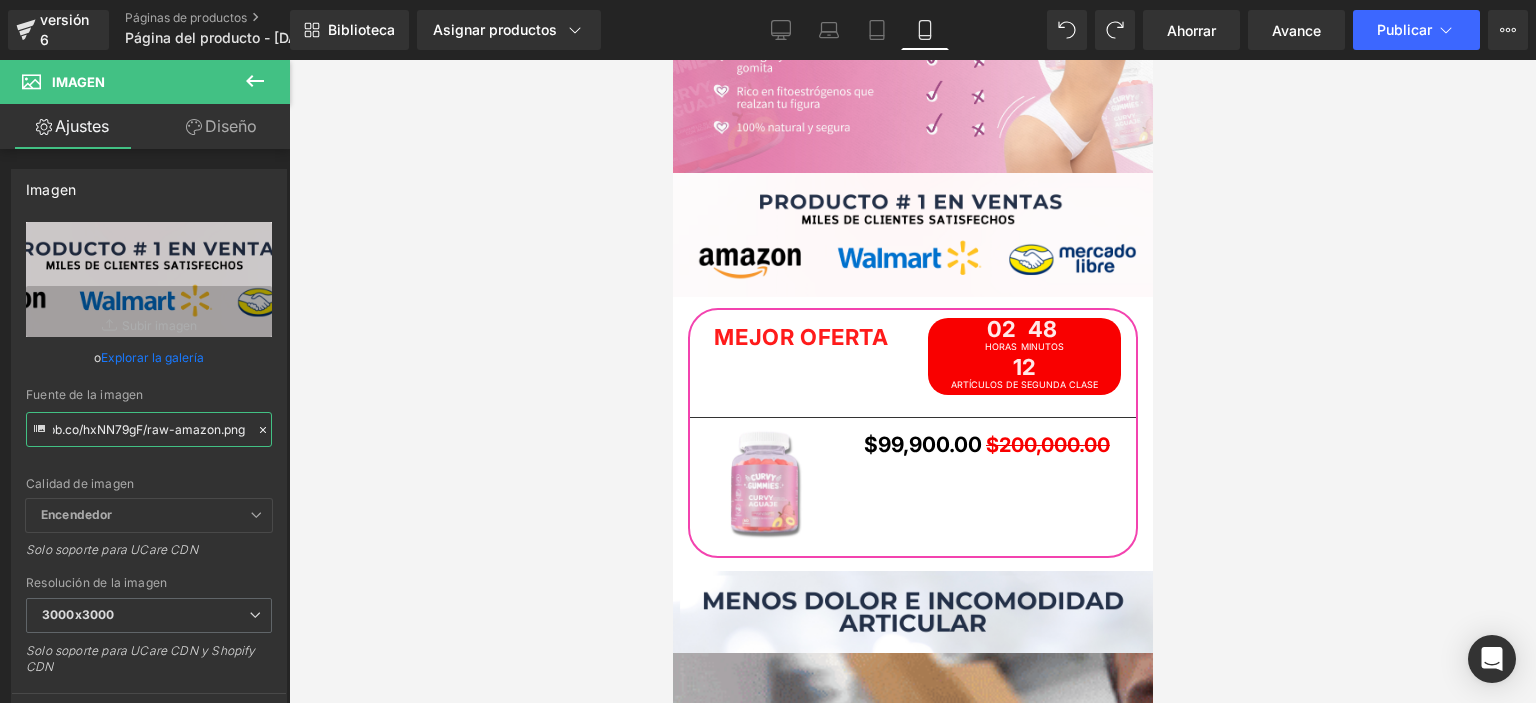 drag, startPoint x: 54, startPoint y: 427, endPoint x: 355, endPoint y: 447, distance: 301.66373 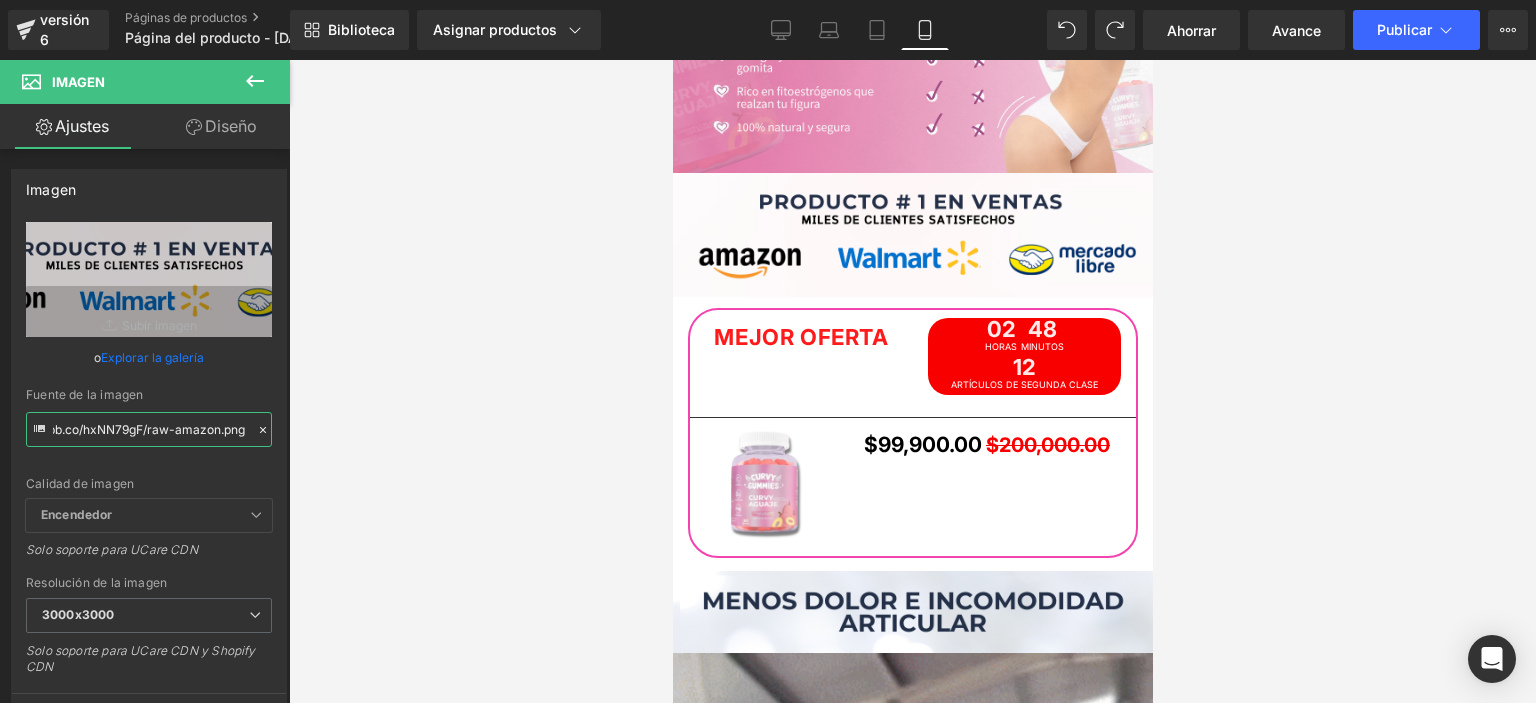 click on "Imagen Estás previsualizando cómo funciona el Reestilizará tu página. No puedes editar elementos en el modo de vista previa preestablecida. versión 6 Páginas de productos Página del producto - 11 de julio, 09:06:51 Biblioteca Asignar productos Vista previa del producto
Bbl Gumies X 60® Administrar productos asignados Móvil De oficina Computadora portátil Tableta Móvil Ahorrar Avance Publicar Programado Plan de actualización Ver página en vivo Ver con plantilla actual Guardar plantilla en la biblioteca Programar publicación Optimizar Configuración de publicación Atajos Tu página no se puede publicar Has alcanzado el número máximo de páginas publicadas en tu plan (0/1).  Necesitas mejorar tu plan o cancelar la publicación de todas tus páginas para obtener un espacio de publicación. Anular la publicación de páginas Plan de actualización Elementos Estilo global Base Fila filas, columnas, diseños, div Título encabezados, títulos, h1,h2,h3,h4,h5,h6 Bloque de texto Imagen Icono" at bounding box center (768, 356) 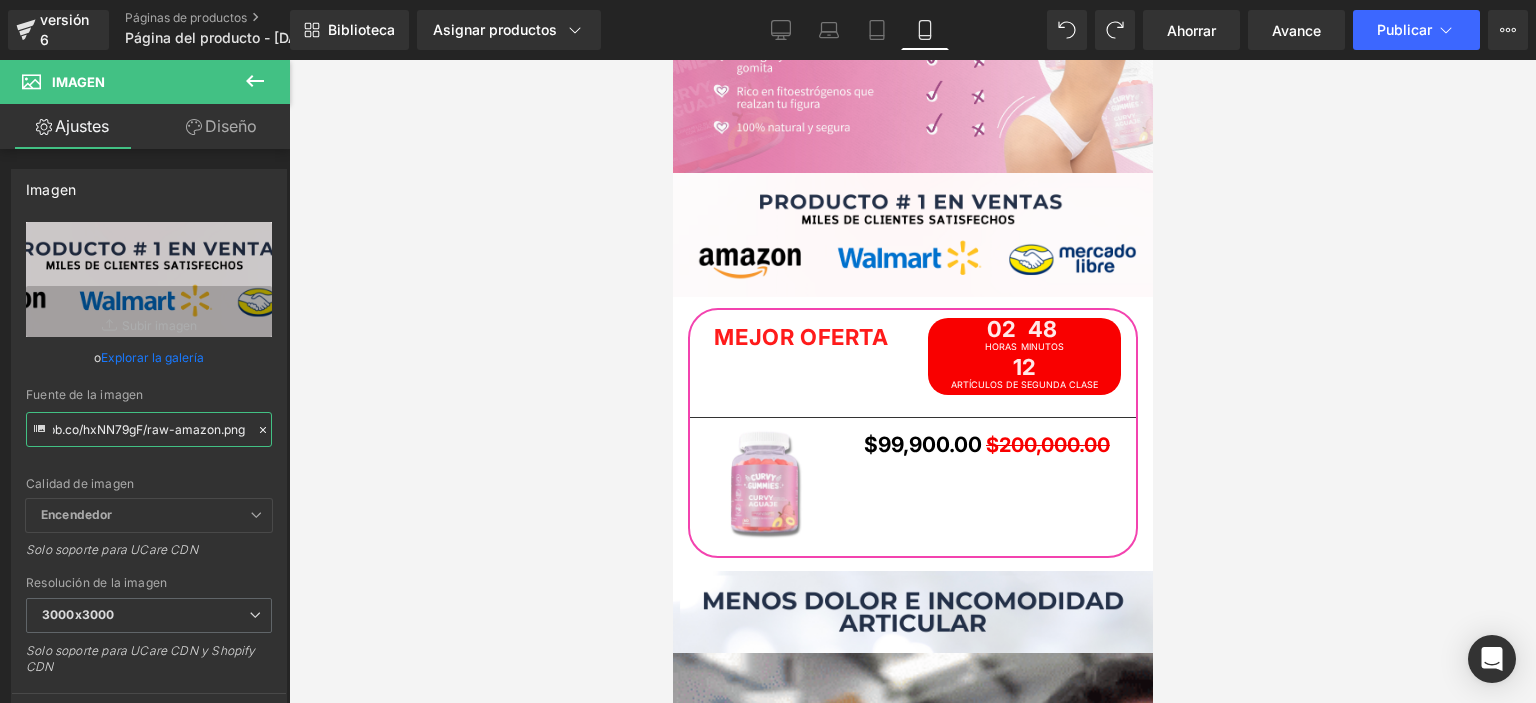 paste on "QvQ84Ltr/Curvy-Gummies-10.jp" 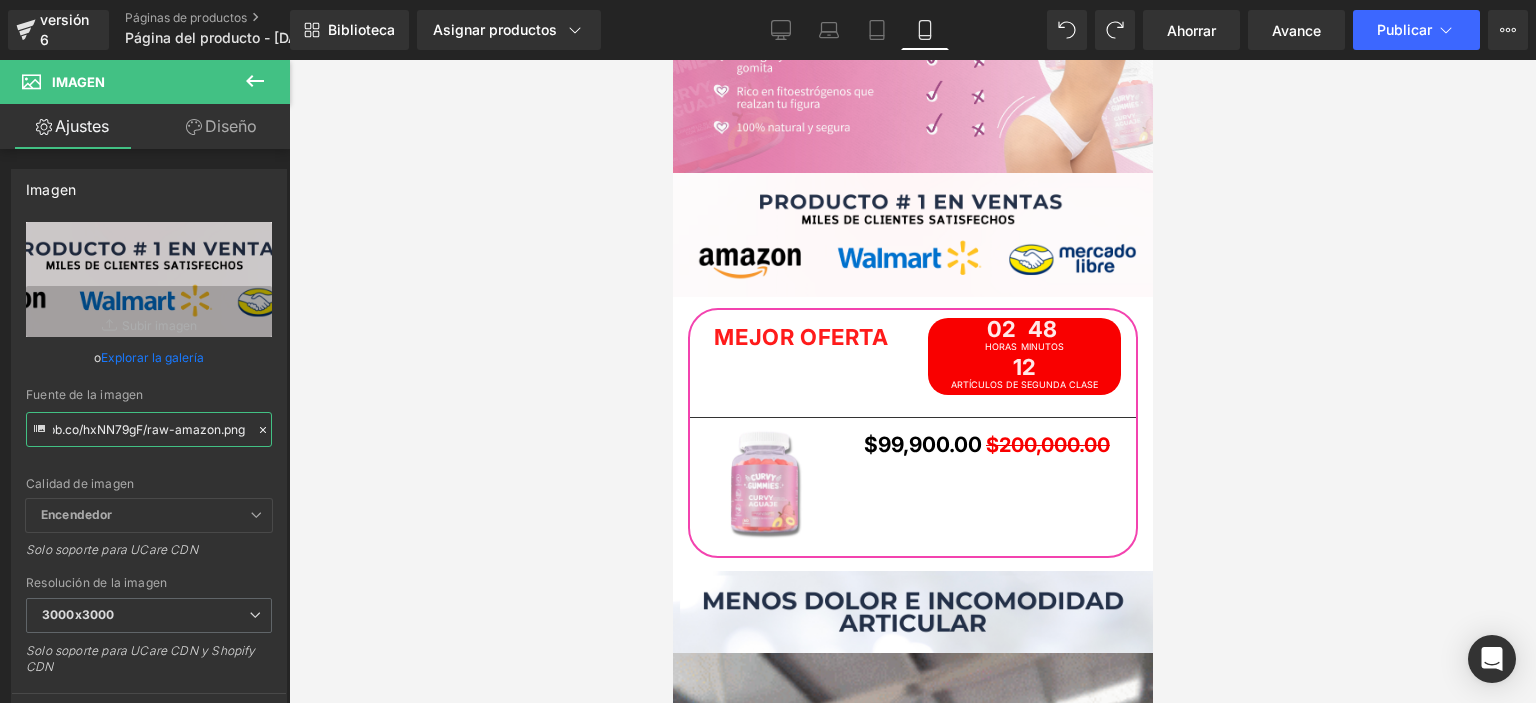 type on "https://i.ibb.co/QvQ84Ltr/Curvy-Gummies-10.jpg" 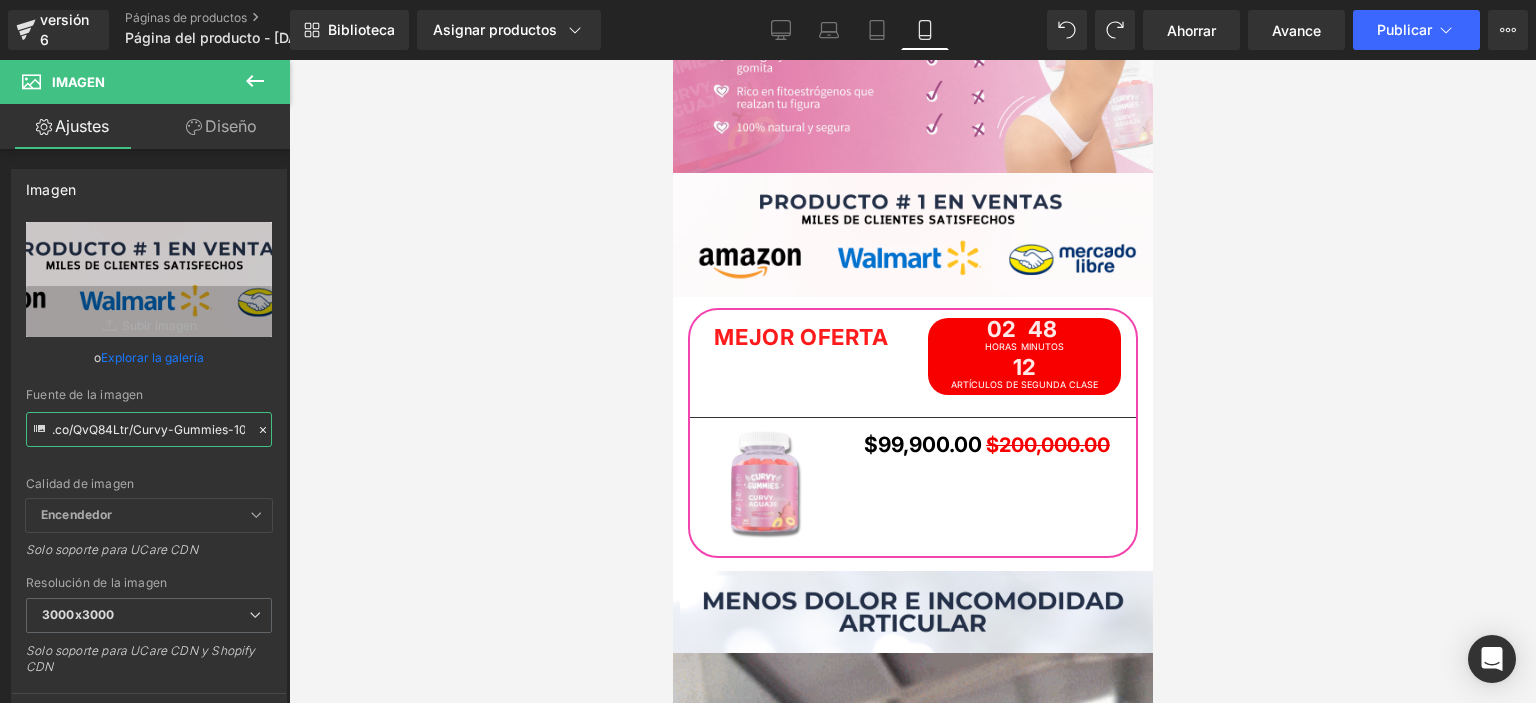 scroll, scrollTop: 0, scrollLeft: 92, axis: horizontal 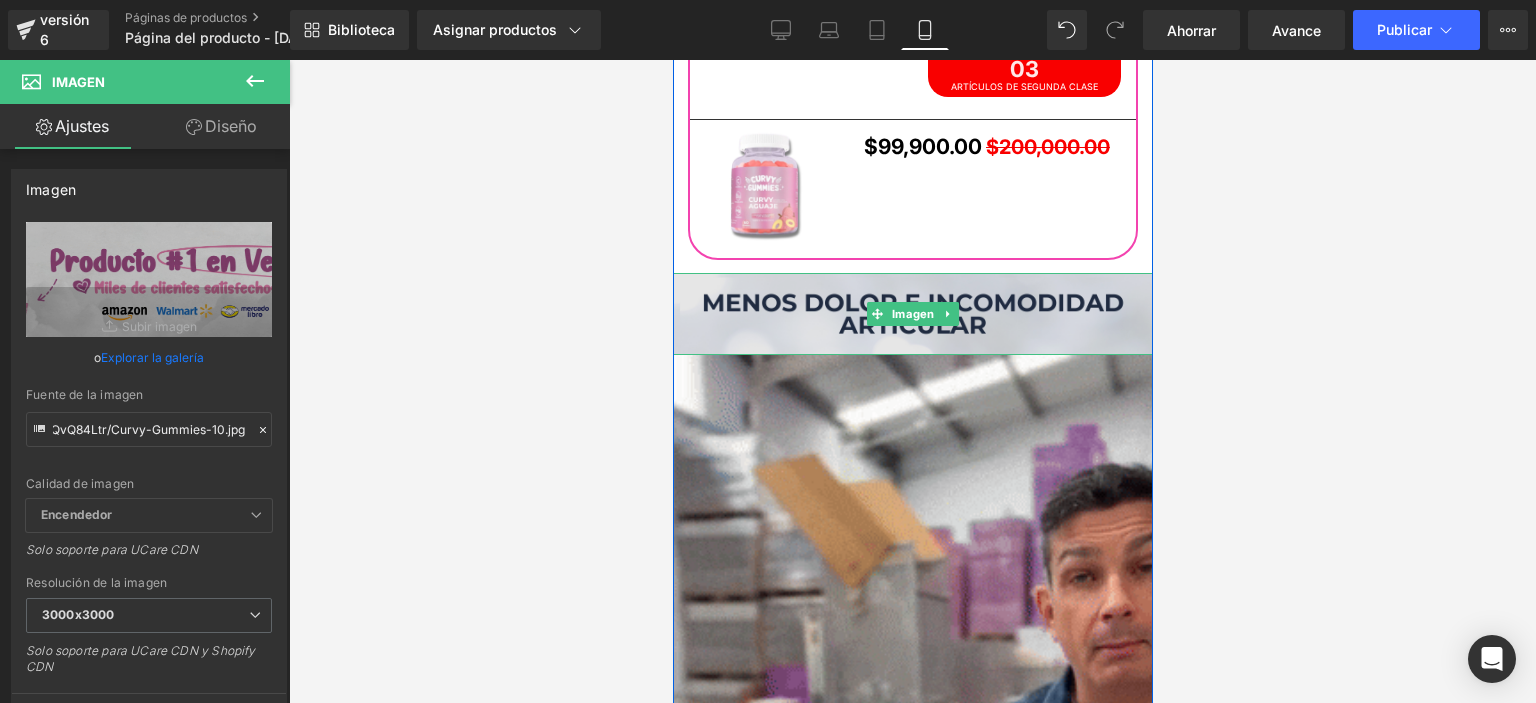 click at bounding box center (912, 314) 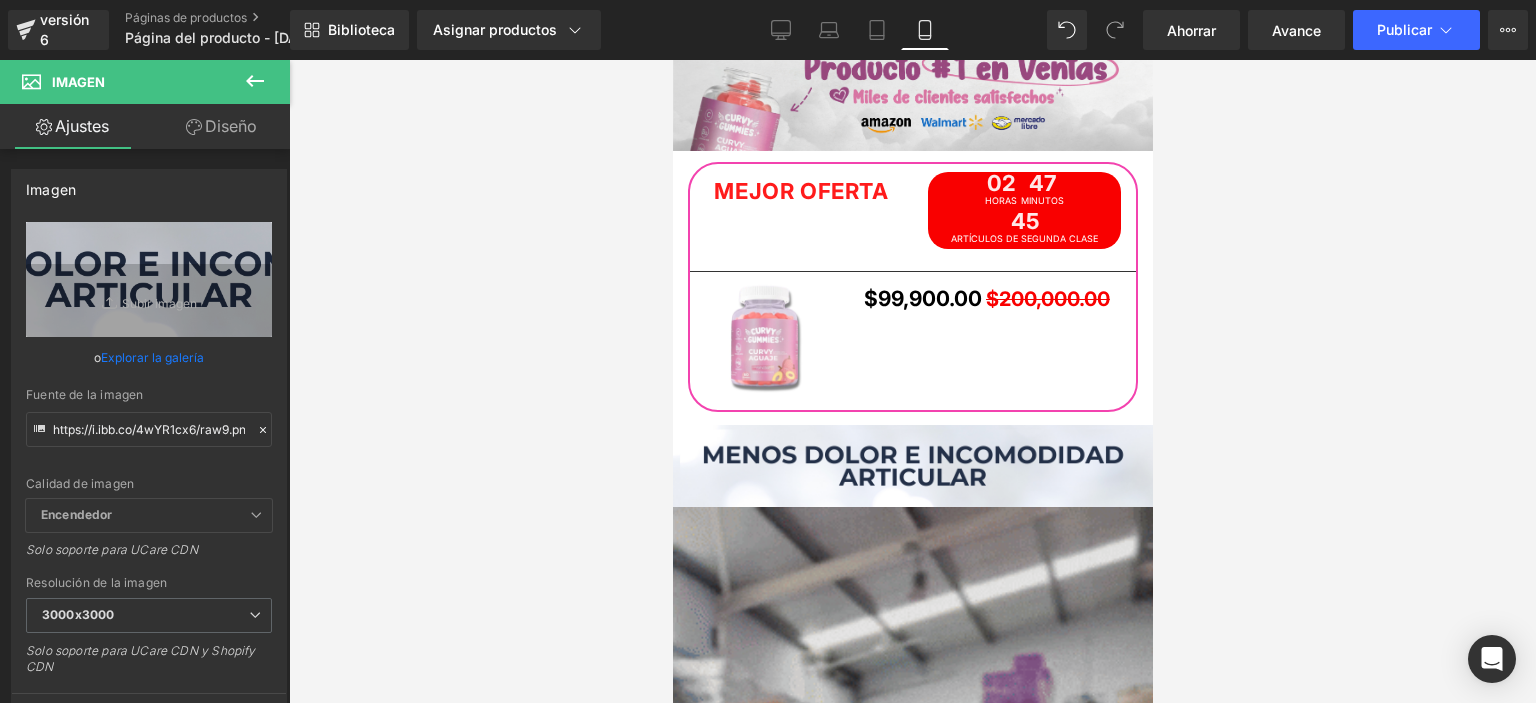 scroll, scrollTop: 3700, scrollLeft: 0, axis: vertical 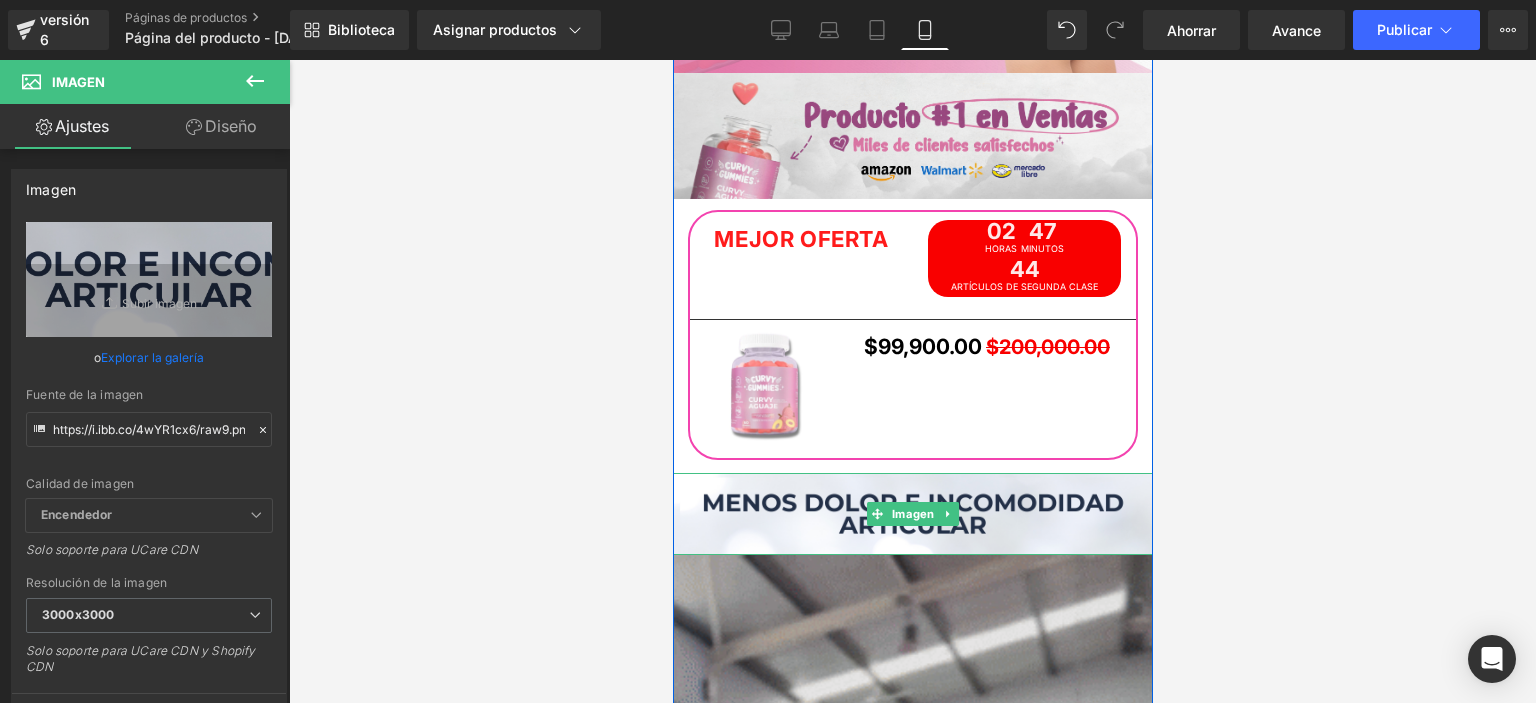 click at bounding box center [912, 514] 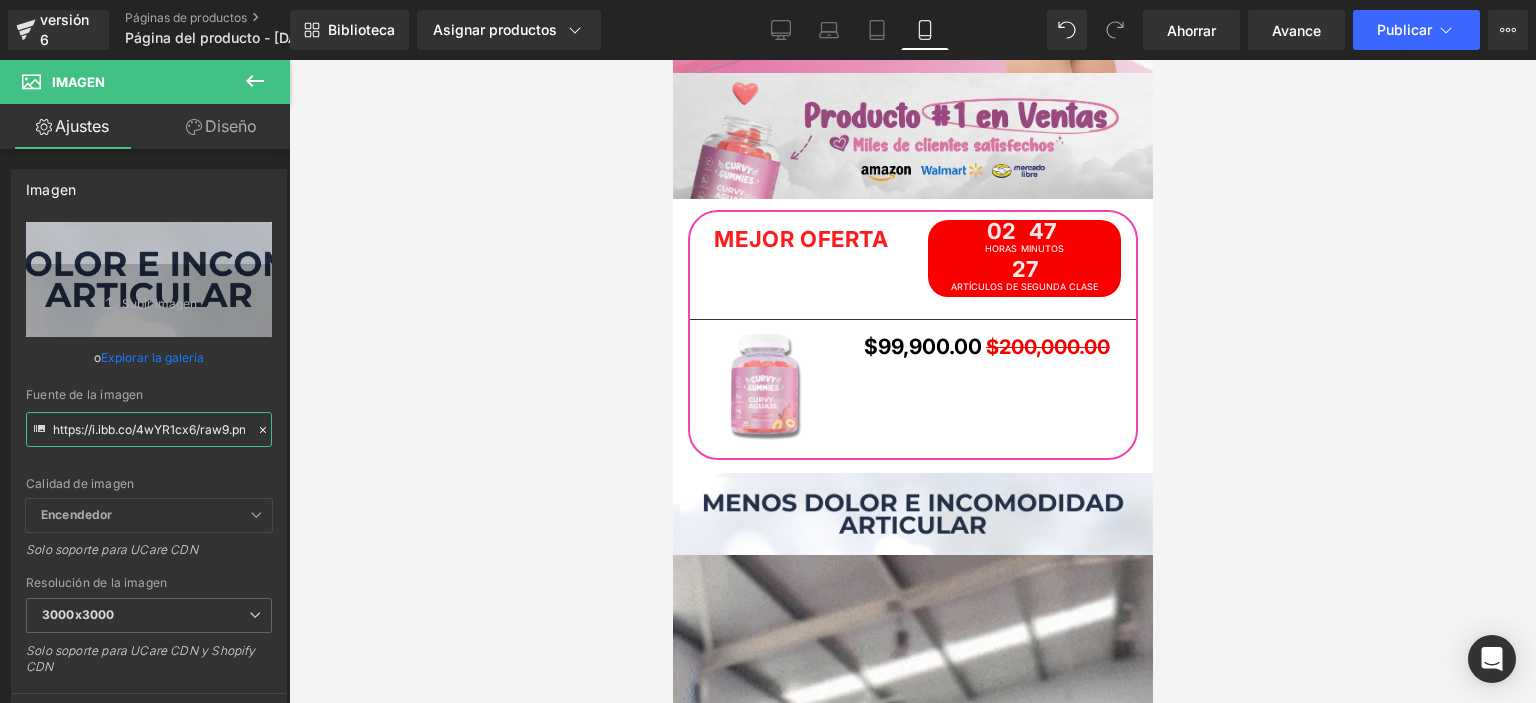 scroll, scrollTop: 0, scrollLeft: 19, axis: horizontal 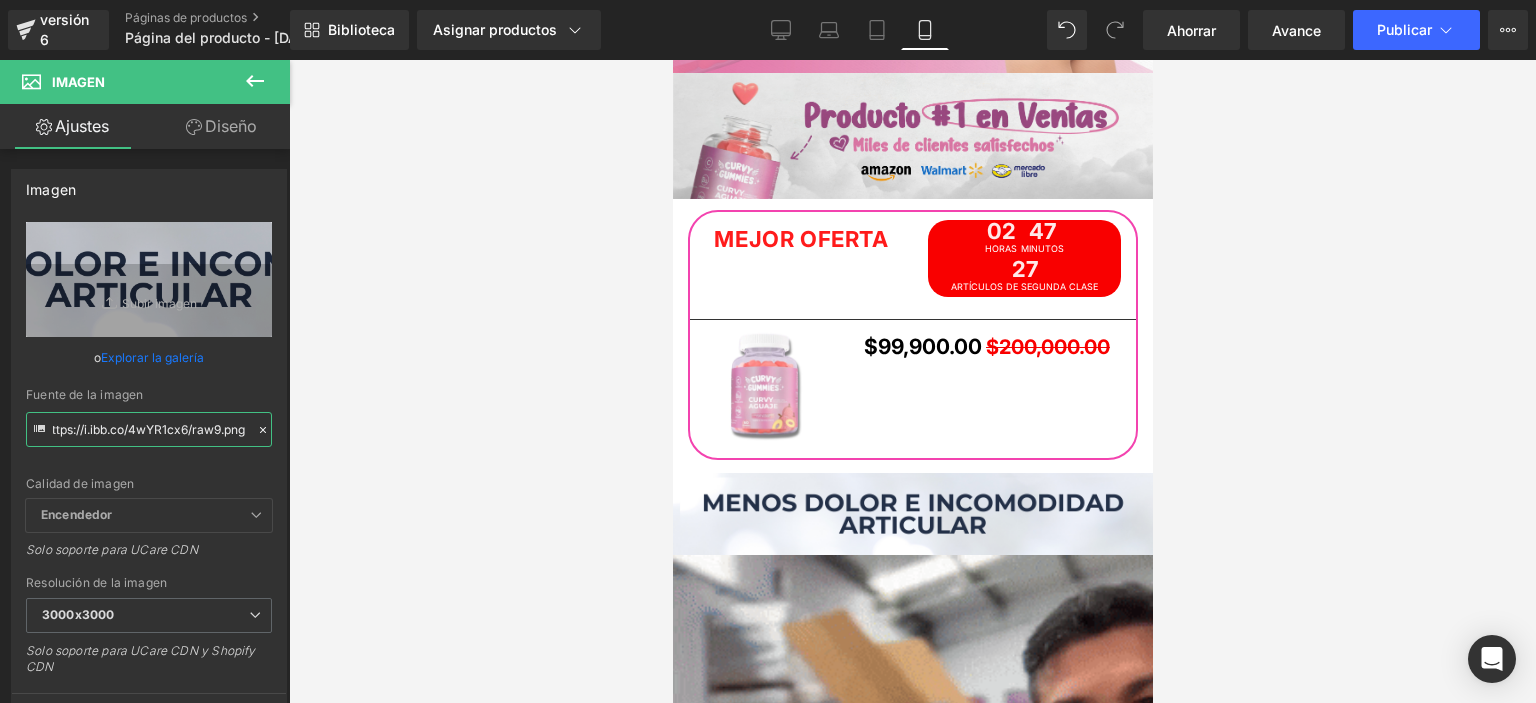drag, startPoint x: 52, startPoint y: 427, endPoint x: 368, endPoint y: 440, distance: 316.2673 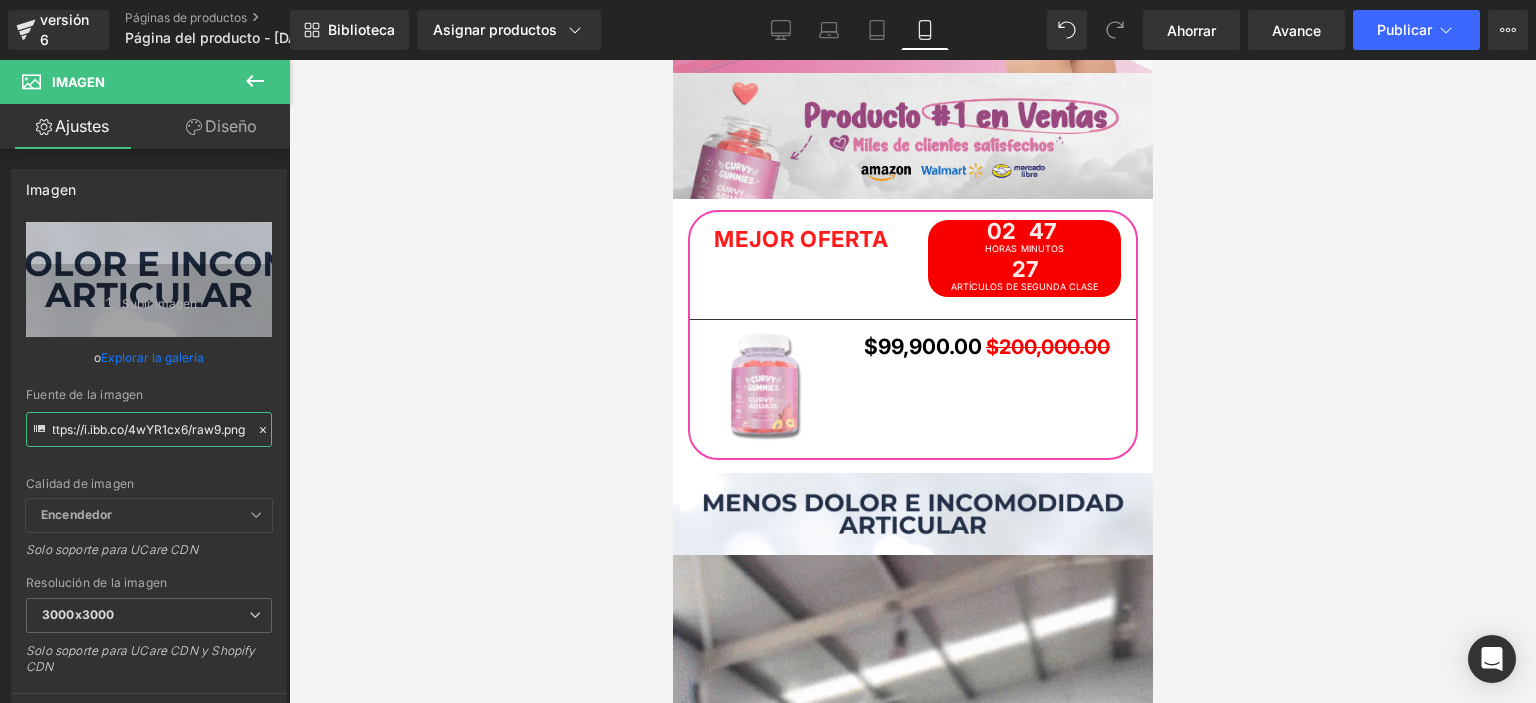 click on "Imagen Estás previsualizando cómo funciona el Reestilizará tu página. No puedes editar elementos en el modo de vista previa preestablecida. versión 6 Páginas de productos Página del producto - 11 de julio, 09:06:51 Biblioteca Asignar productos Vista previa del producto
Bbl Gumies X 60® Administrar productos asignados Móvil De oficina Computadora portátil Tableta Móvil Ahorrar Avance Publicar Programado Plan de actualización Ver página en vivo Ver con plantilla actual Guardar plantilla en la biblioteca Programar publicación Optimizar Configuración de publicación Atajos Tu página no se puede publicar Has alcanzado el número máximo de páginas publicadas en tu plan (0/1).  Necesitas mejorar tu plan o cancelar la publicación de todas tus páginas para obtener un espacio de publicación. Anular la publicación de páginas Plan de actualización Elementos Estilo global Base Fila filas, columnas, diseños, div Título encabezados, títulos, h1,h2,h3,h4,h5,h6 Bloque de texto Imagen Icono" at bounding box center [768, 356] 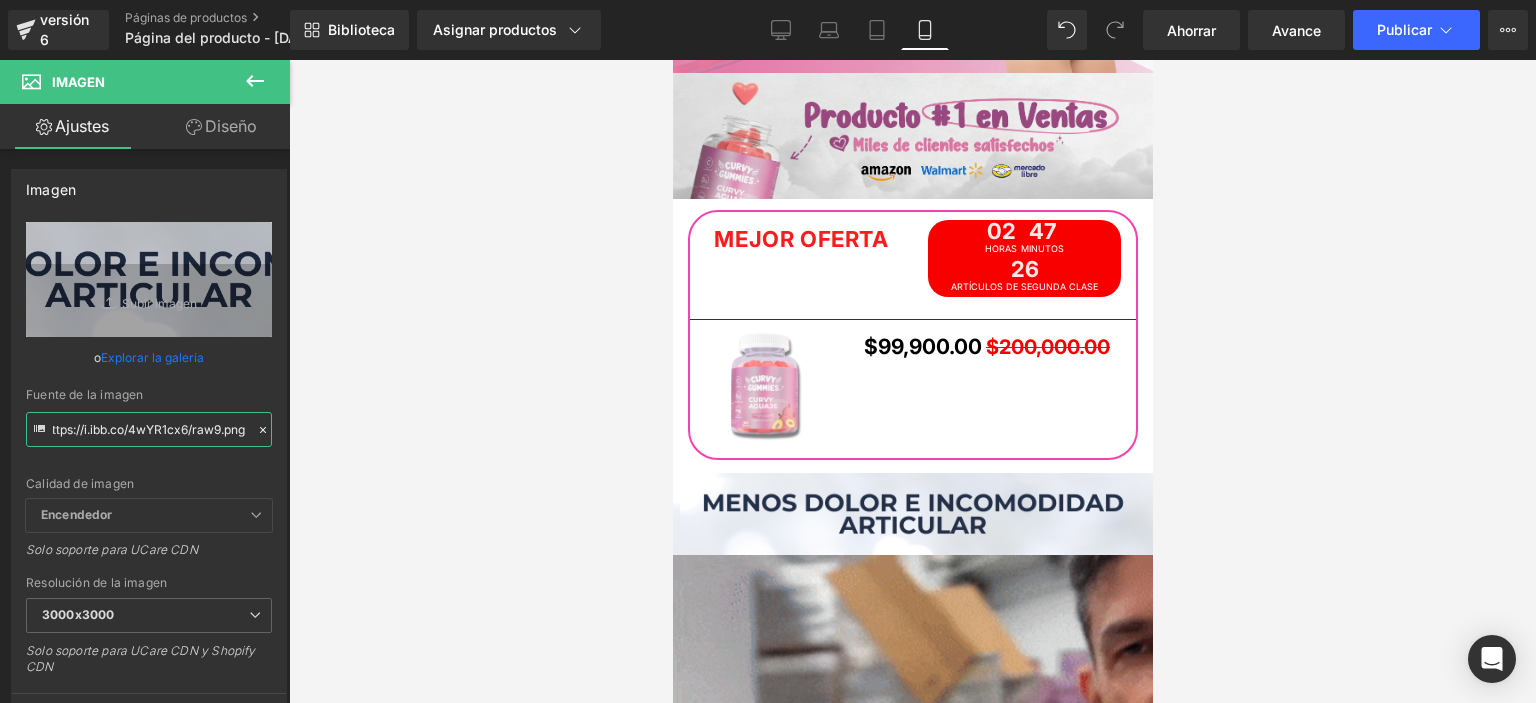 paste on "V09vMP4c/Curvy-Gummies-09.jp" 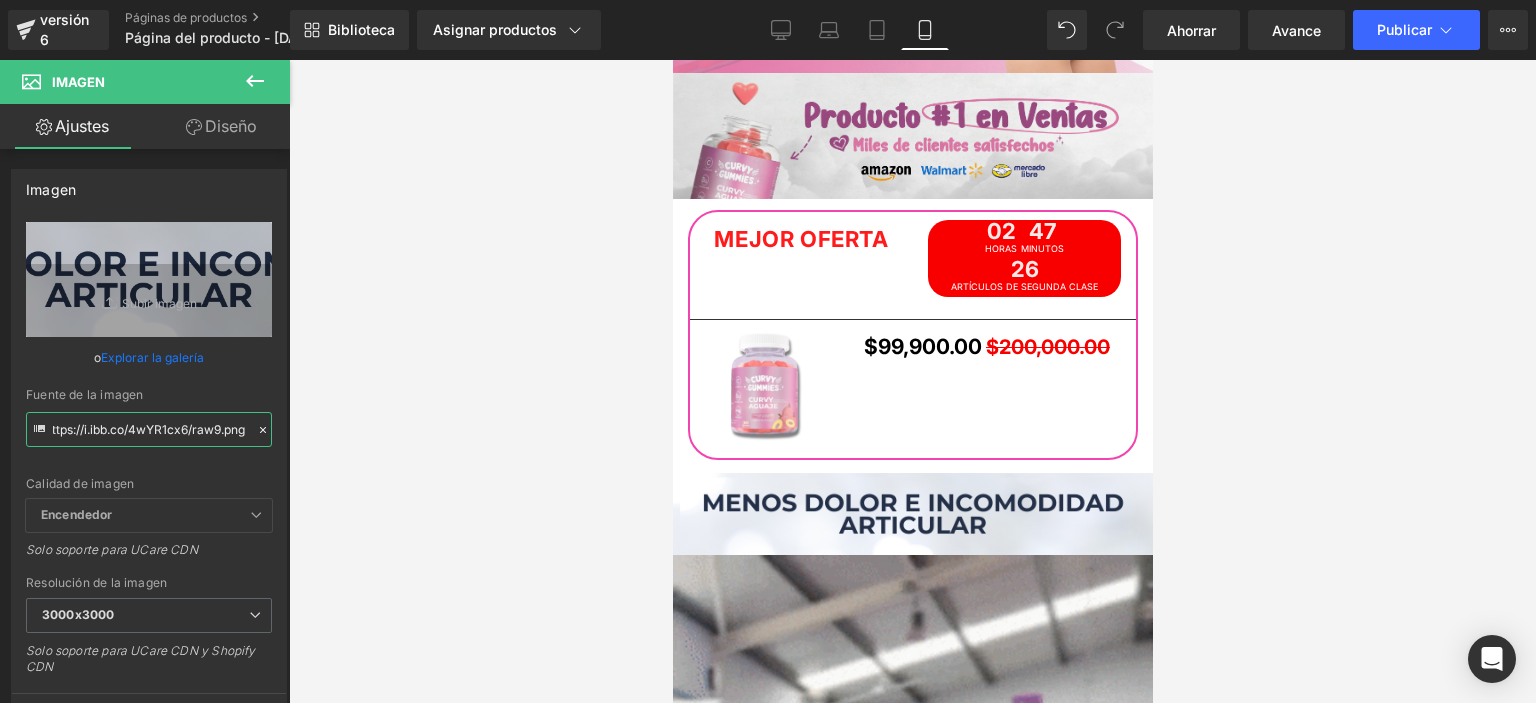 type on "https://i.ibb.co/V09vMP4c/Curvy-Gummies-09.jpg" 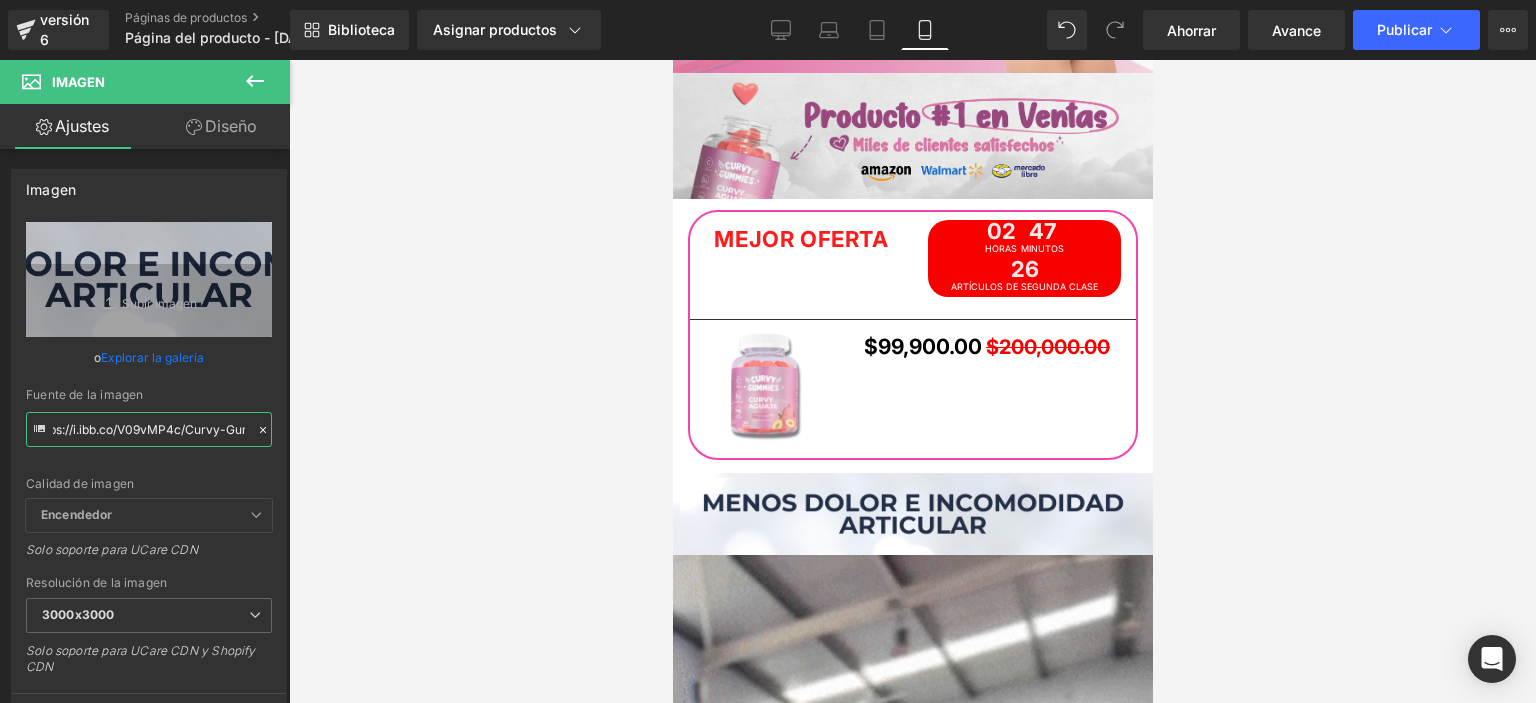 scroll, scrollTop: 0, scrollLeft: 103, axis: horizontal 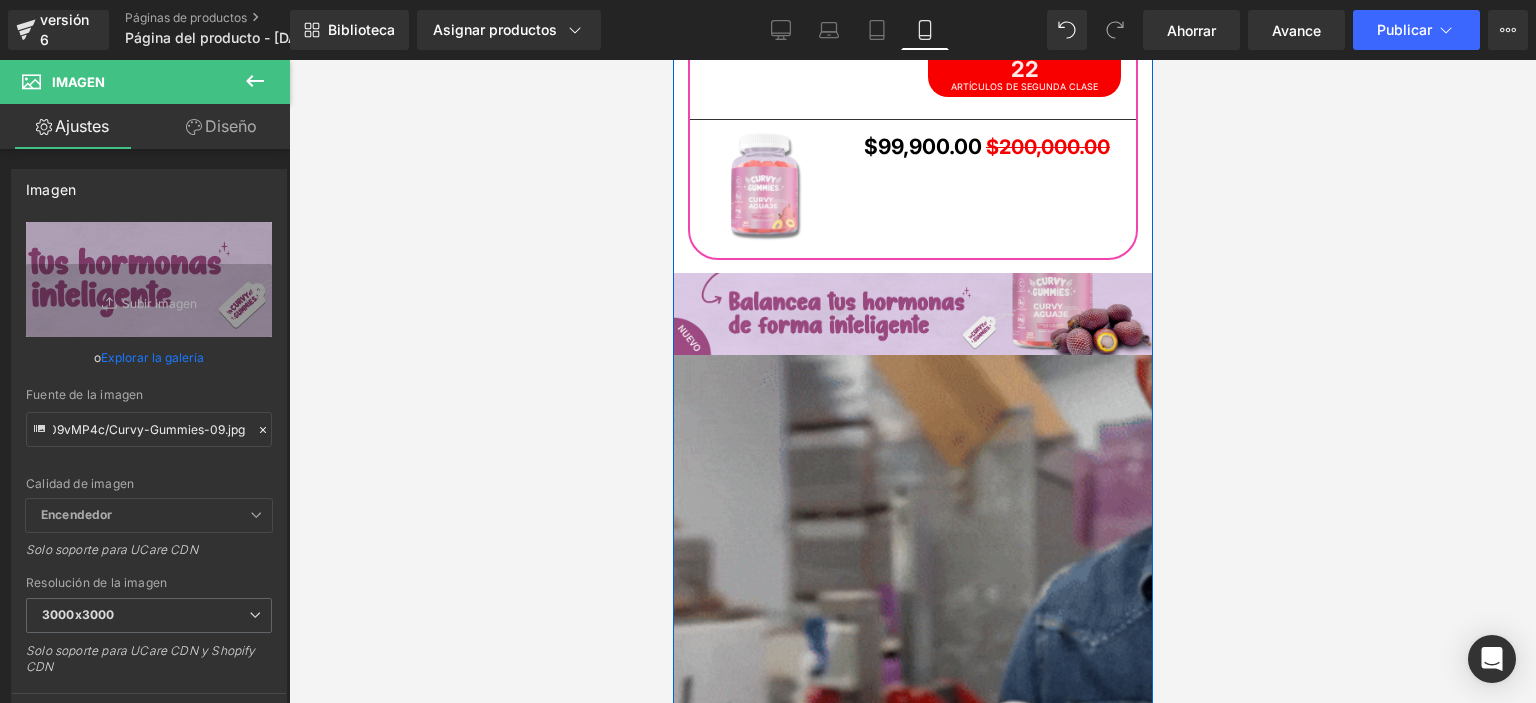 click at bounding box center [912, 781] 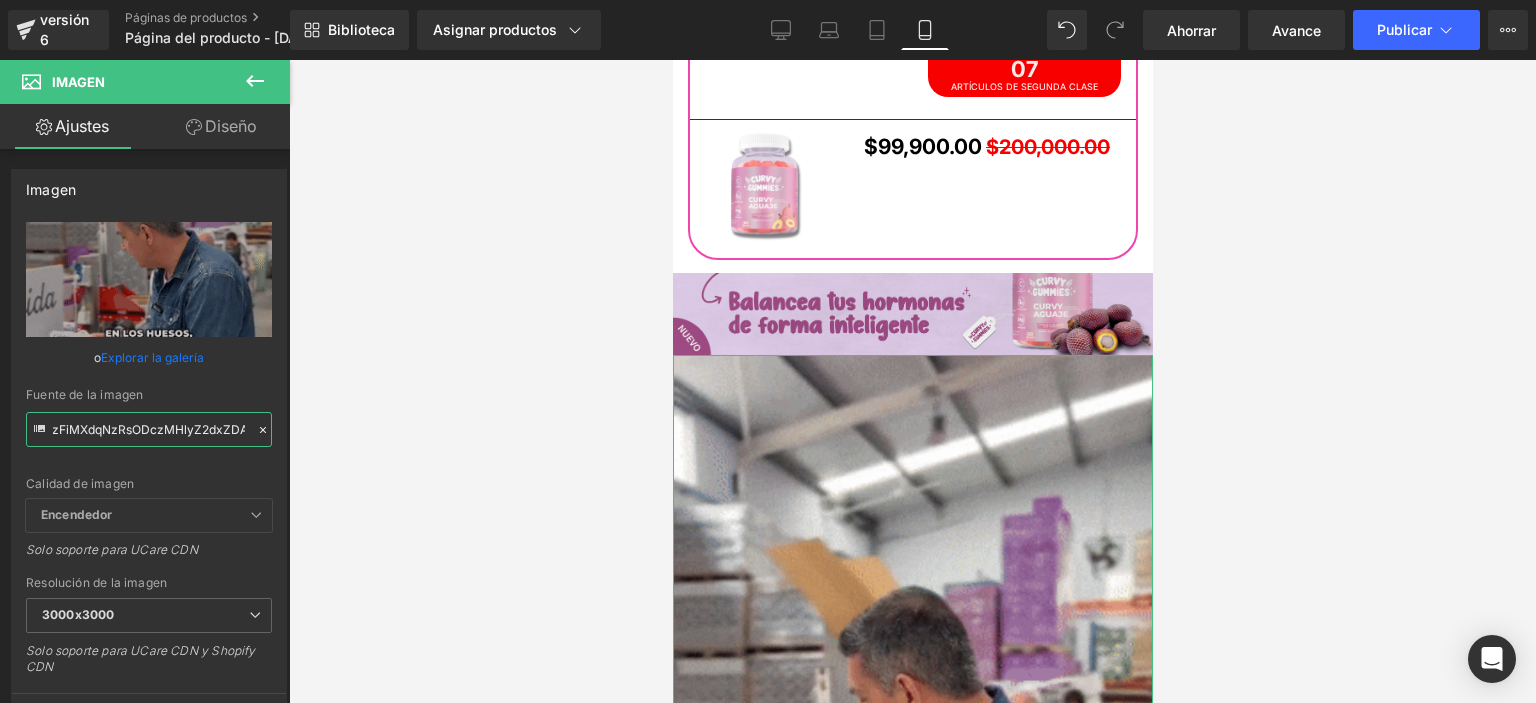 scroll, scrollTop: 0, scrollLeft: 1014, axis: horizontal 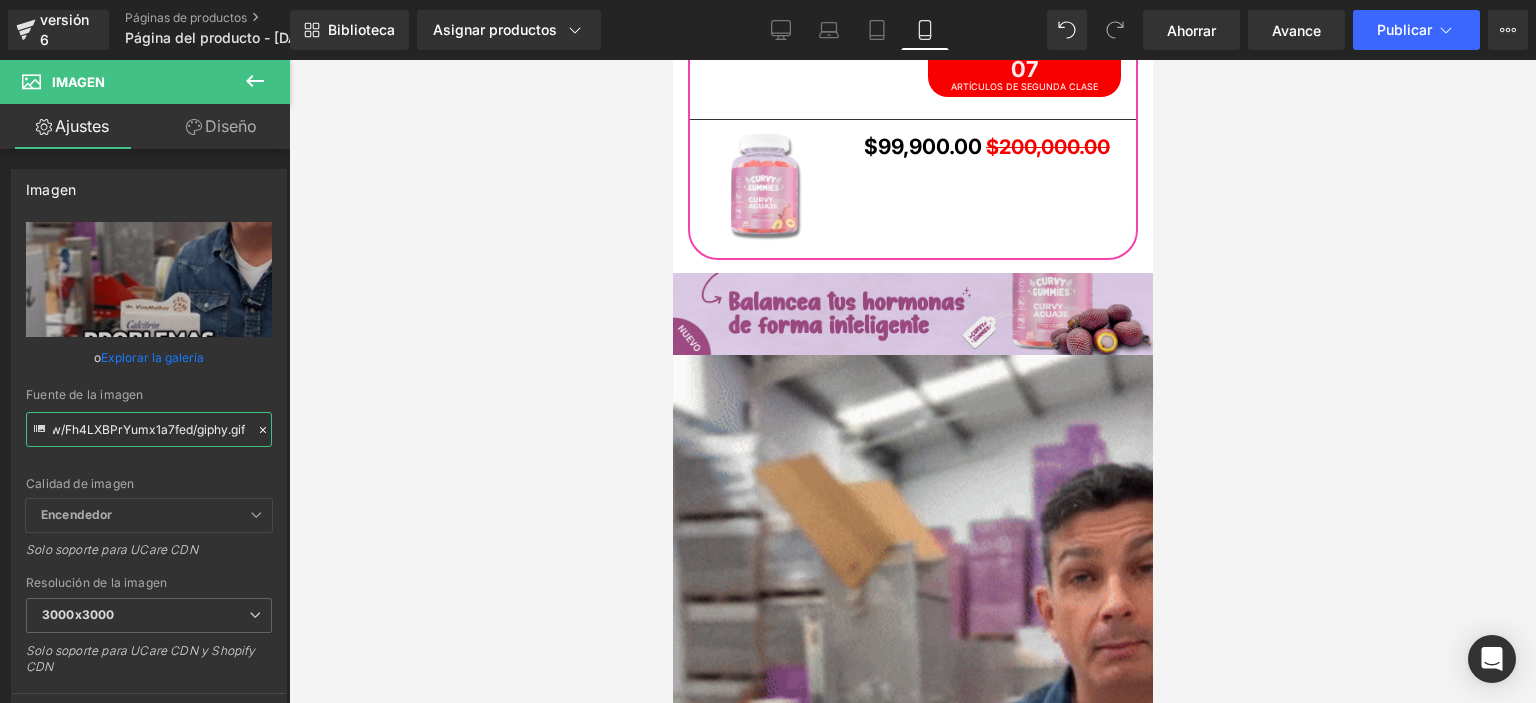 drag, startPoint x: 52, startPoint y: 428, endPoint x: 348, endPoint y: 442, distance: 296.3309 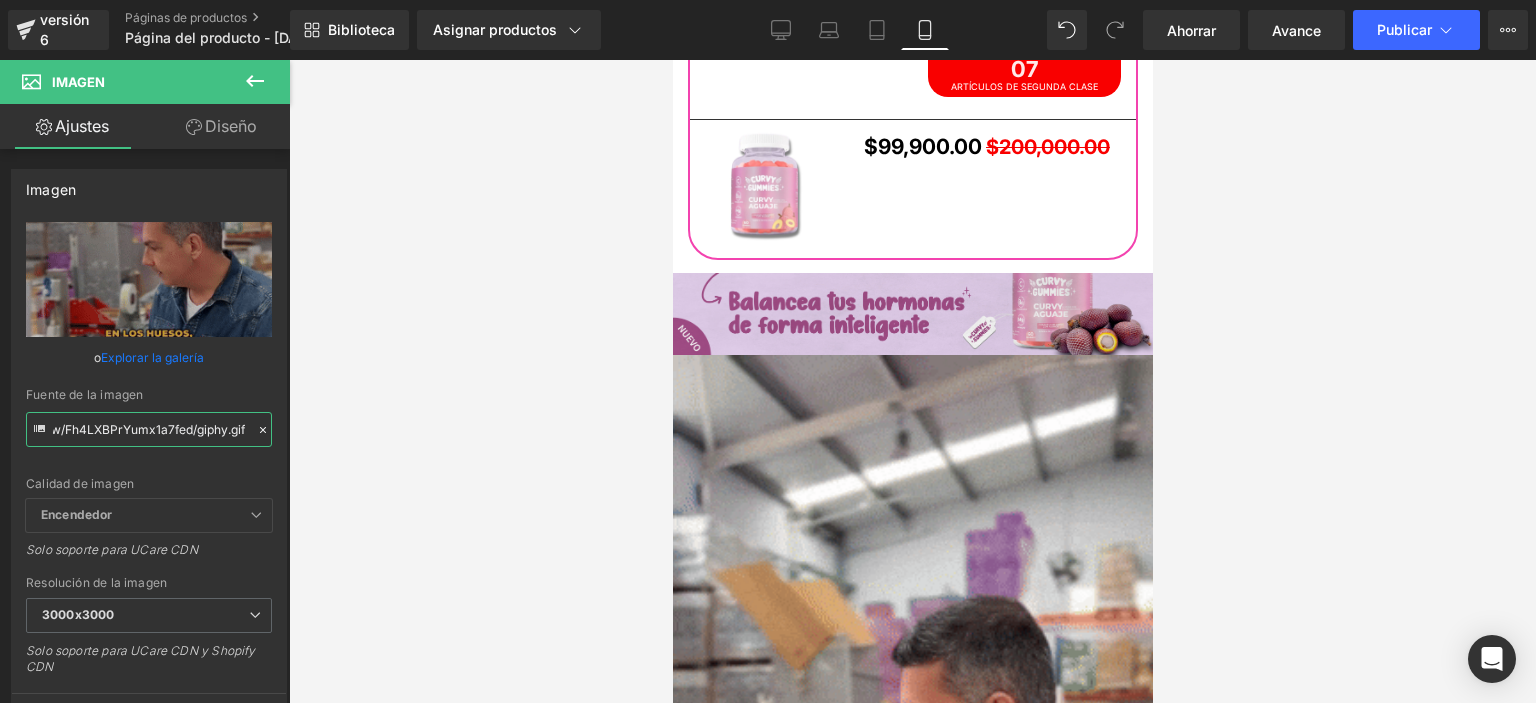 click on "Imagen Estás previsualizando cómo funciona el Reestilizará tu página. No puedes editar elementos en el modo de vista previa preestablecida. versión 6 Páginas de productos Página del producto - 11 de julio, 09:06:51 Biblioteca Asignar productos Vista previa del producto
Bbl Gumies X 60® Administrar productos asignados Móvil De oficina Computadora portátil Tableta Móvil Ahorrar Avance Publicar Programado Plan de actualización Ver página en vivo Ver con plantilla actual Guardar plantilla en la biblioteca Programar publicación Optimizar Configuración de publicación Atajos Tu página no se puede publicar Has alcanzado el número máximo de páginas publicadas en tu plan (0/1).  Necesitas mejorar tu plan o cancelar la publicación de todas tus páginas para obtener un espacio de publicación. Anular la publicación de páginas Plan de actualización Elementos Estilo global Base Fila filas, columnas, diseños, div Título encabezados, títulos, h1,h2,h3,h4,h5,h6 Bloque de texto Imagen Icono" at bounding box center (768, 356) 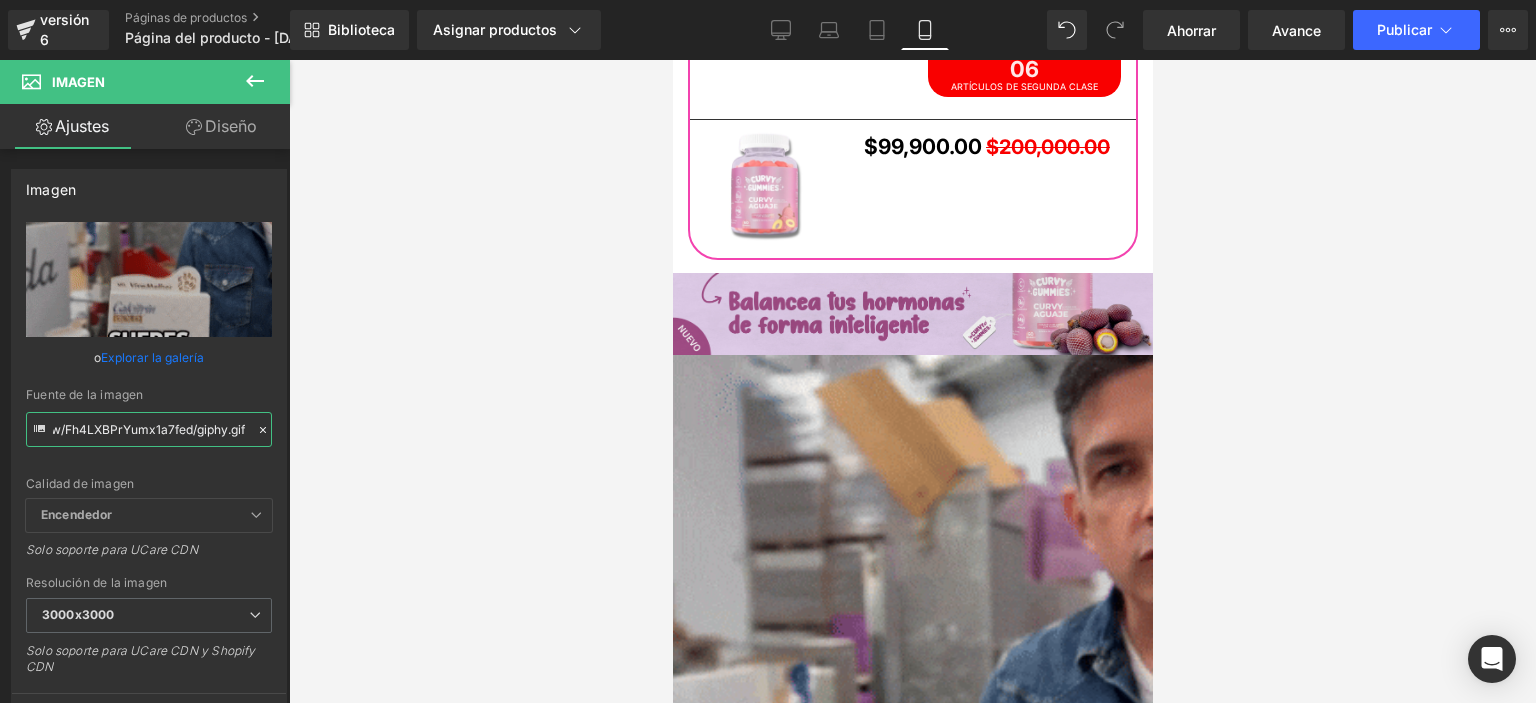 paste on "3.giphy.com/media/v1.Y2lkPTc5MGI3NjExajdxdmlnanl3cTBxcWdjNnB5bndsZnI3cGtmNTZlbHl5cm15dms2bCZlcD12MV9pbnRlcm5hbF9naWZfYnlfaWQmY3Q9Zw/TotF5m7KeN3jLSJzxV" 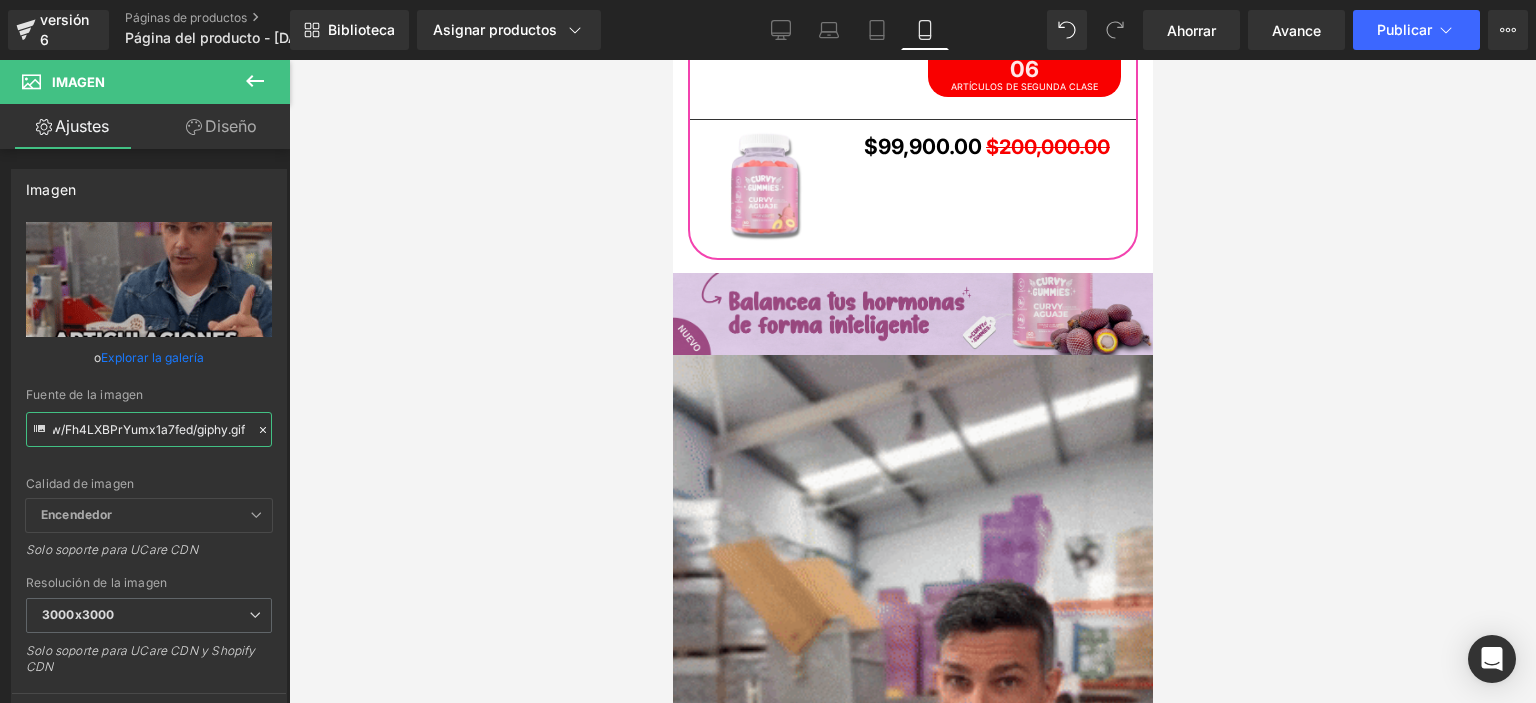 type on "https://media3.giphy.com/media/v1.Y2lkPTc5MGI3NjExajdxdmlnanl3cTBxcWdjNnB5bndsZnI3cGtmNTZlbHl5cm15dms2bCZlcD12MV9pbnRlcm5hbF9naWZfYnlfaWQmY3Q9Zw/TotF5m7KeN3jLSJzxV/giphy.gif" 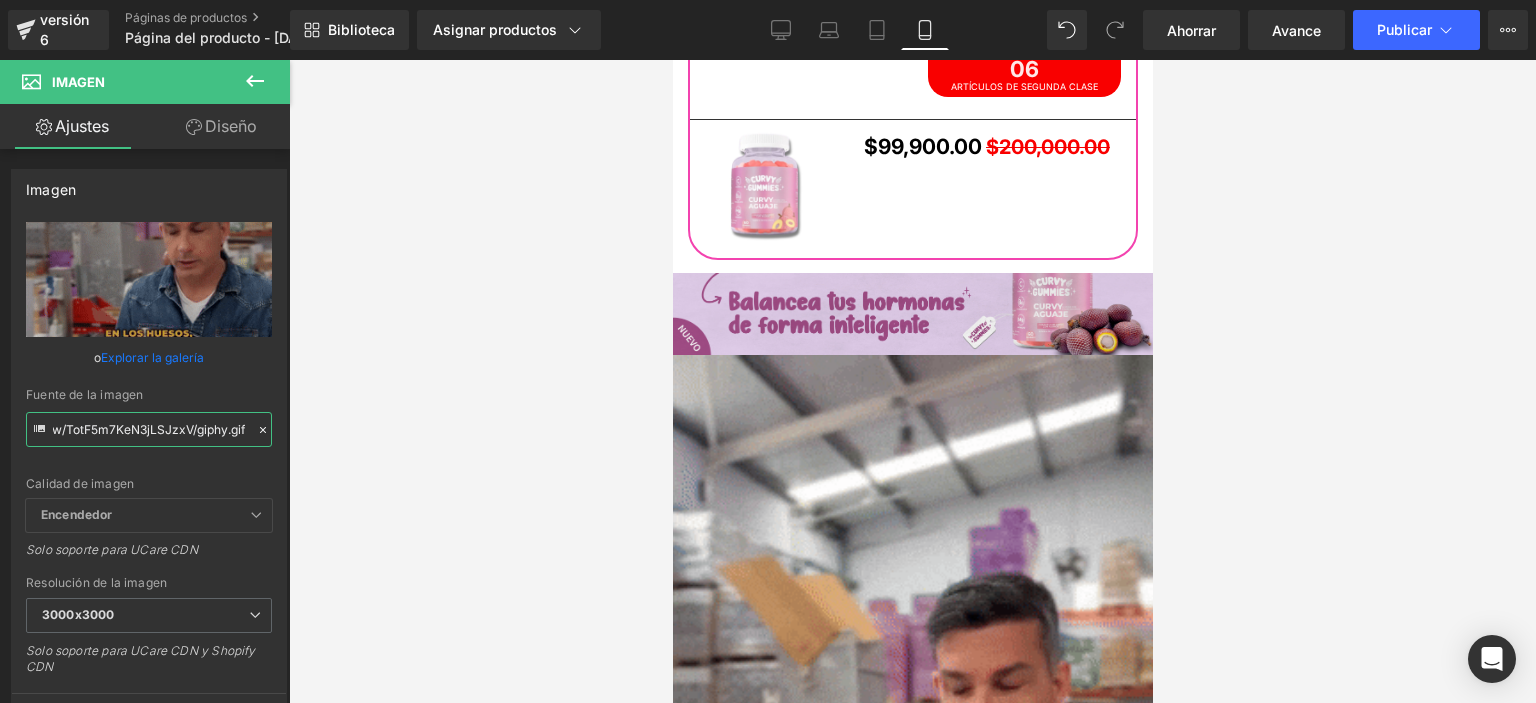 scroll, scrollTop: 0, scrollLeft: 985, axis: horizontal 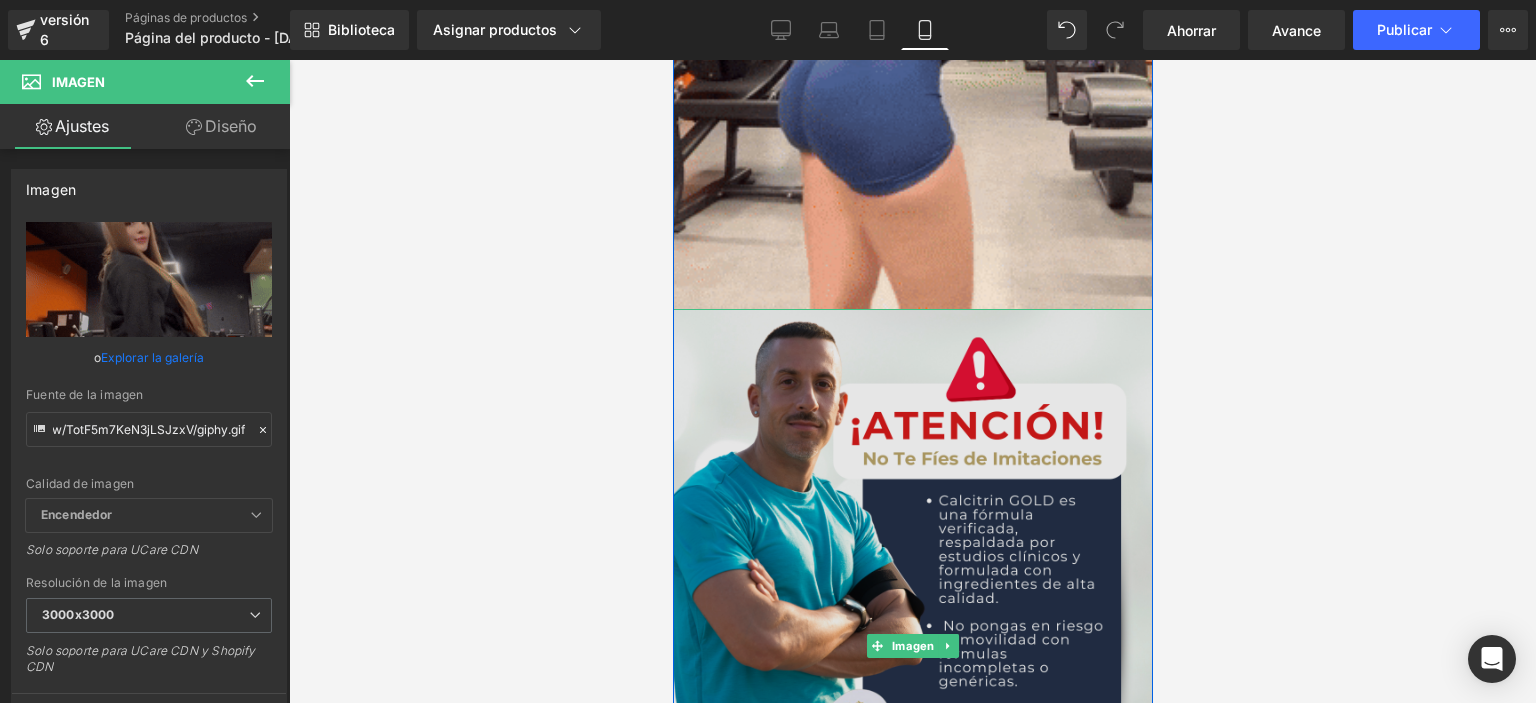 click at bounding box center [912, 647] 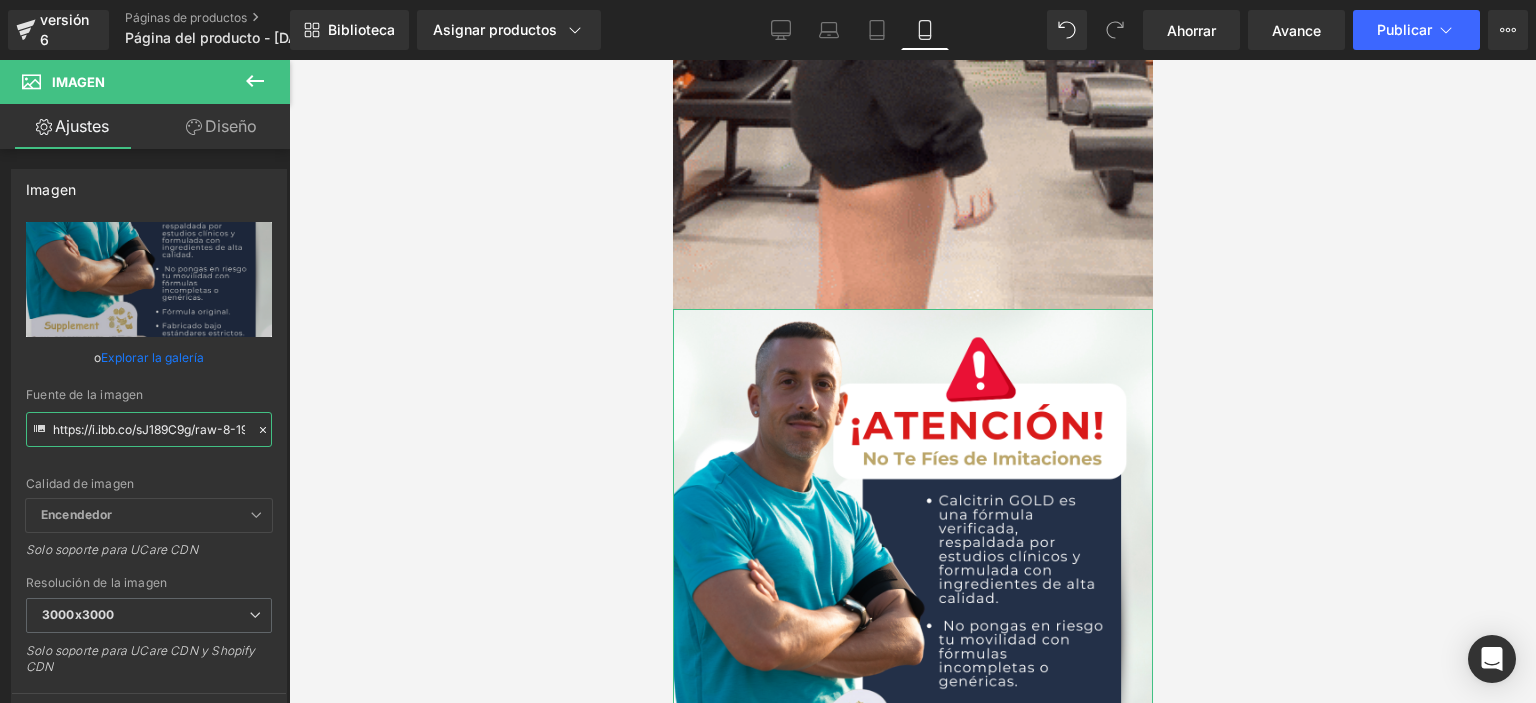 scroll, scrollTop: 0, scrollLeft: 40, axis: horizontal 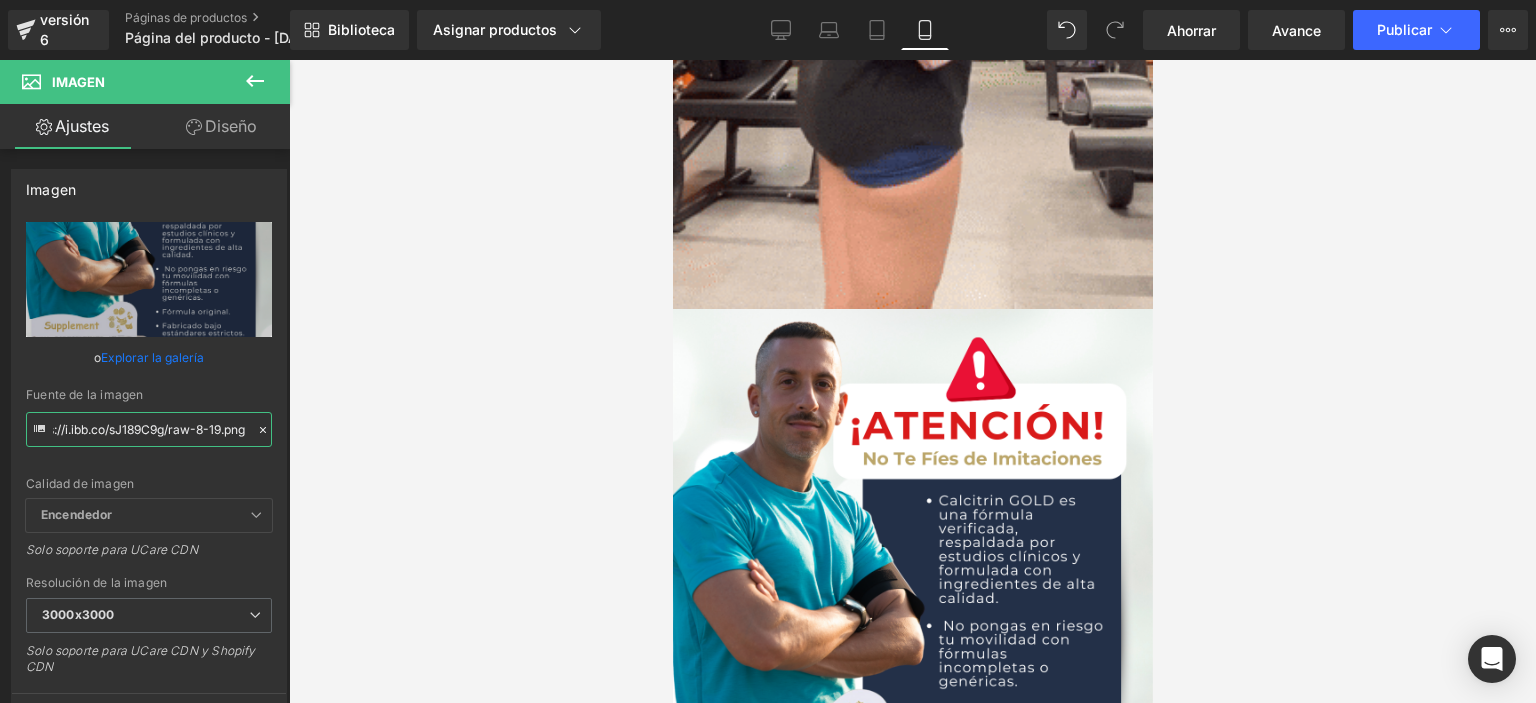 drag, startPoint x: 52, startPoint y: 429, endPoint x: 388, endPoint y: 446, distance: 336.42978 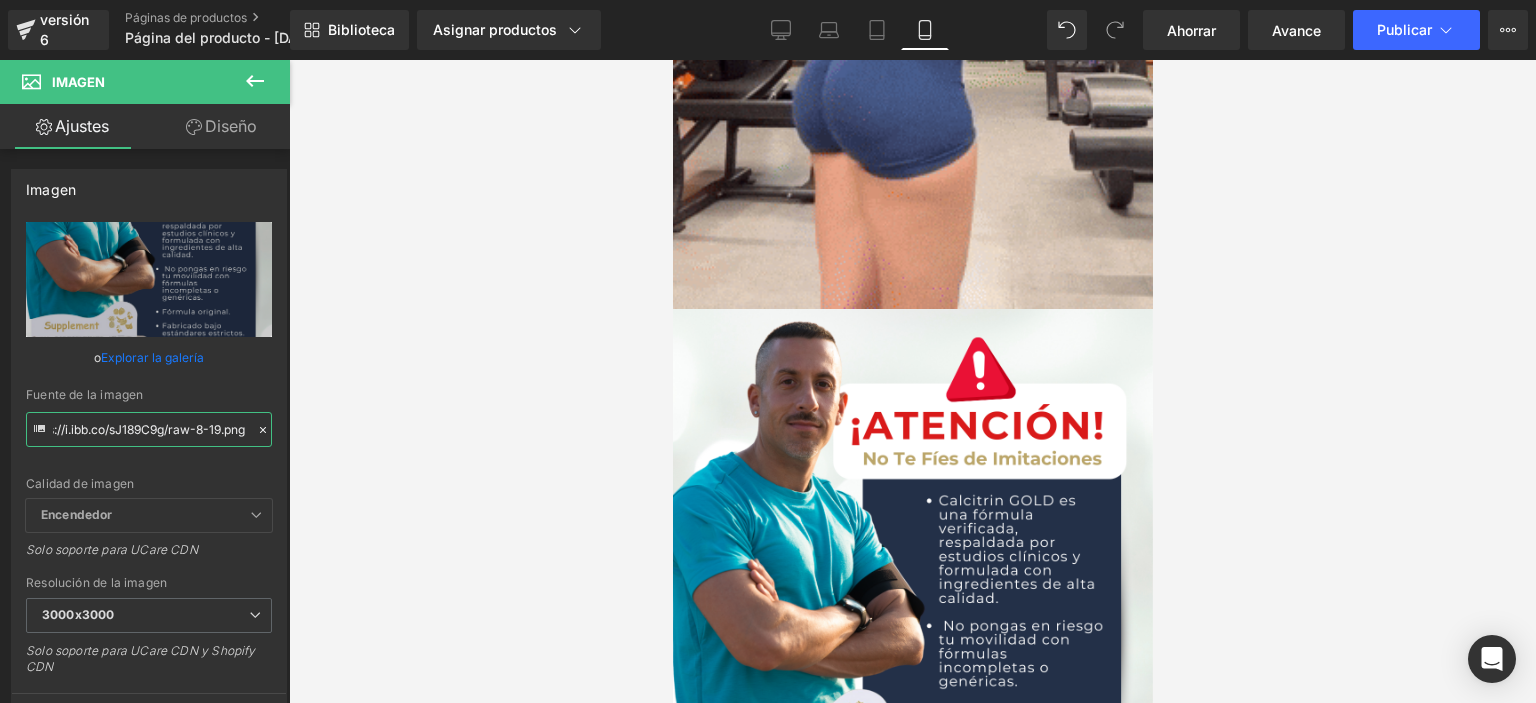 click on "Imagen Estás previsualizando cómo funciona el Reestilizará tu página. No puedes editar elementos en el modo de vista previa preestablecida. versión 6 Páginas de productos Página del producto - 11 de julio, 09:06:51 Biblioteca Asignar productos Vista previa del producto
Bbl Gumies X 60® Administrar productos asignados Móvil De oficina Computadora portátil Tableta Móvil Ahorrar Avance Publicar Programado Plan de actualización Ver página en vivo Ver con plantilla actual Guardar plantilla en la biblioteca Programar publicación Optimizar Configuración de publicación Atajos Tu página no se puede publicar Has alcanzado el número máximo de páginas publicadas en tu plan (0/1).  Necesitas mejorar tu plan o cancelar la publicación de todas tus páginas para obtener un espacio de publicación. Anular la publicación de páginas Plan de actualización Elementos Estilo global Base Fila filas, columnas, diseños, div Título encabezados, títulos, h1,h2,h3,h4,h5,h6 Bloque de texto Imagen Icono" at bounding box center (768, 356) 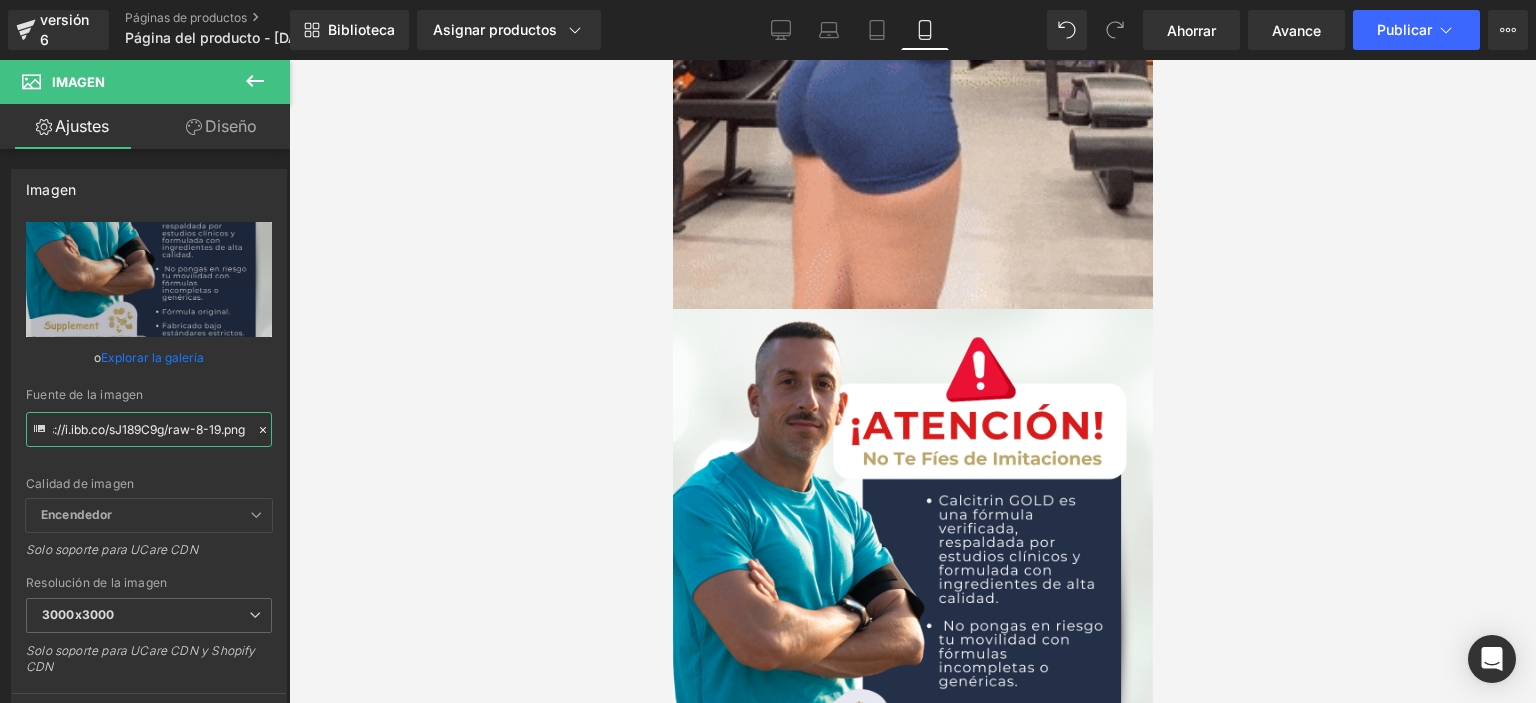 paste on "JWCNhmWJ/Curvy-Gummies-Mesa-de-trabajo-1.jp" 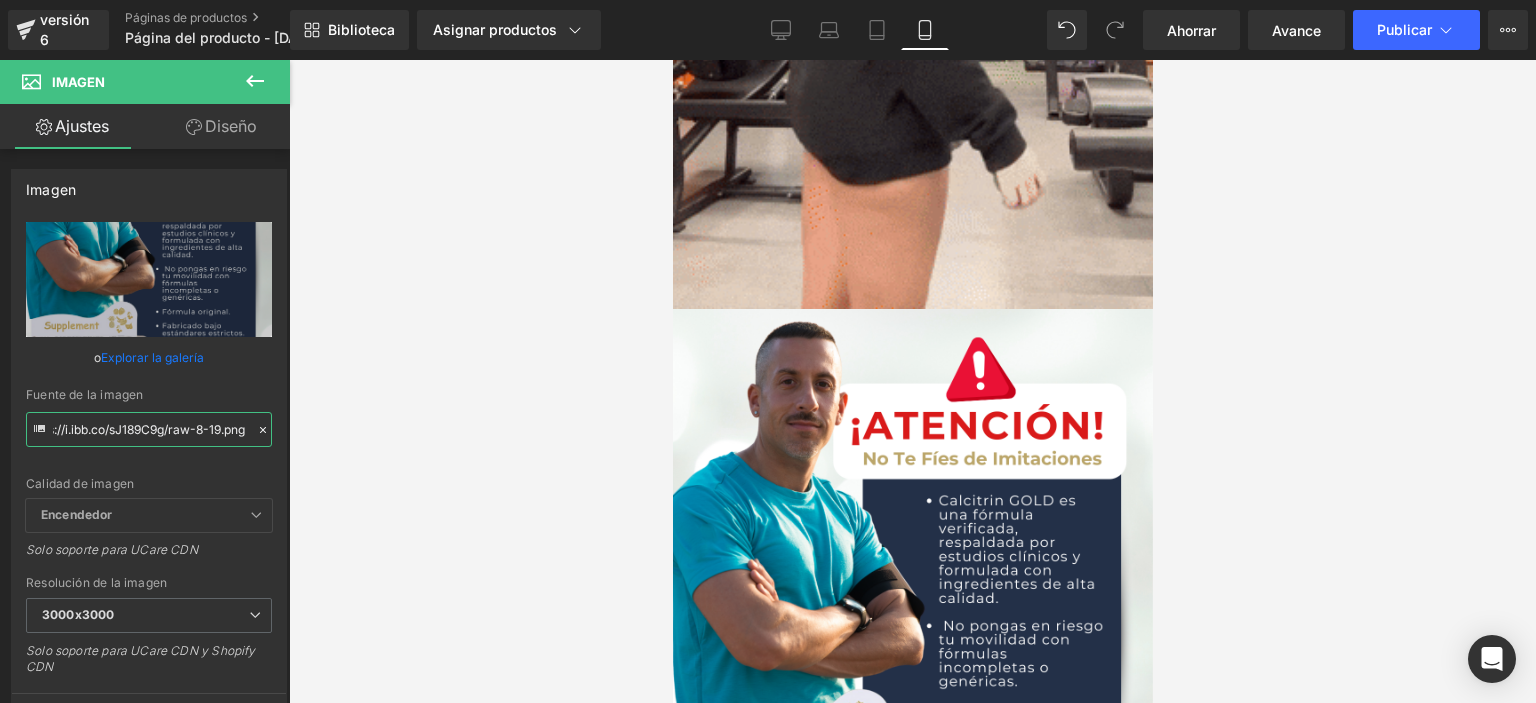 type on "https://i.ibb.co/JWCNhmWJ/Curvy-Gummies-Mesa-de-trabajo-1.jpg" 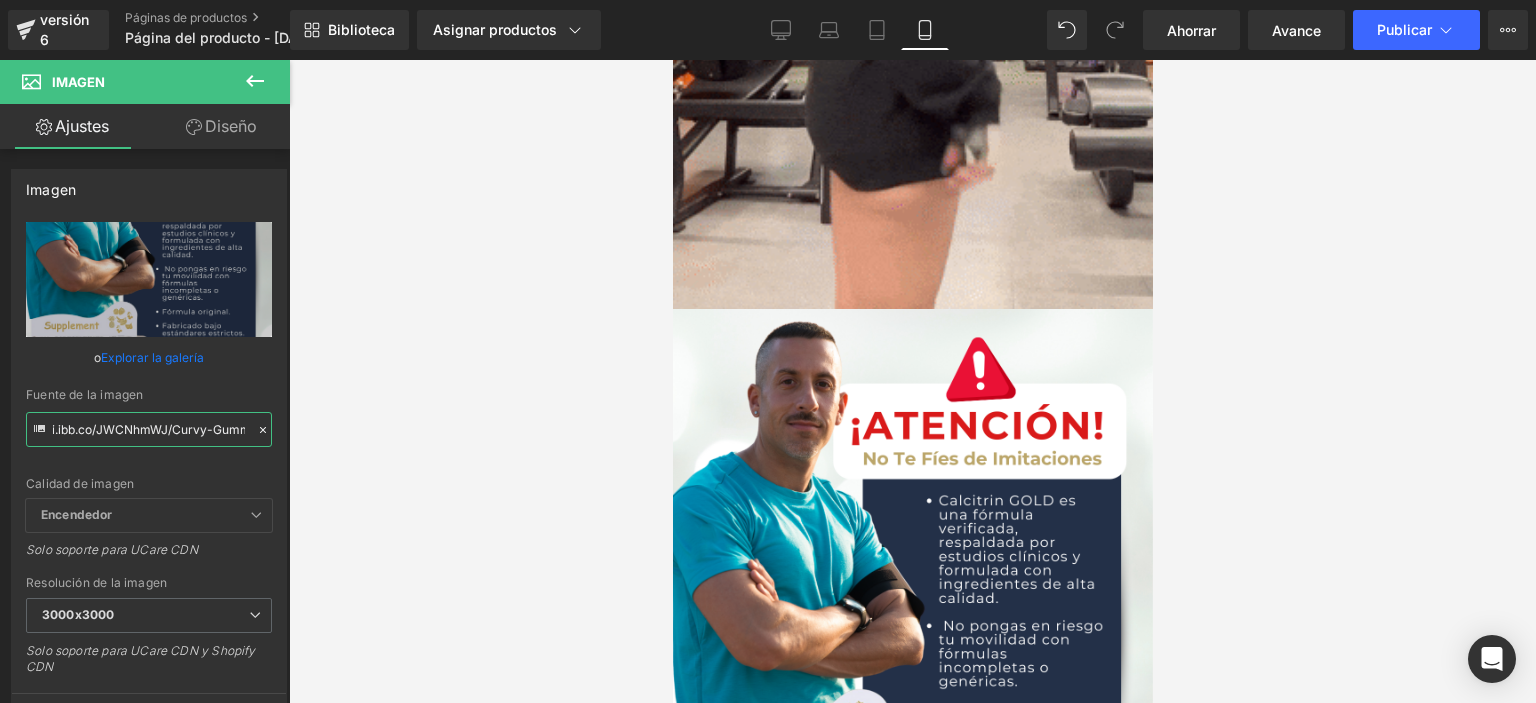 scroll, scrollTop: 0, scrollLeft: 202, axis: horizontal 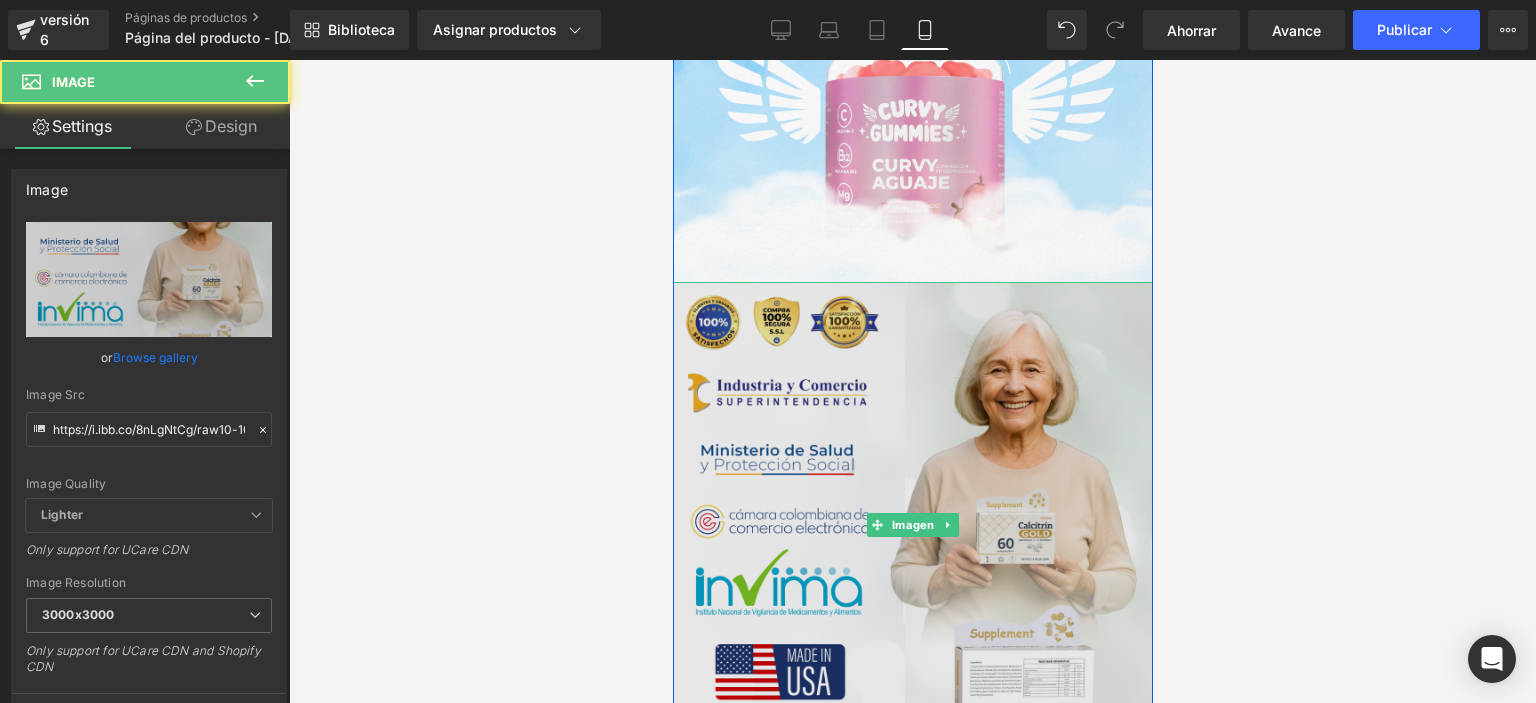 click at bounding box center (912, 524) 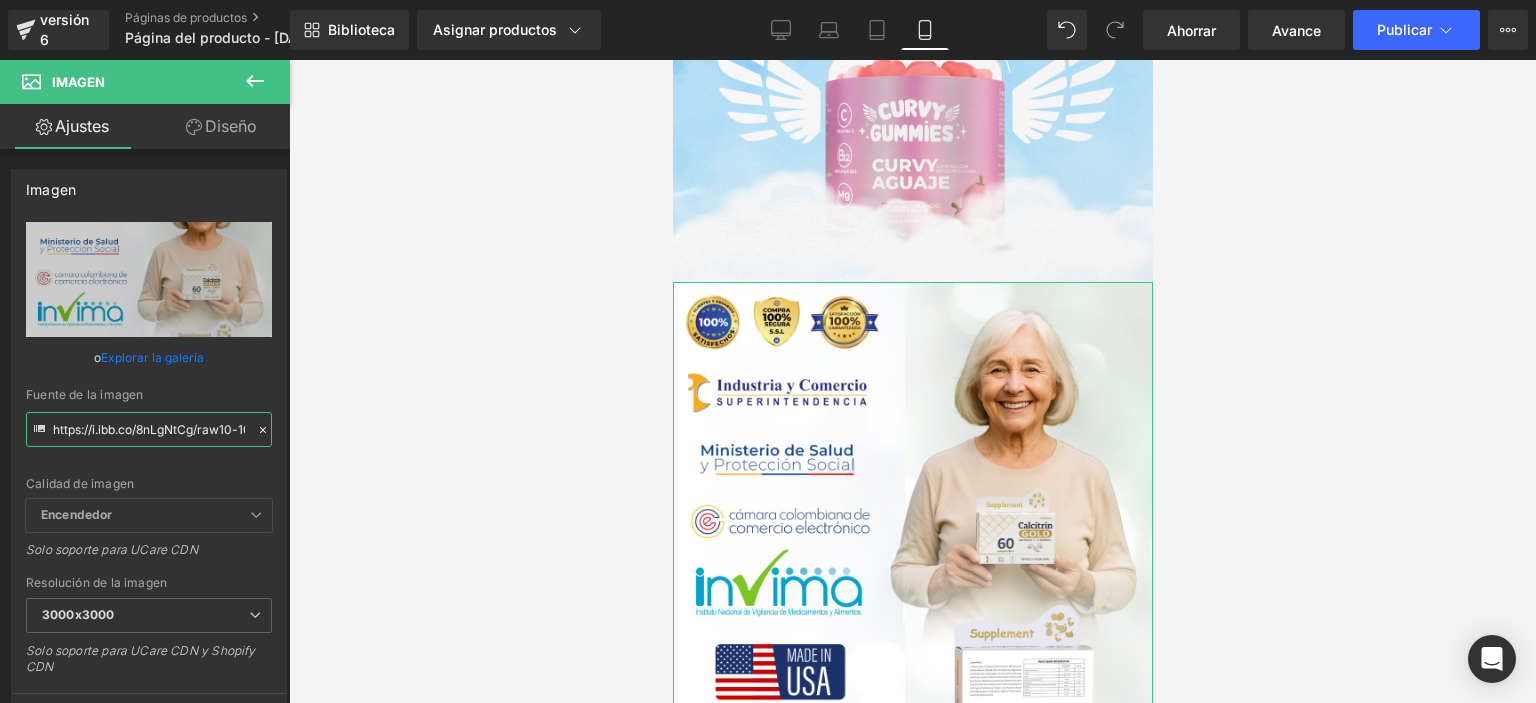 scroll, scrollTop: 0, scrollLeft: 40, axis: horizontal 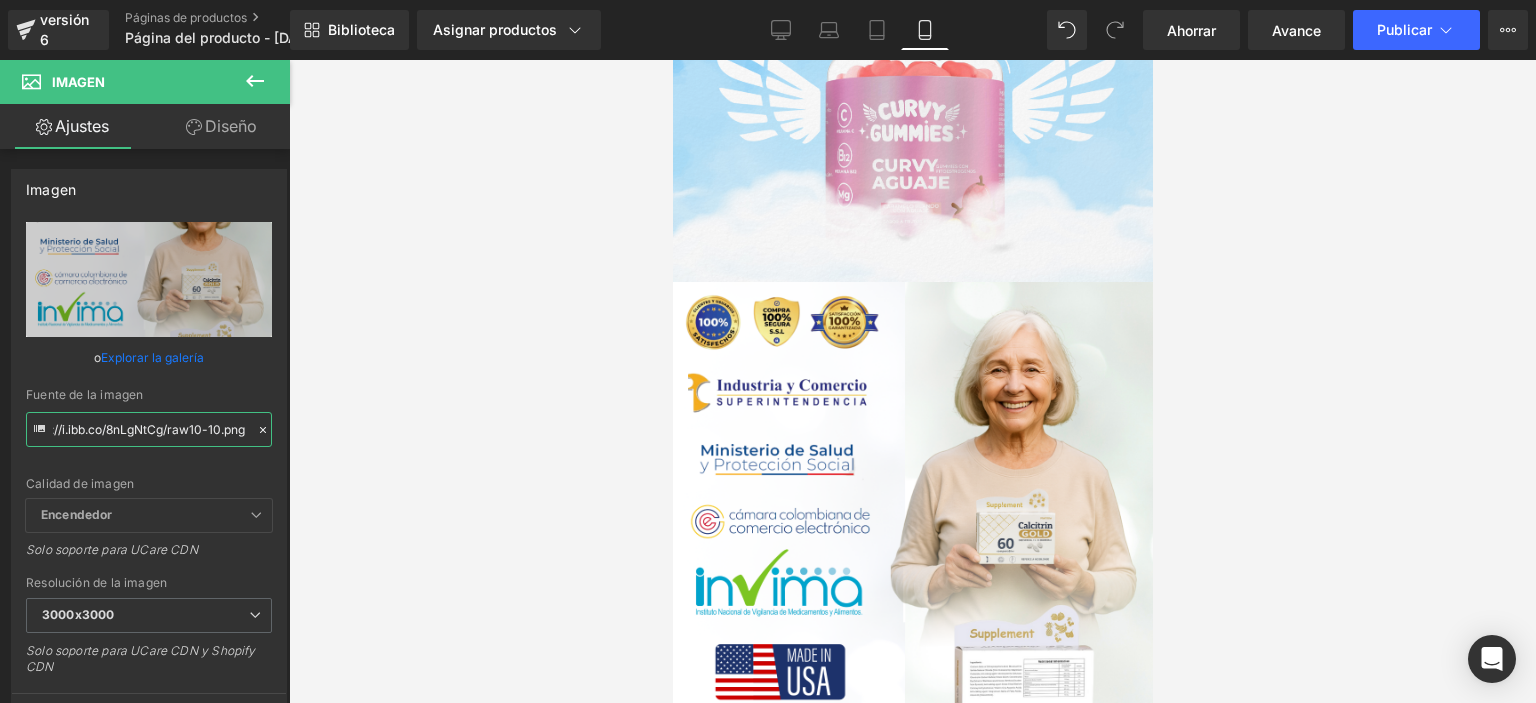 drag, startPoint x: 53, startPoint y: 429, endPoint x: 356, endPoint y: 435, distance: 303.0594 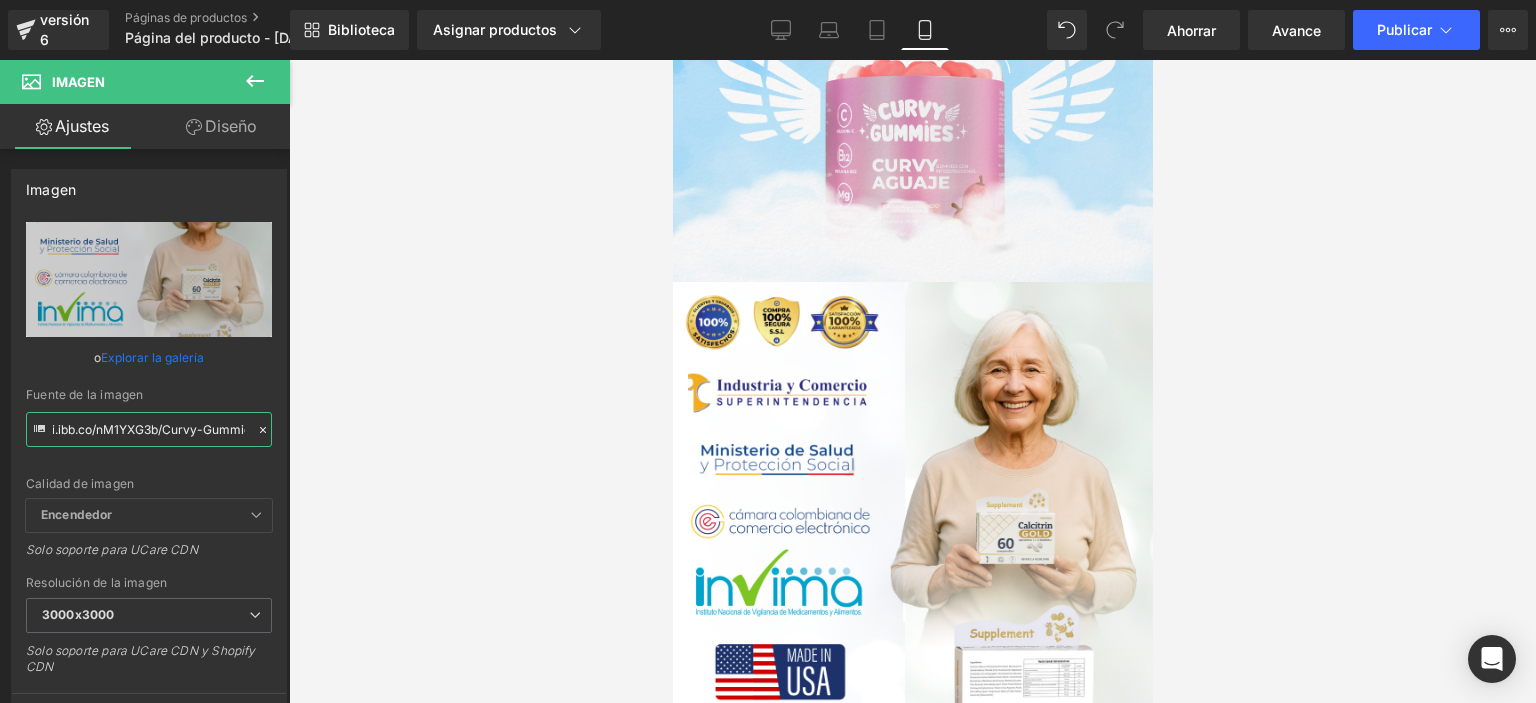 scroll, scrollTop: 0, scrollLeft: 244, axis: horizontal 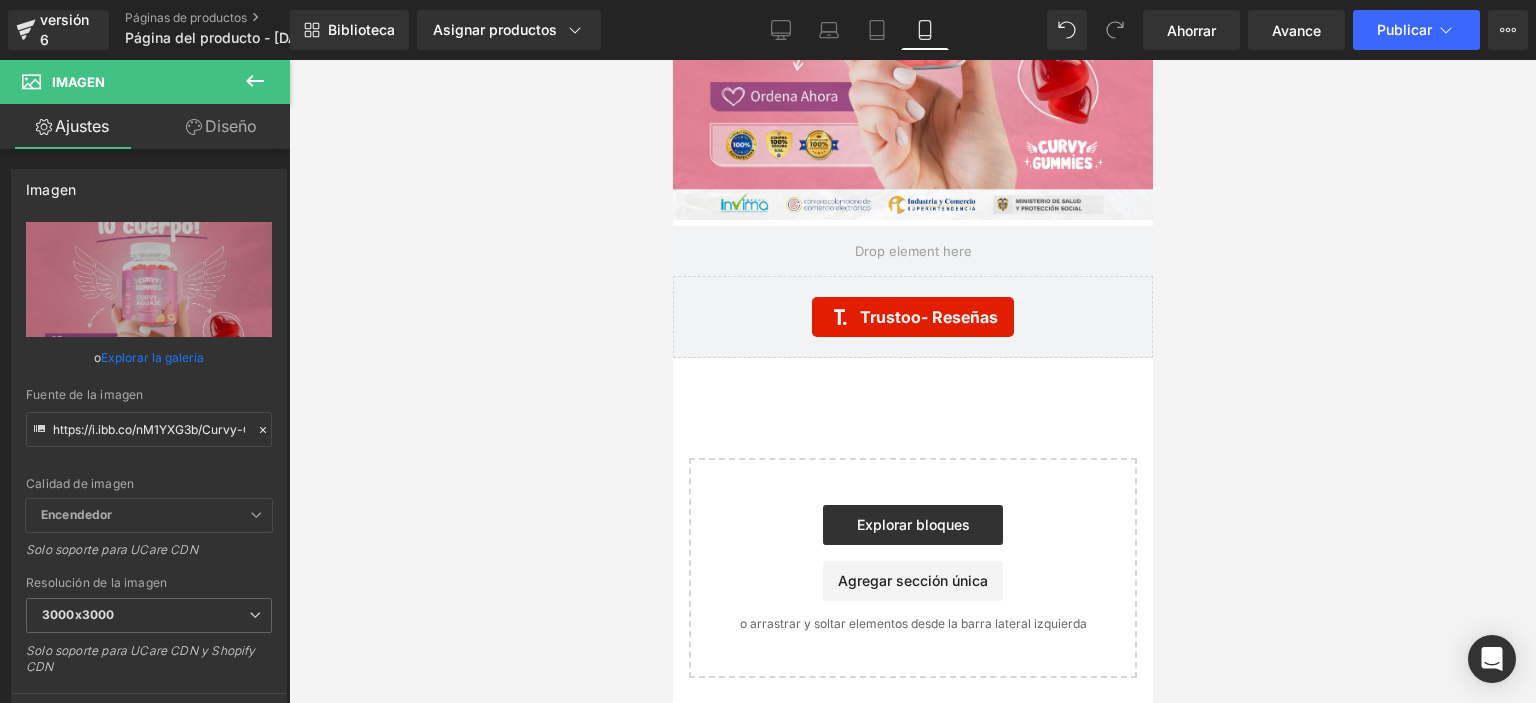 click at bounding box center [912, 381] 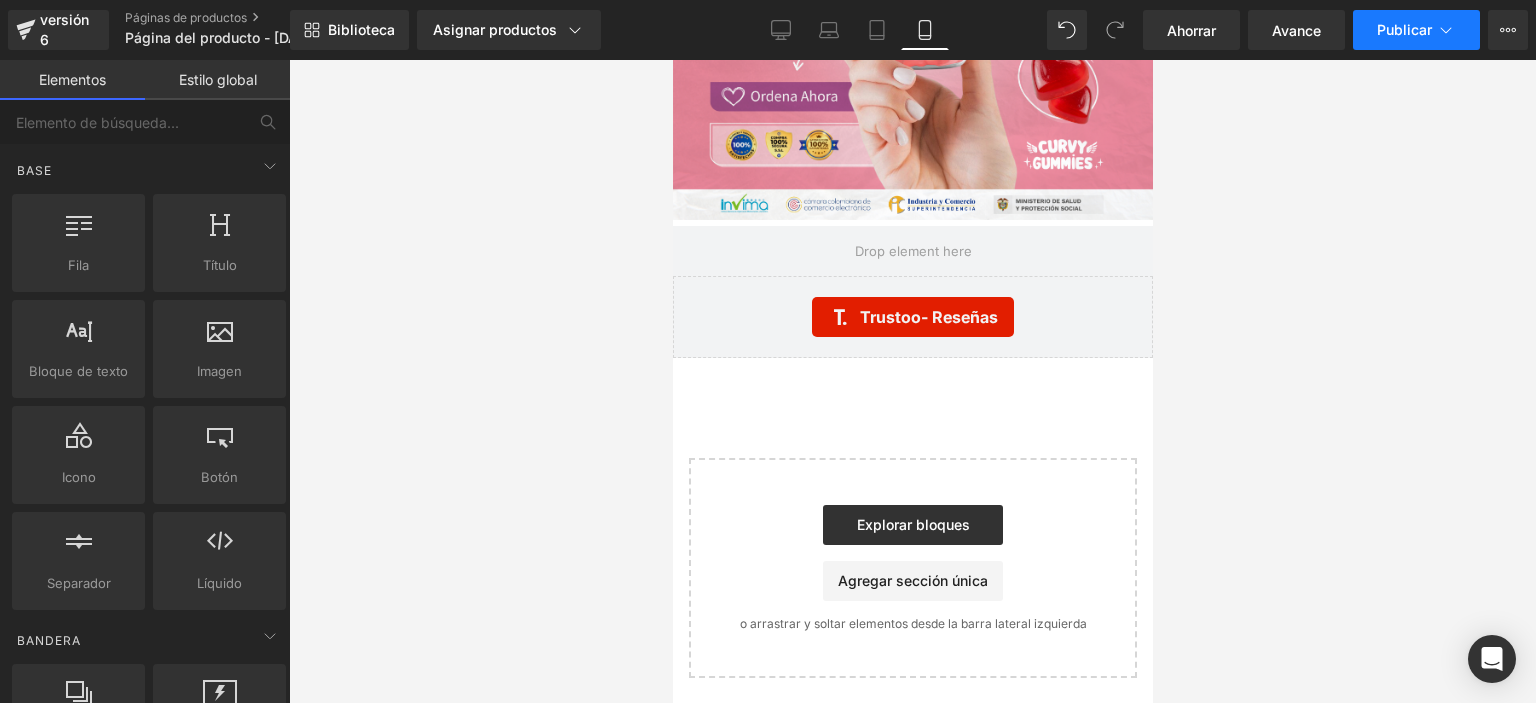 click on "Publicar" at bounding box center (1416, 30) 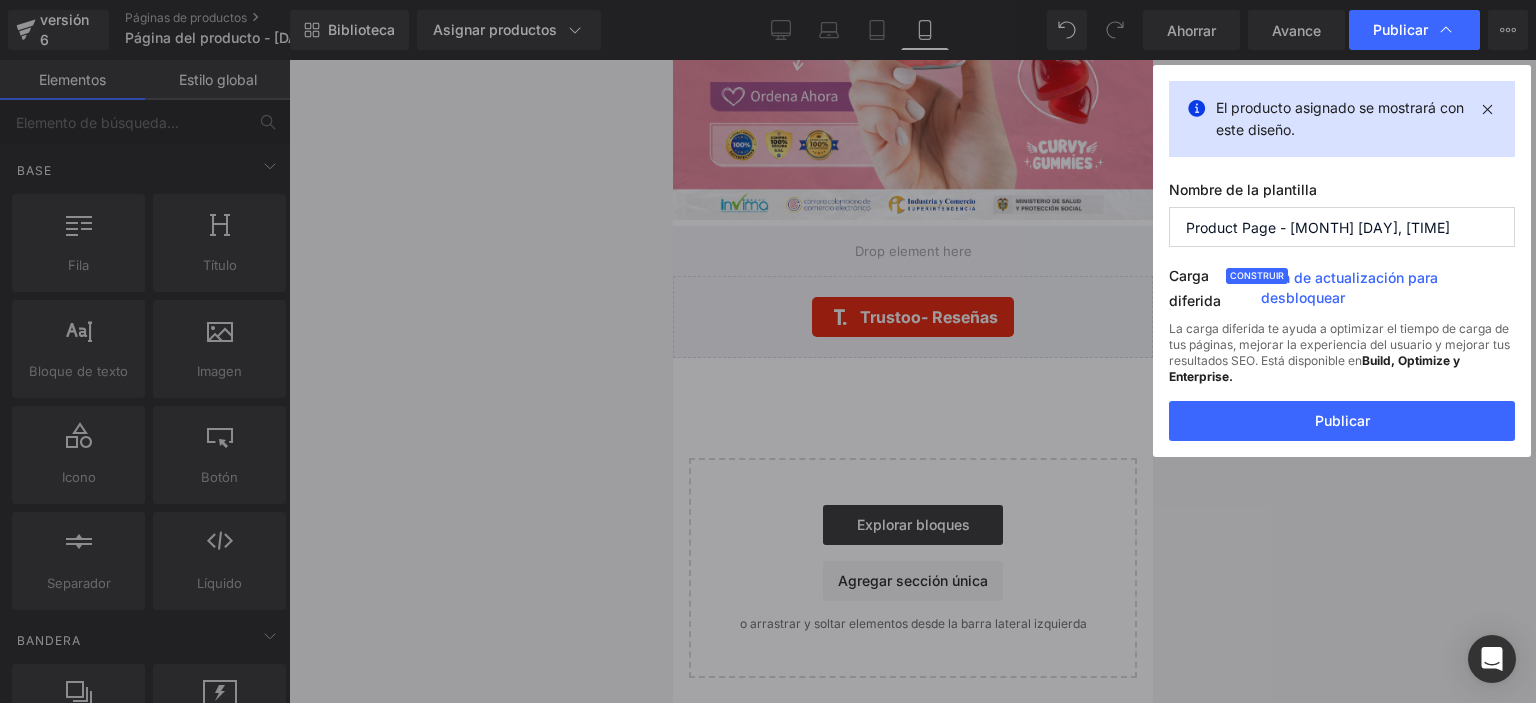 drag, startPoint x: 1276, startPoint y: 225, endPoint x: 1173, endPoint y: 223, distance: 103.01942 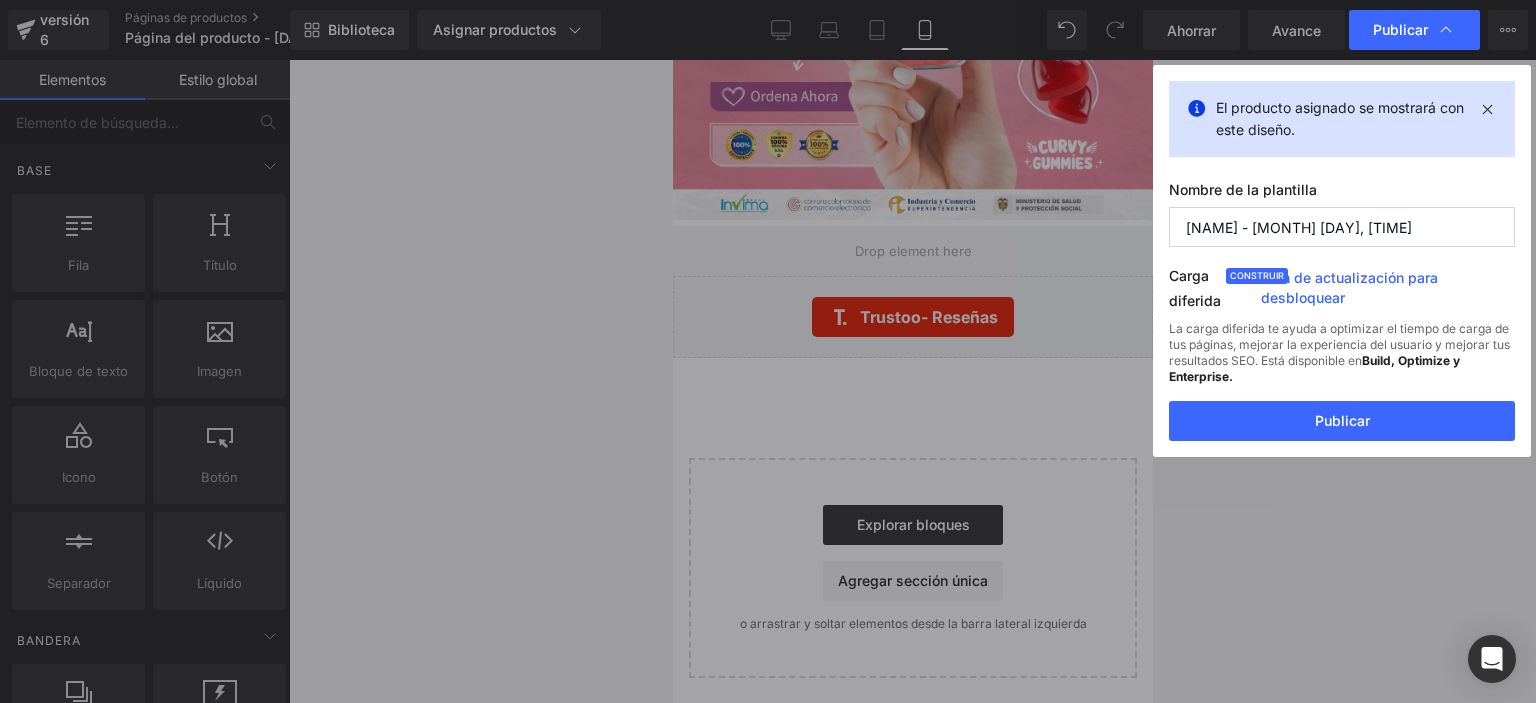 type on "[NAME] - [MONTH] [DAY], [TIME]" 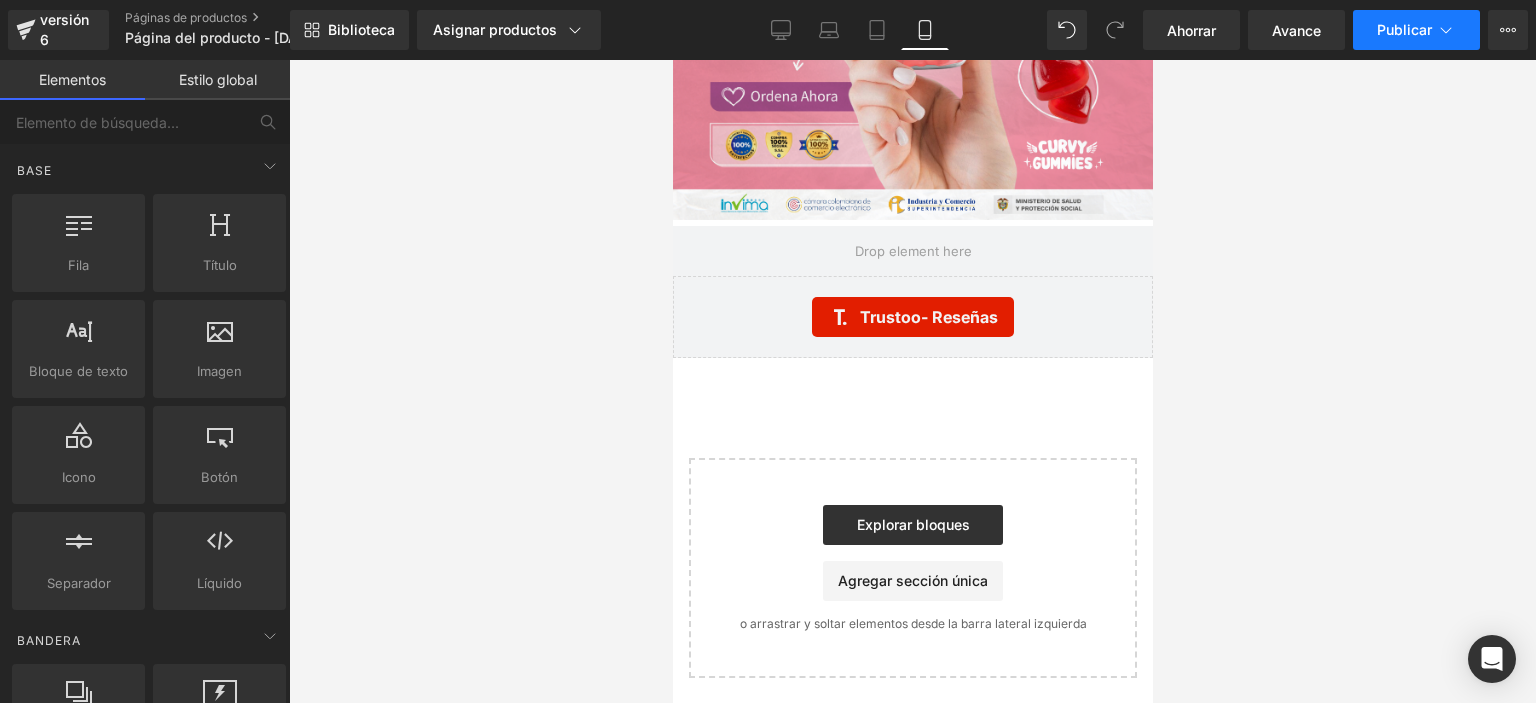 click 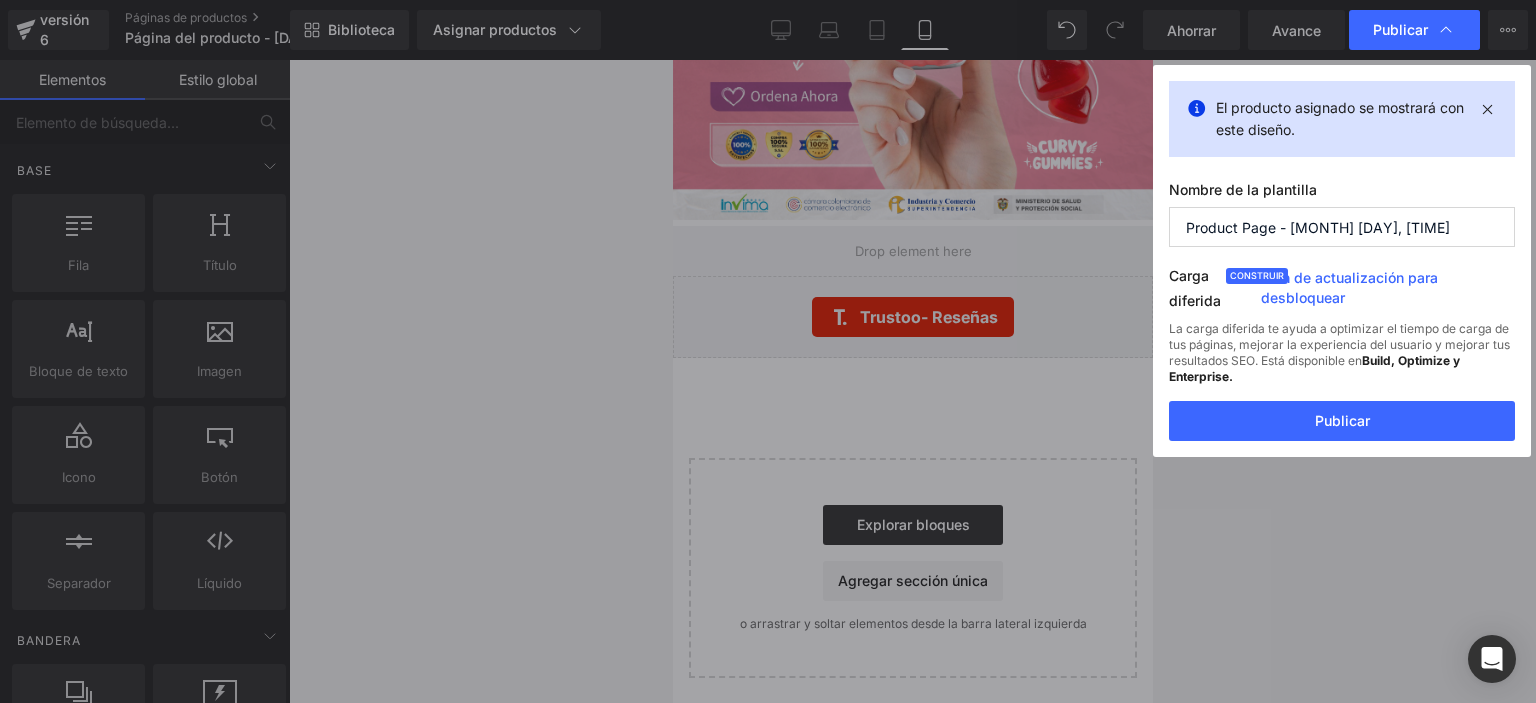 drag, startPoint x: 1274, startPoint y: 225, endPoint x: 1137, endPoint y: 222, distance: 137.03284 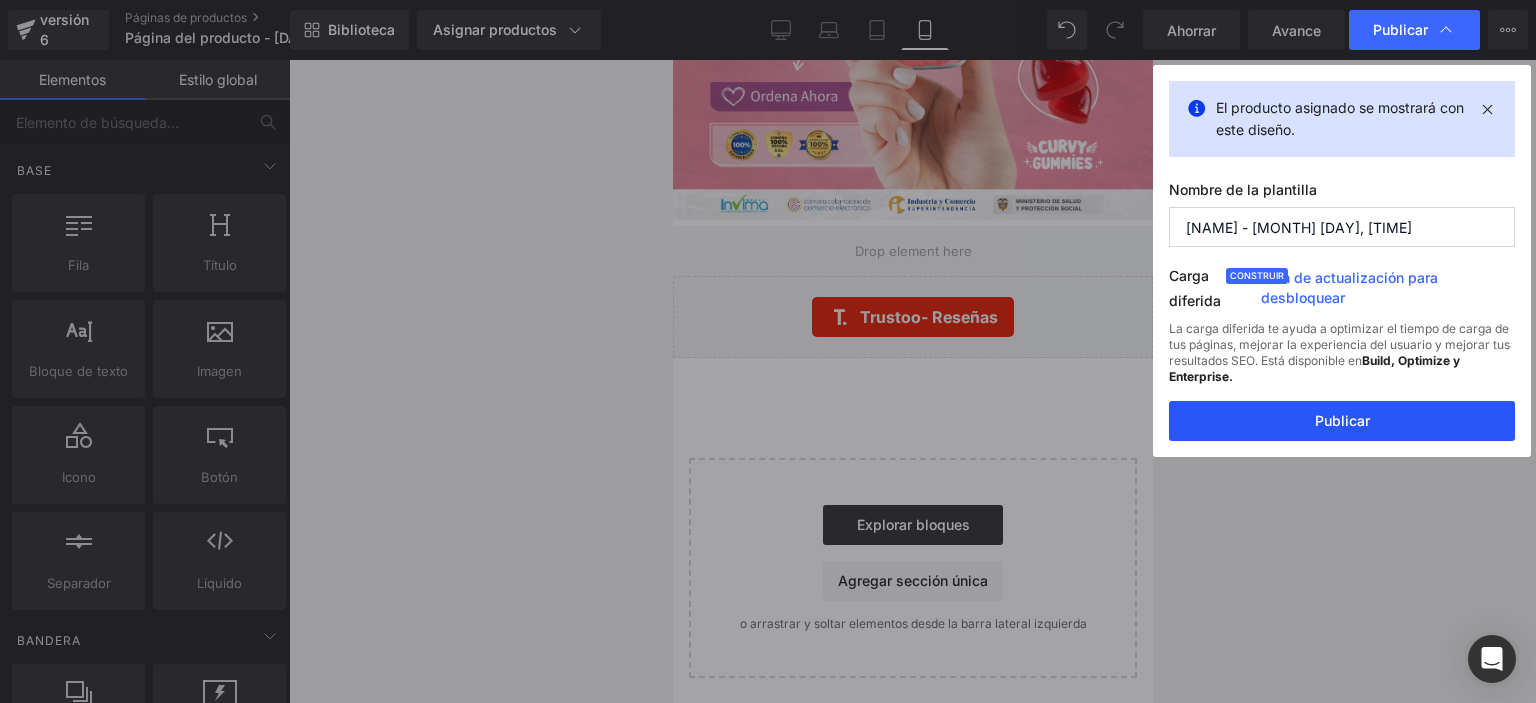type on "[NAME] - [MONTH] [DAY], [TIME]" 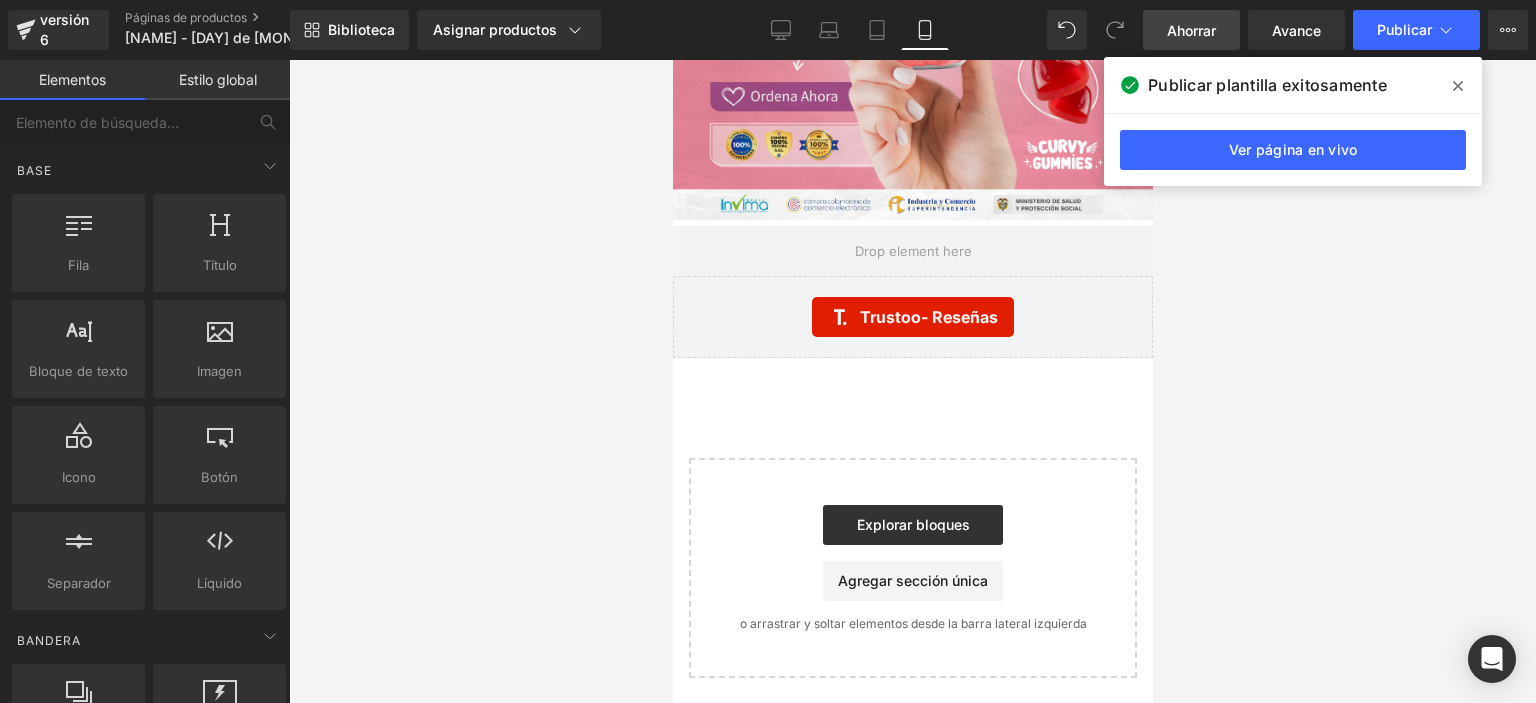 click on "Ahorrar" at bounding box center (1191, 30) 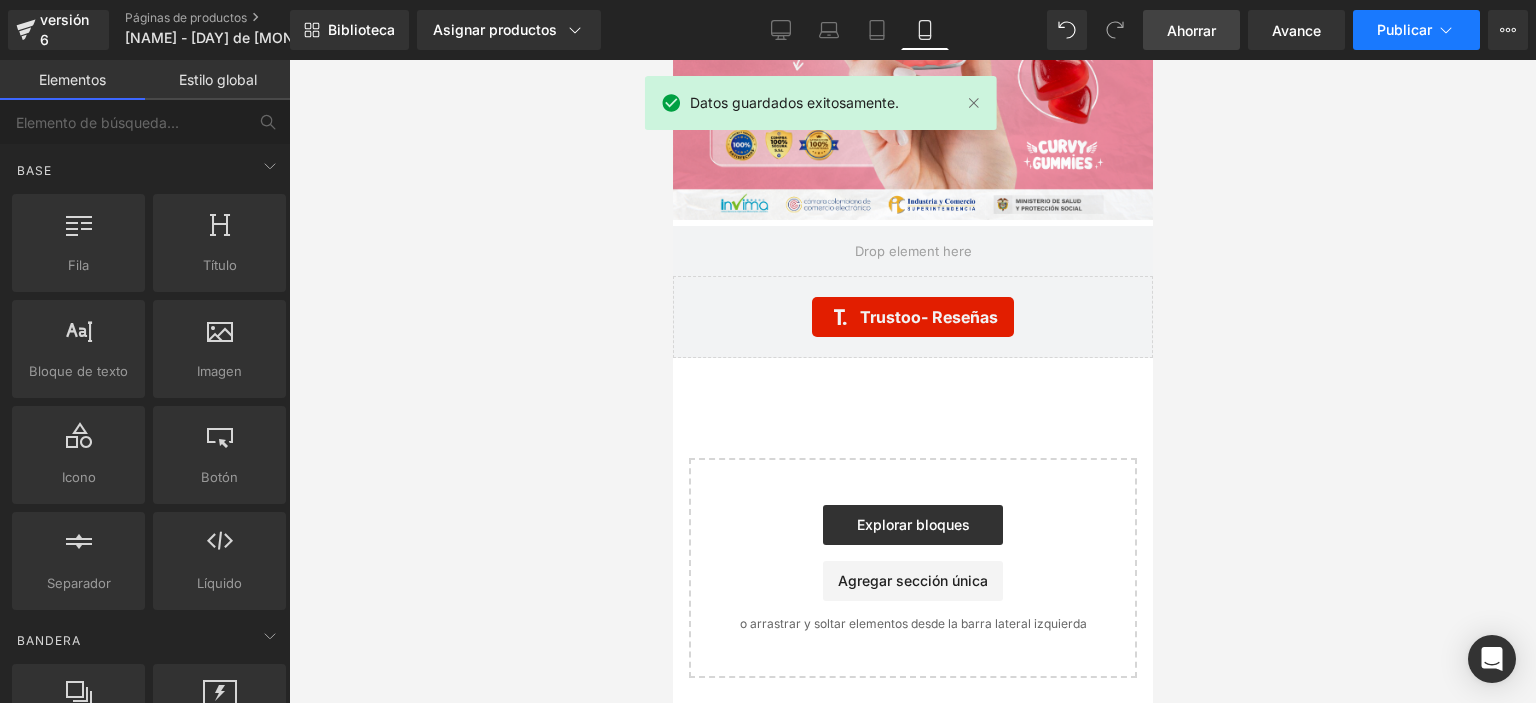 click on "Publicar" at bounding box center (1416, 30) 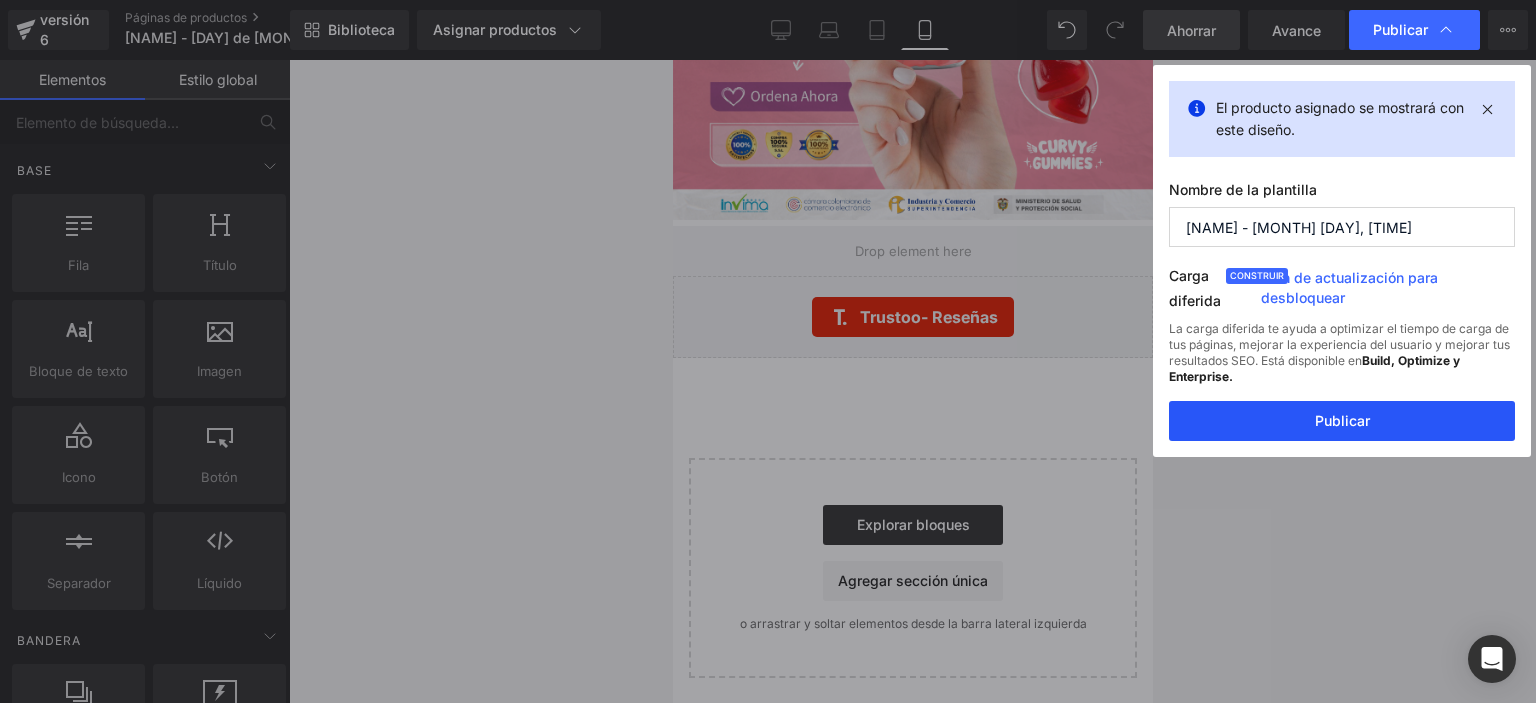click on "Publicar" at bounding box center (1342, 420) 